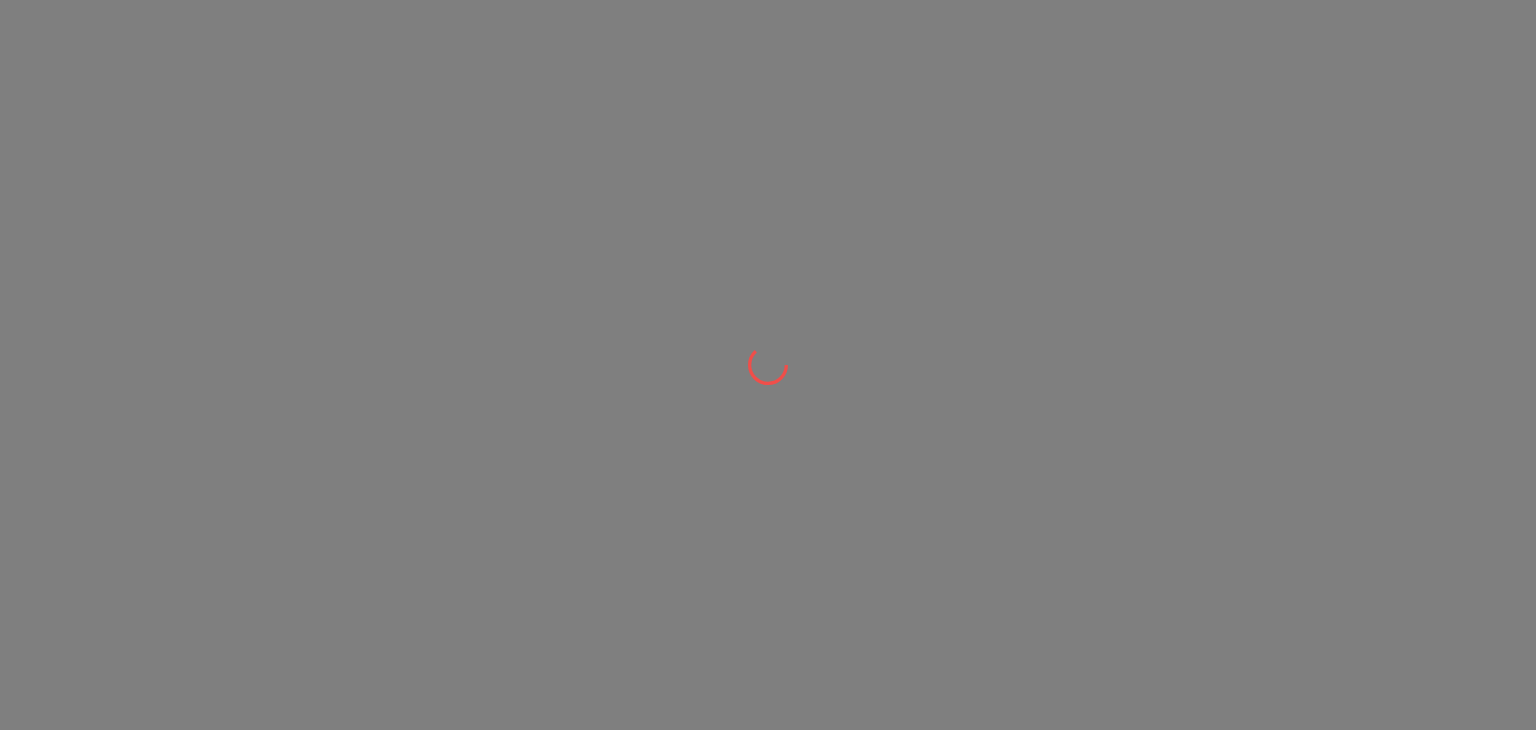 scroll, scrollTop: 0, scrollLeft: 0, axis: both 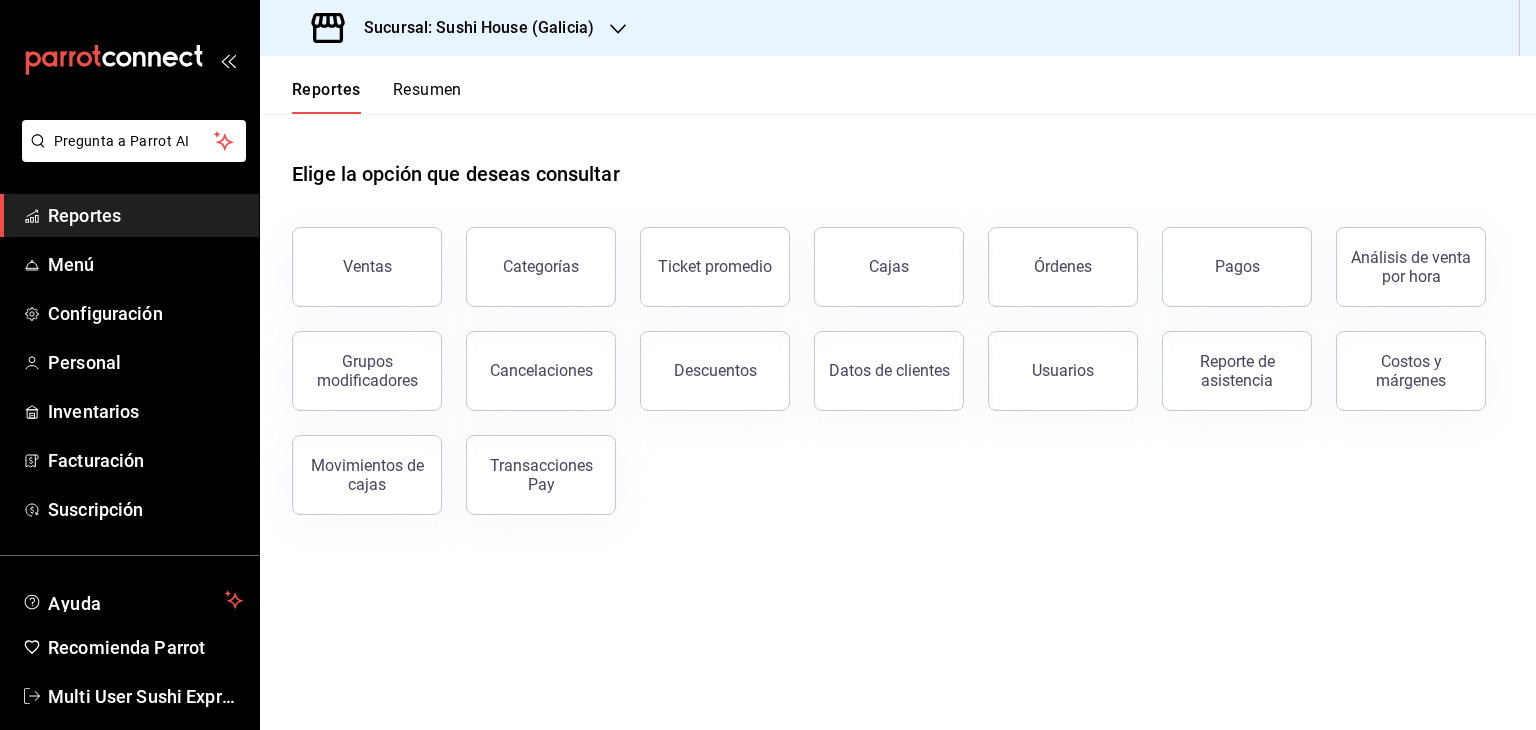 click 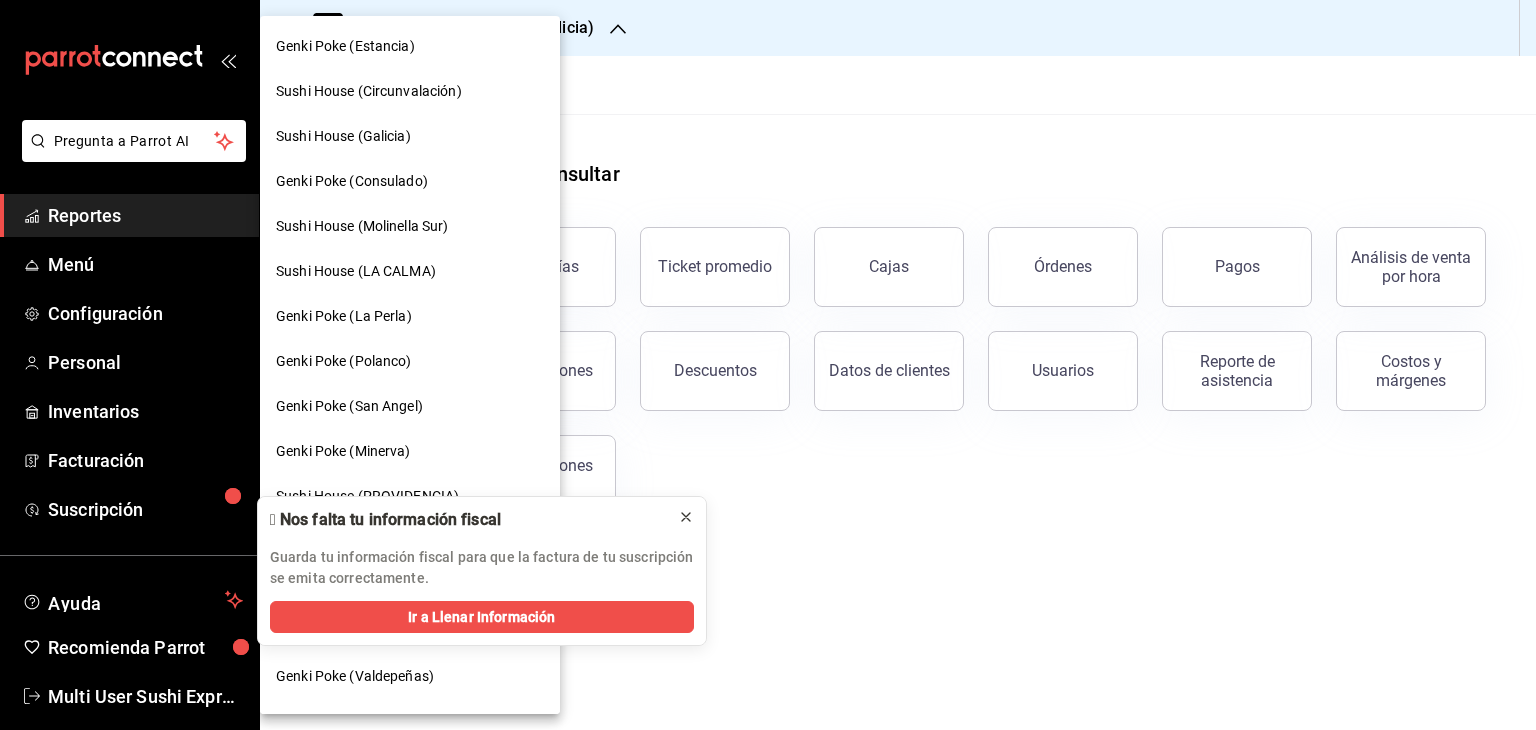 click 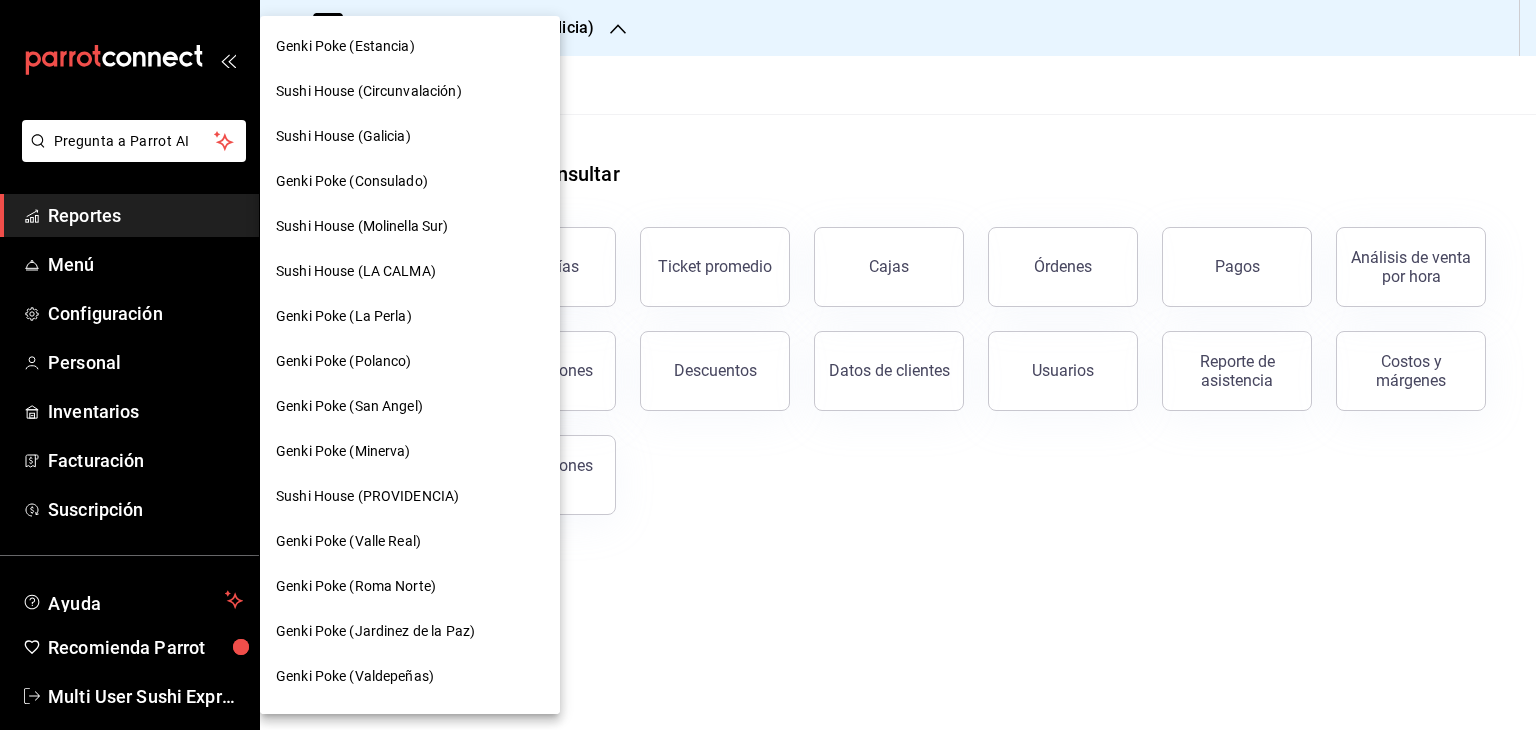 click on "Sushi House (Galicia)" at bounding box center [343, 136] 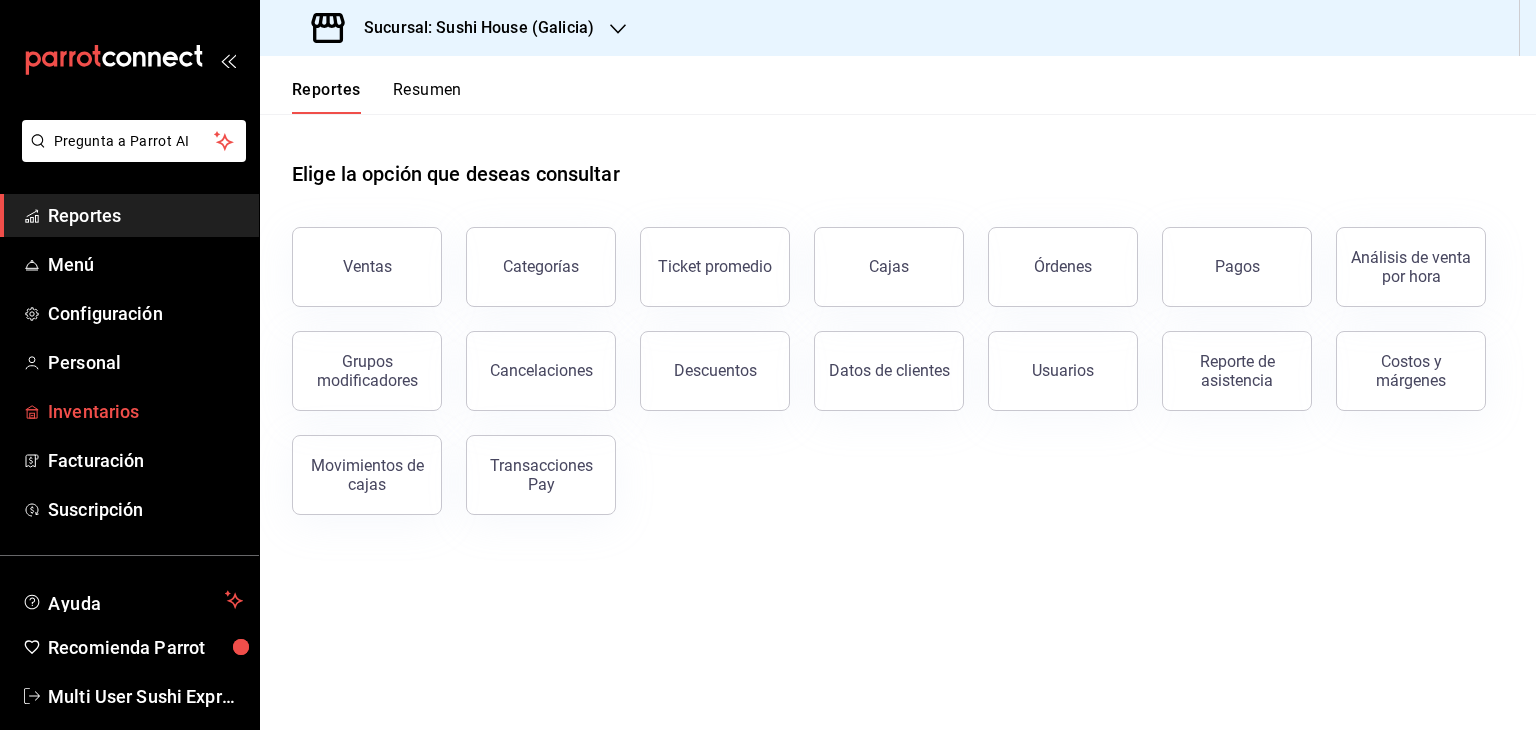click on "Inventarios" at bounding box center [145, 411] 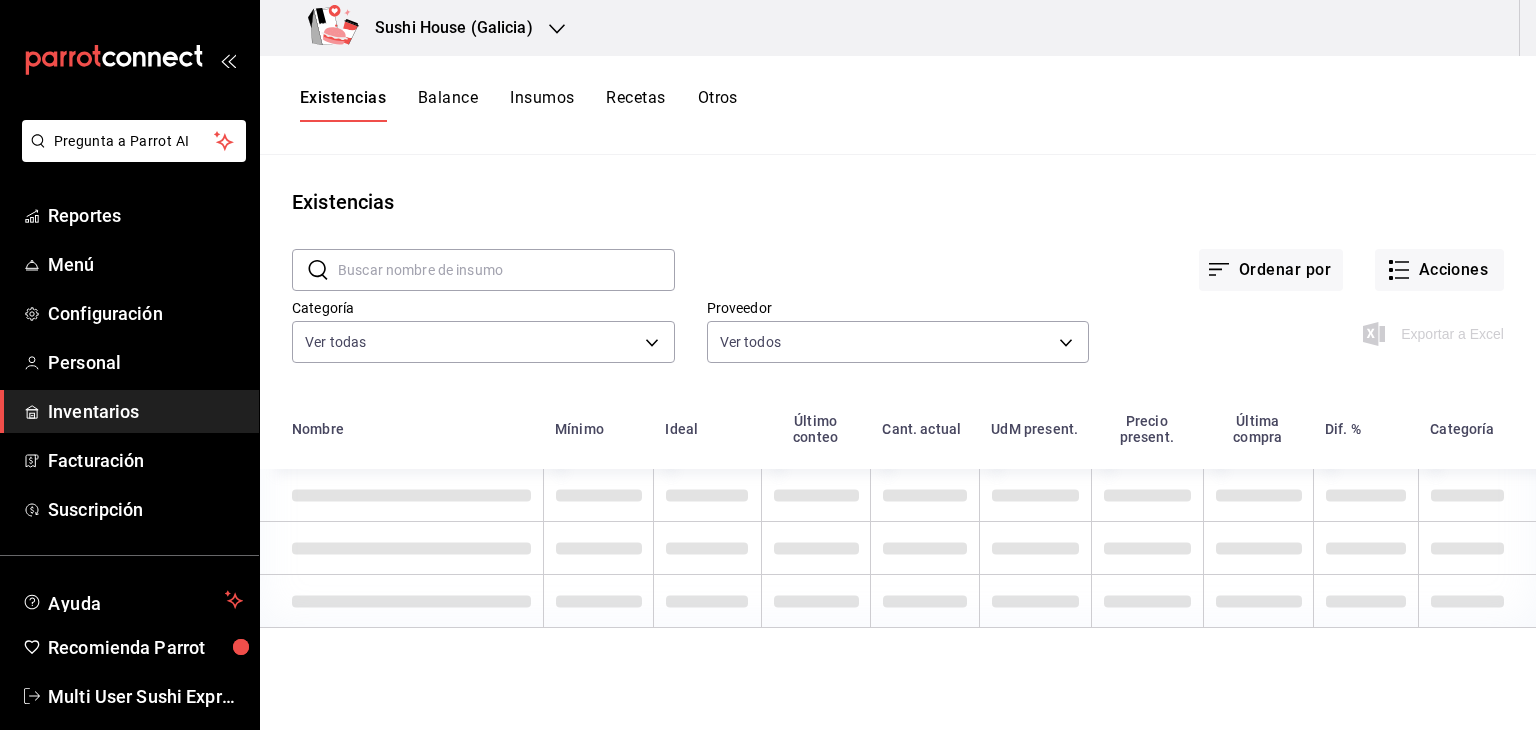 click on "Otros" at bounding box center [718, 105] 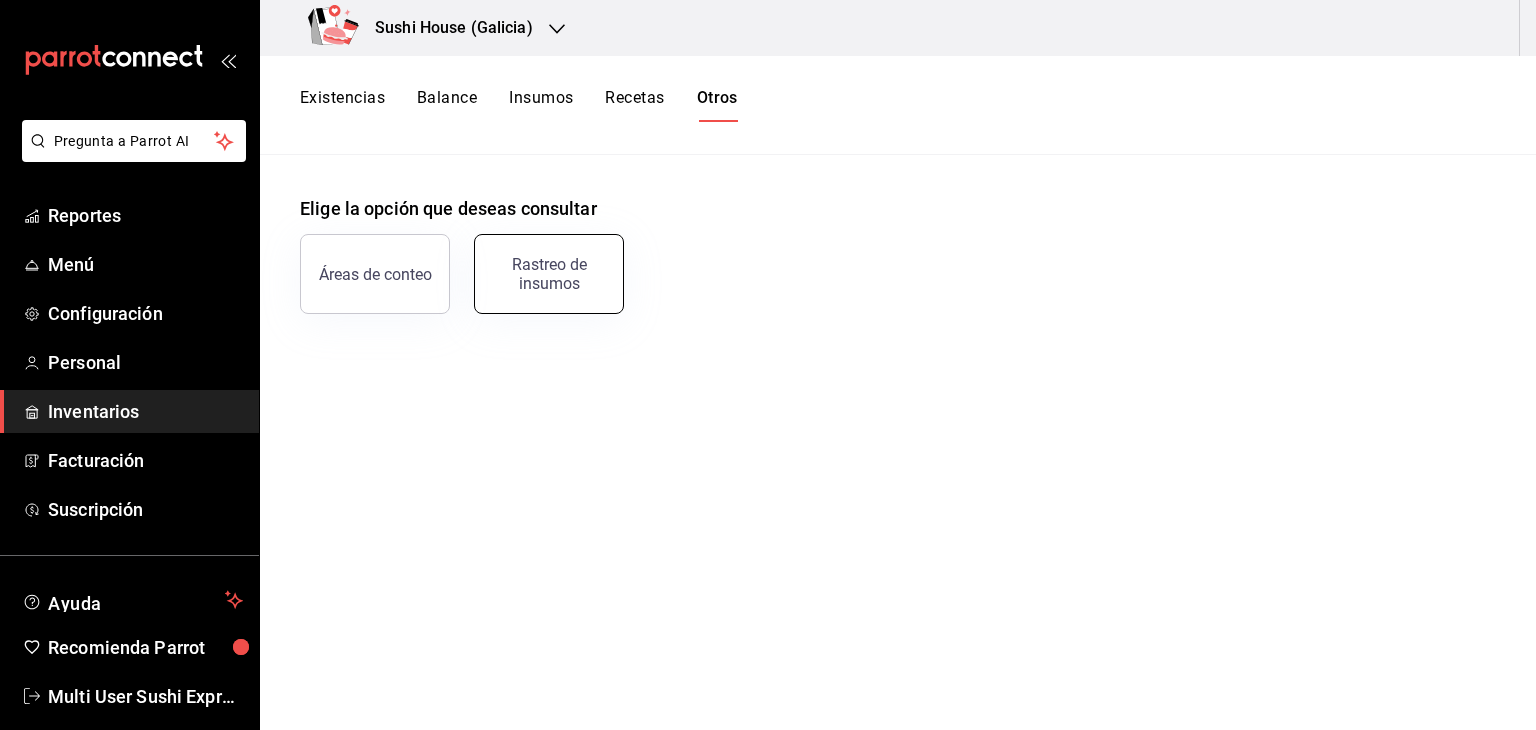 click on "Rastreo de insumos" at bounding box center [549, 274] 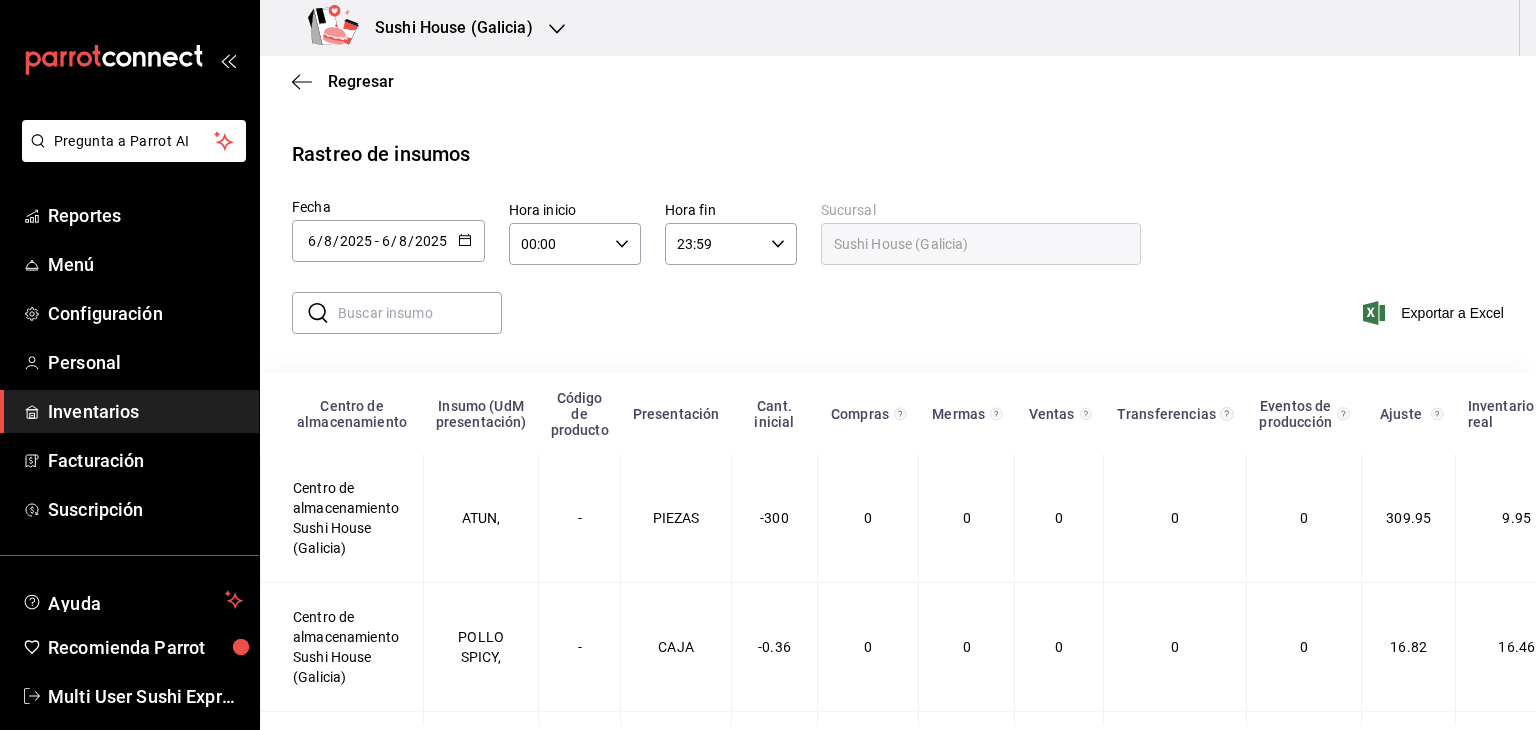 click 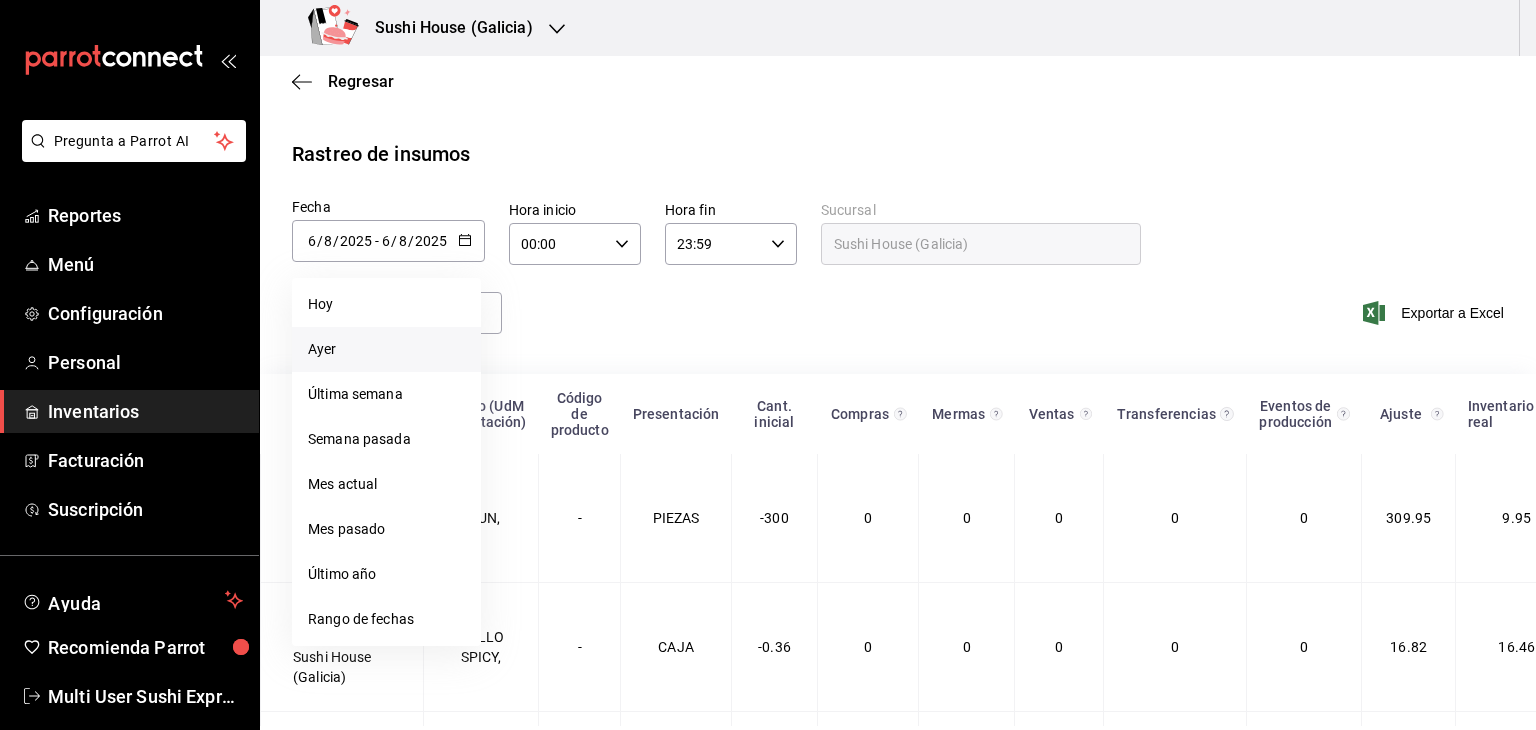 click on "Ayer" at bounding box center [386, 349] 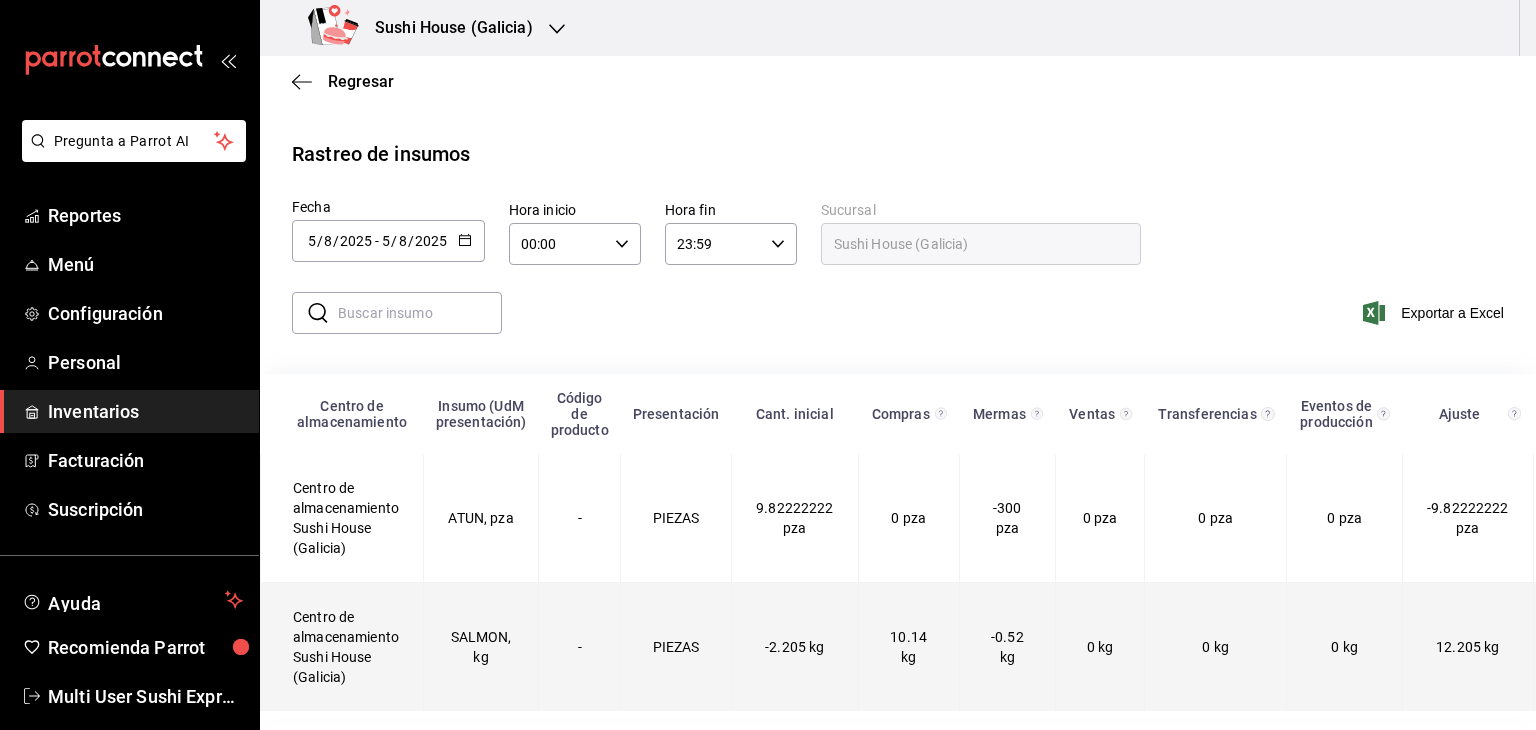 scroll, scrollTop: 11, scrollLeft: 0, axis: vertical 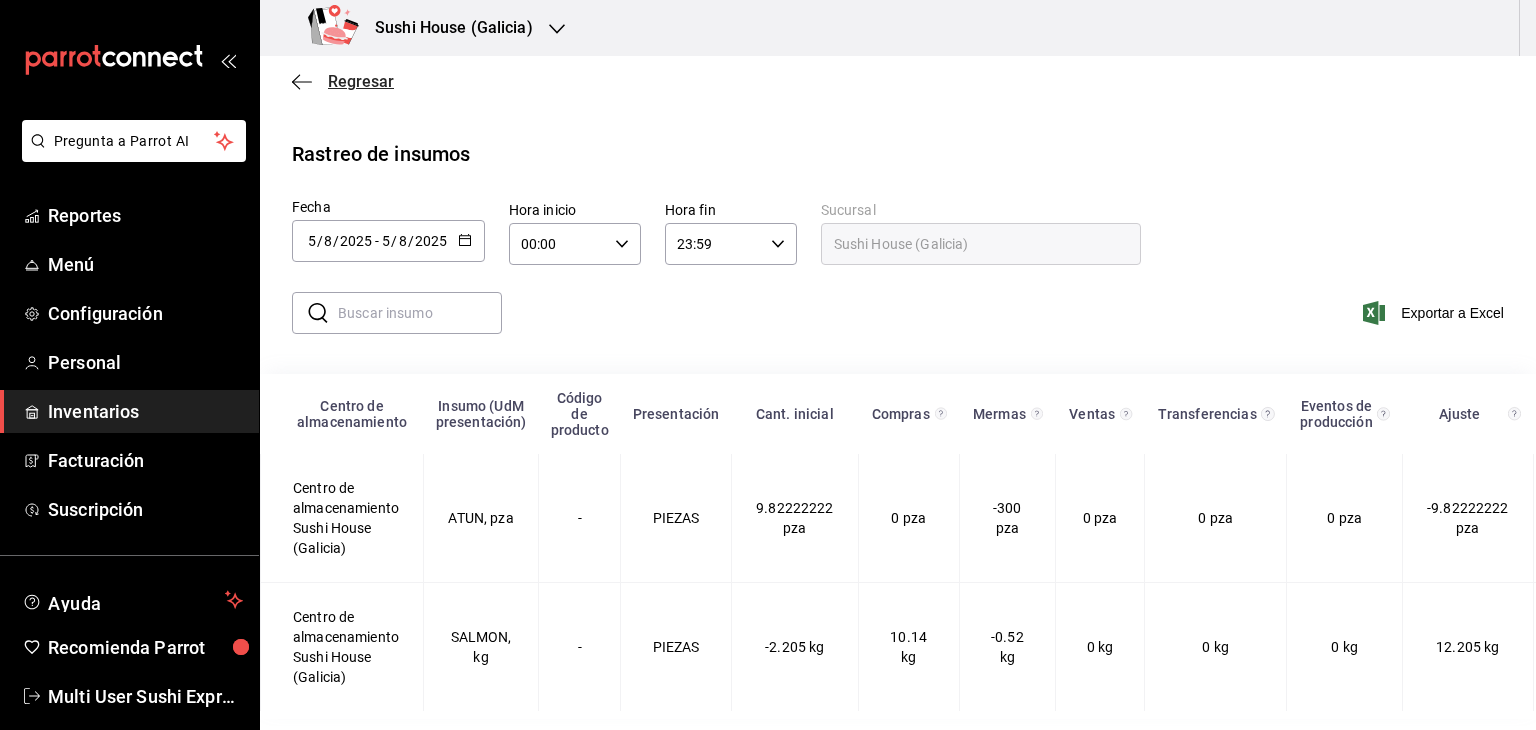 click 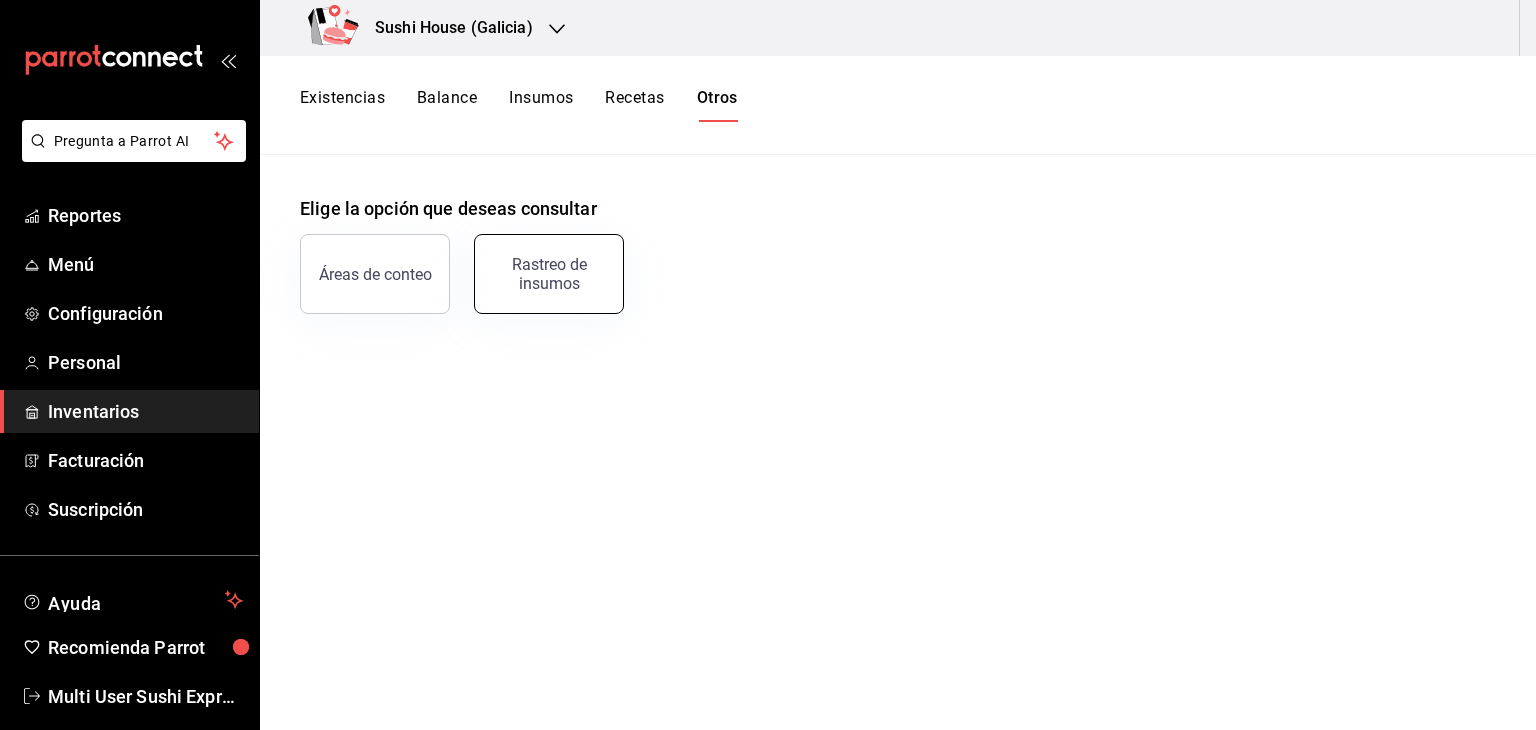 click on "Rastreo de insumos" at bounding box center [549, 274] 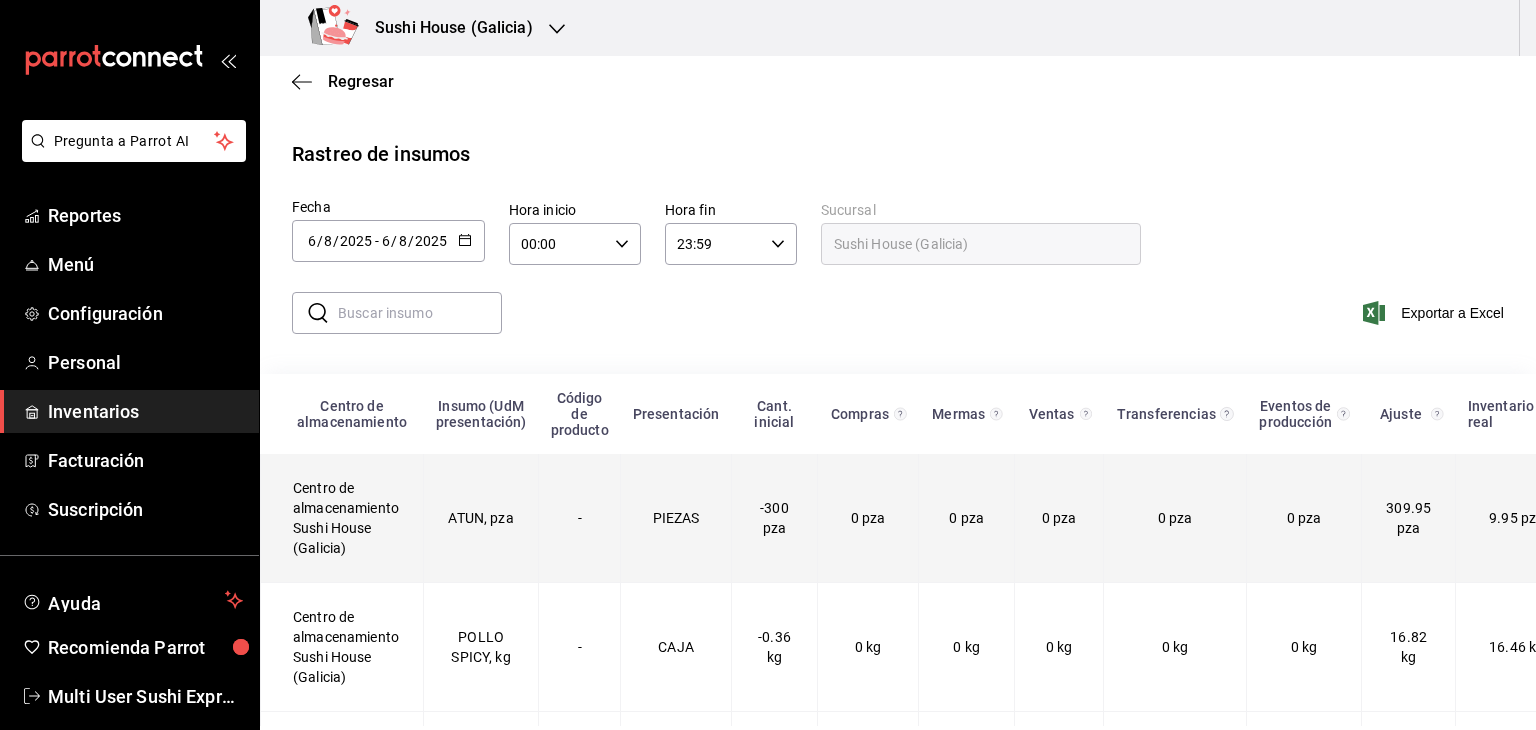 scroll, scrollTop: 140, scrollLeft: 0, axis: vertical 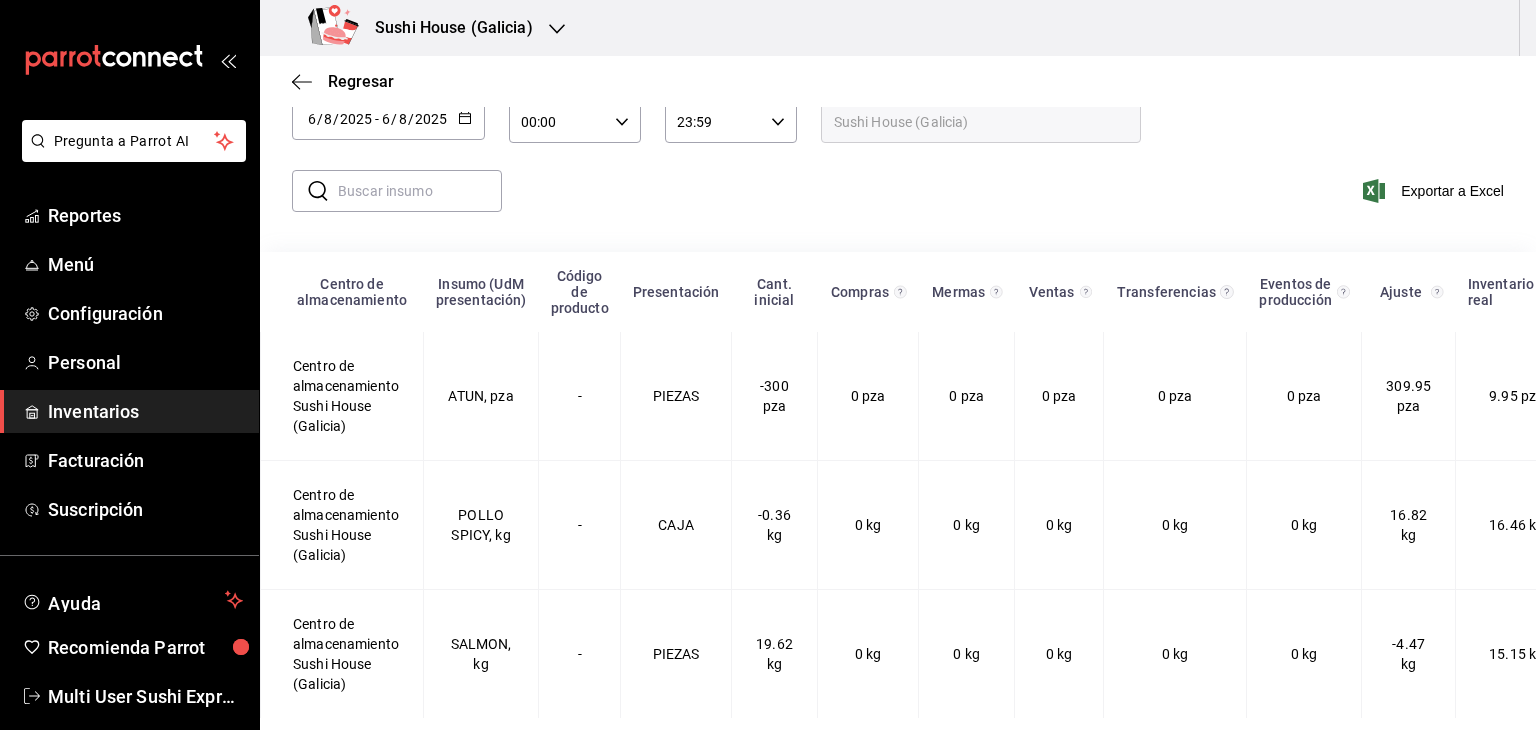 click 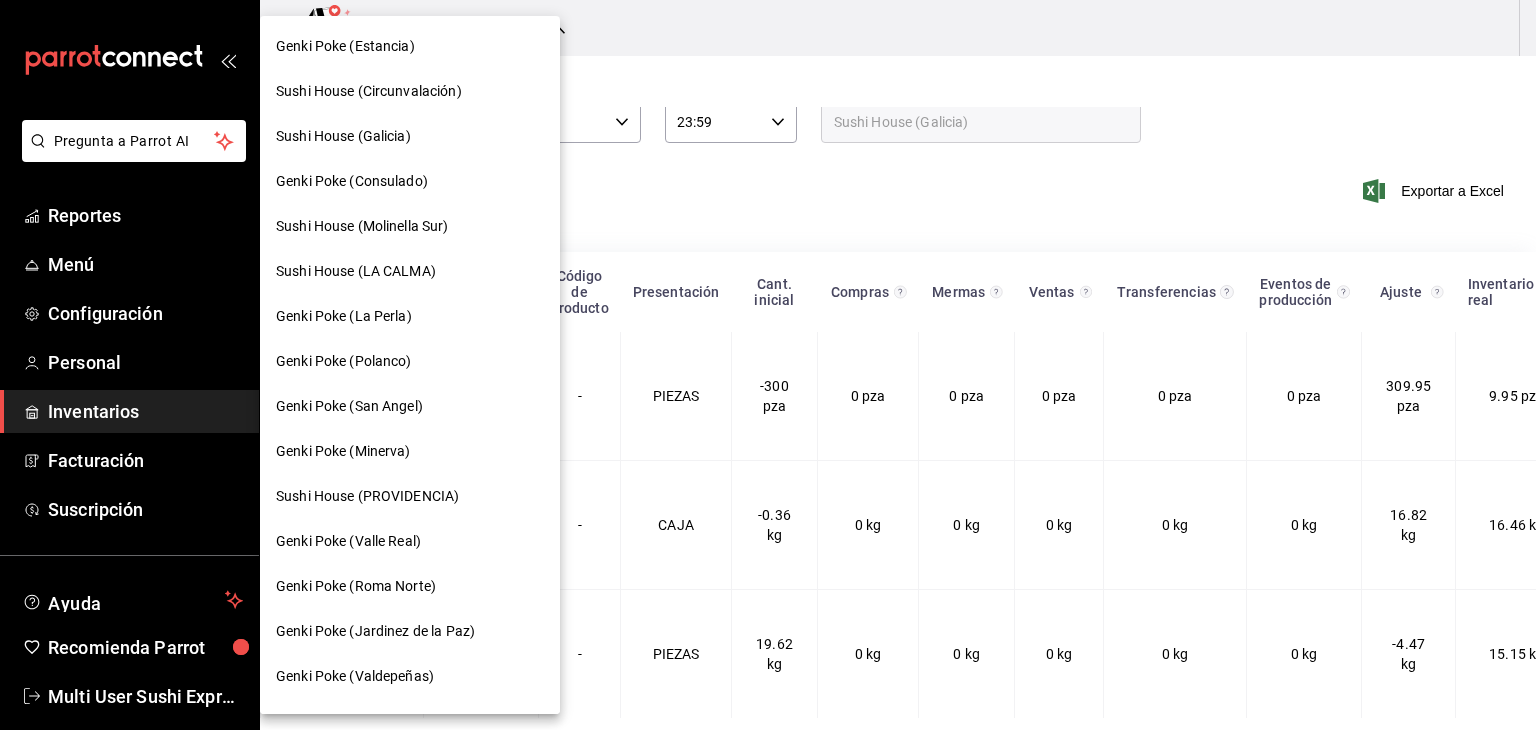 click at bounding box center [768, 365] 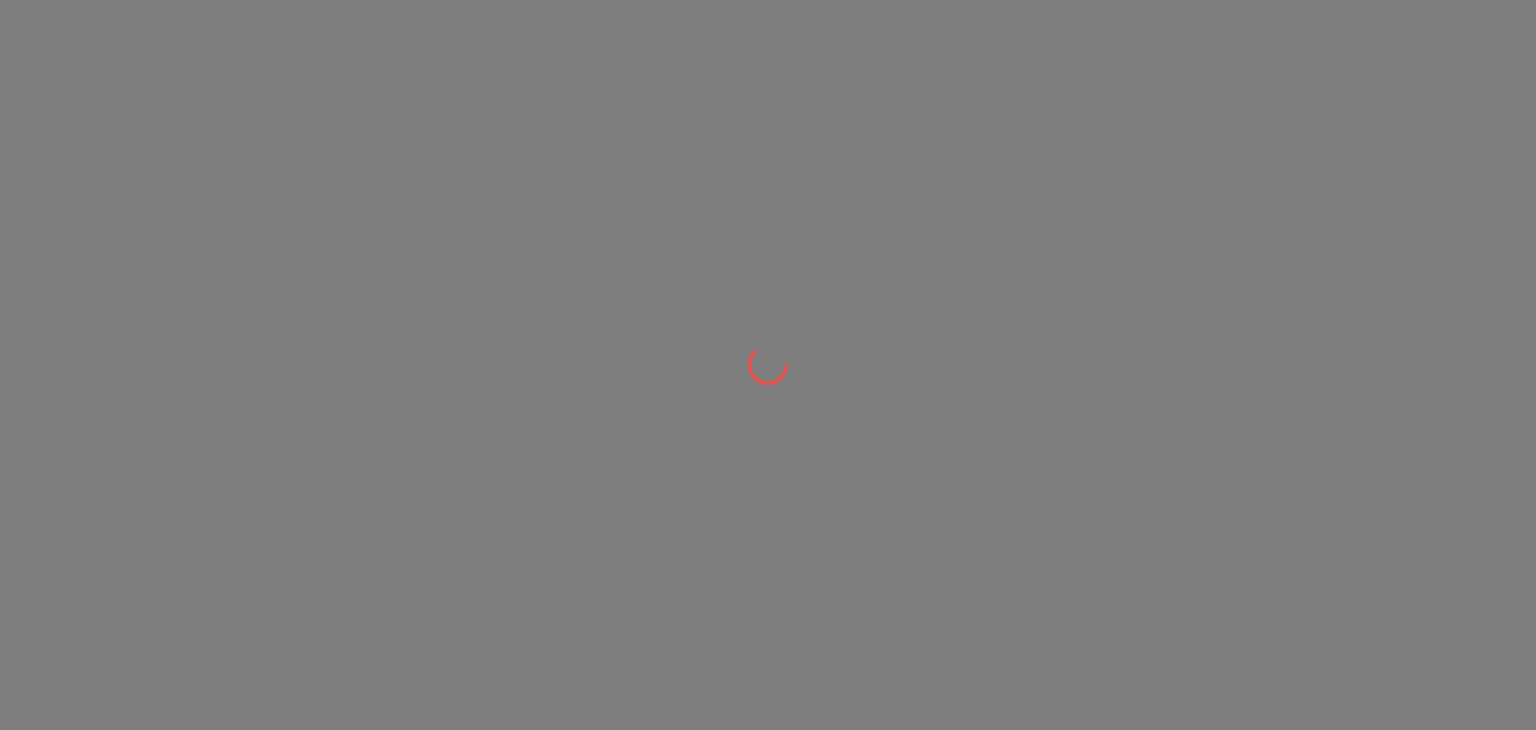 scroll, scrollTop: 0, scrollLeft: 0, axis: both 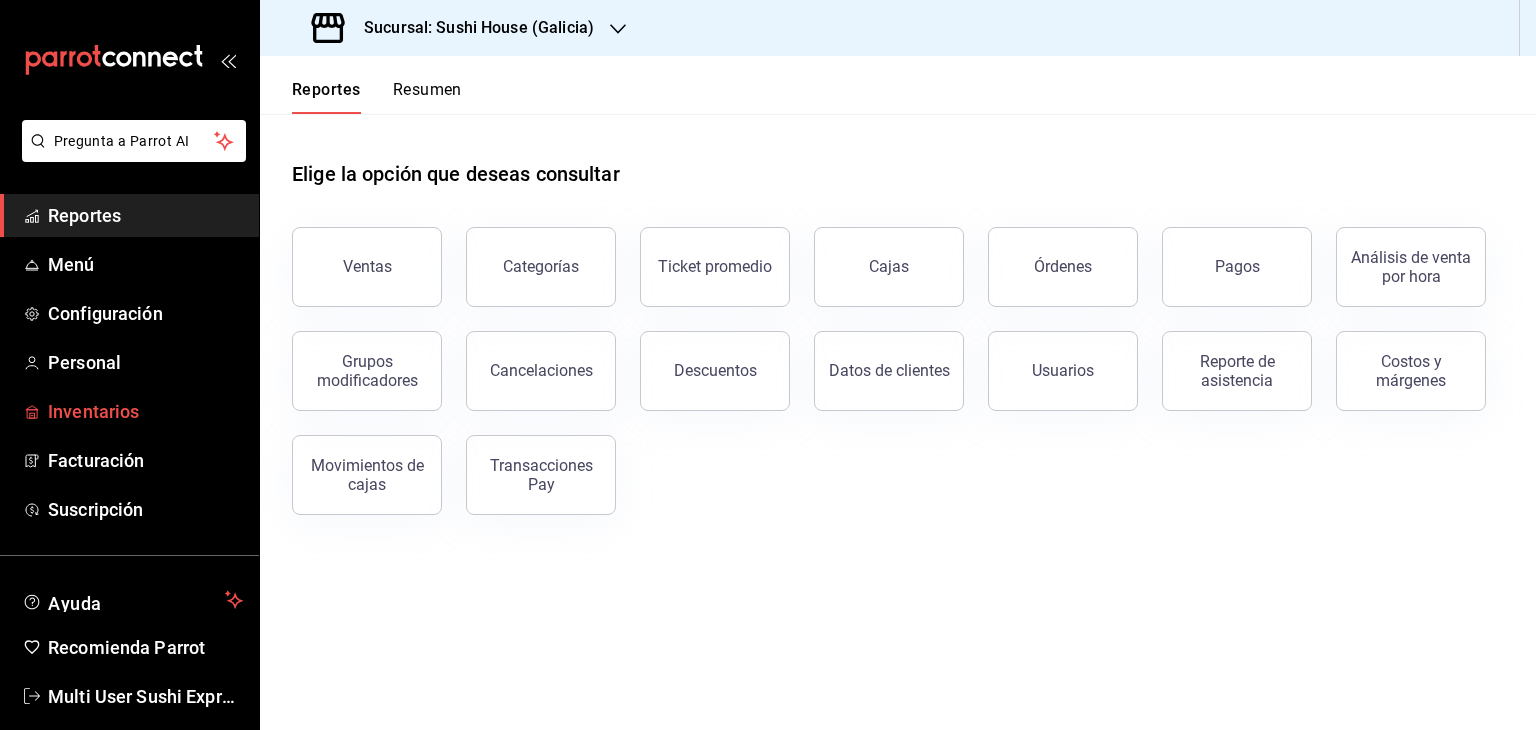 click on "Inventarios" at bounding box center [145, 411] 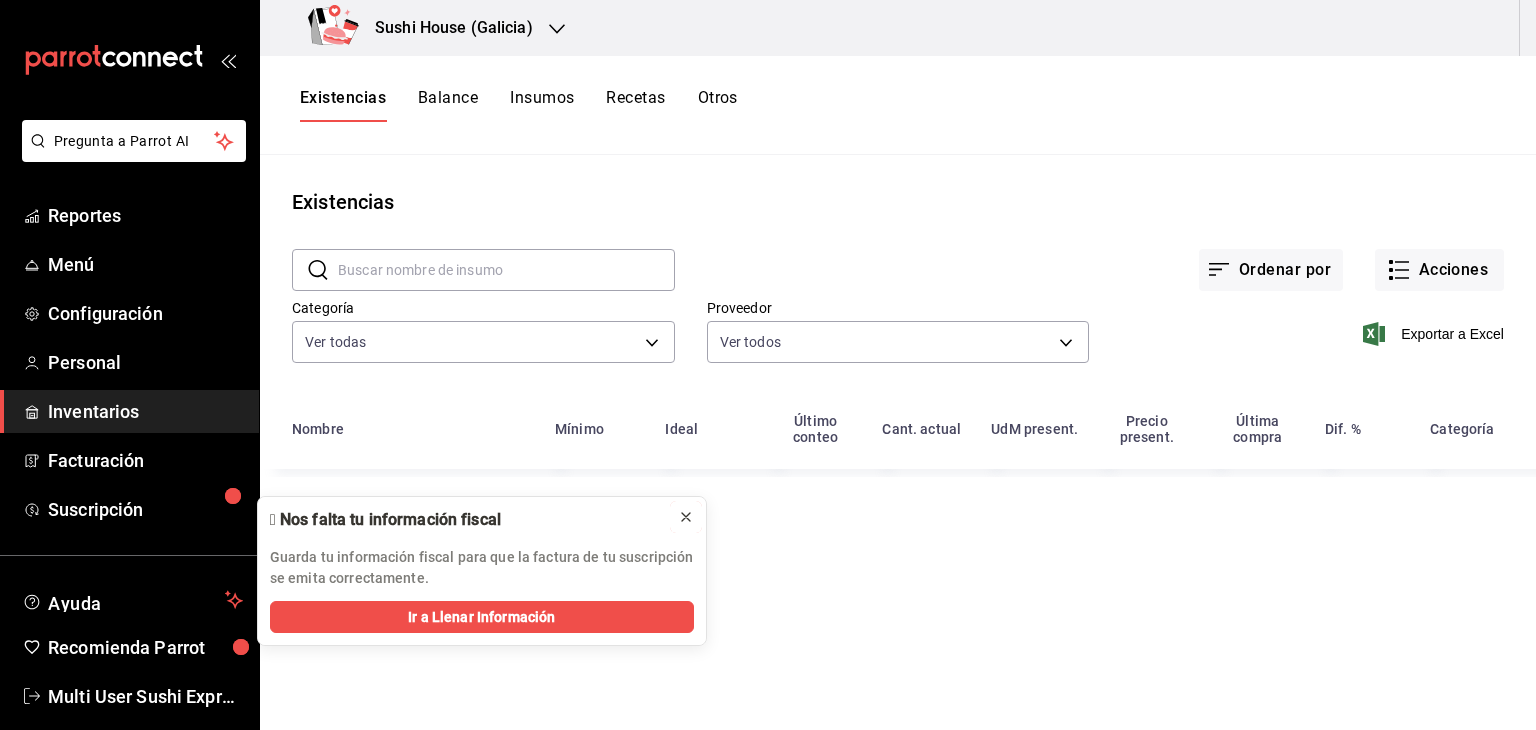 click 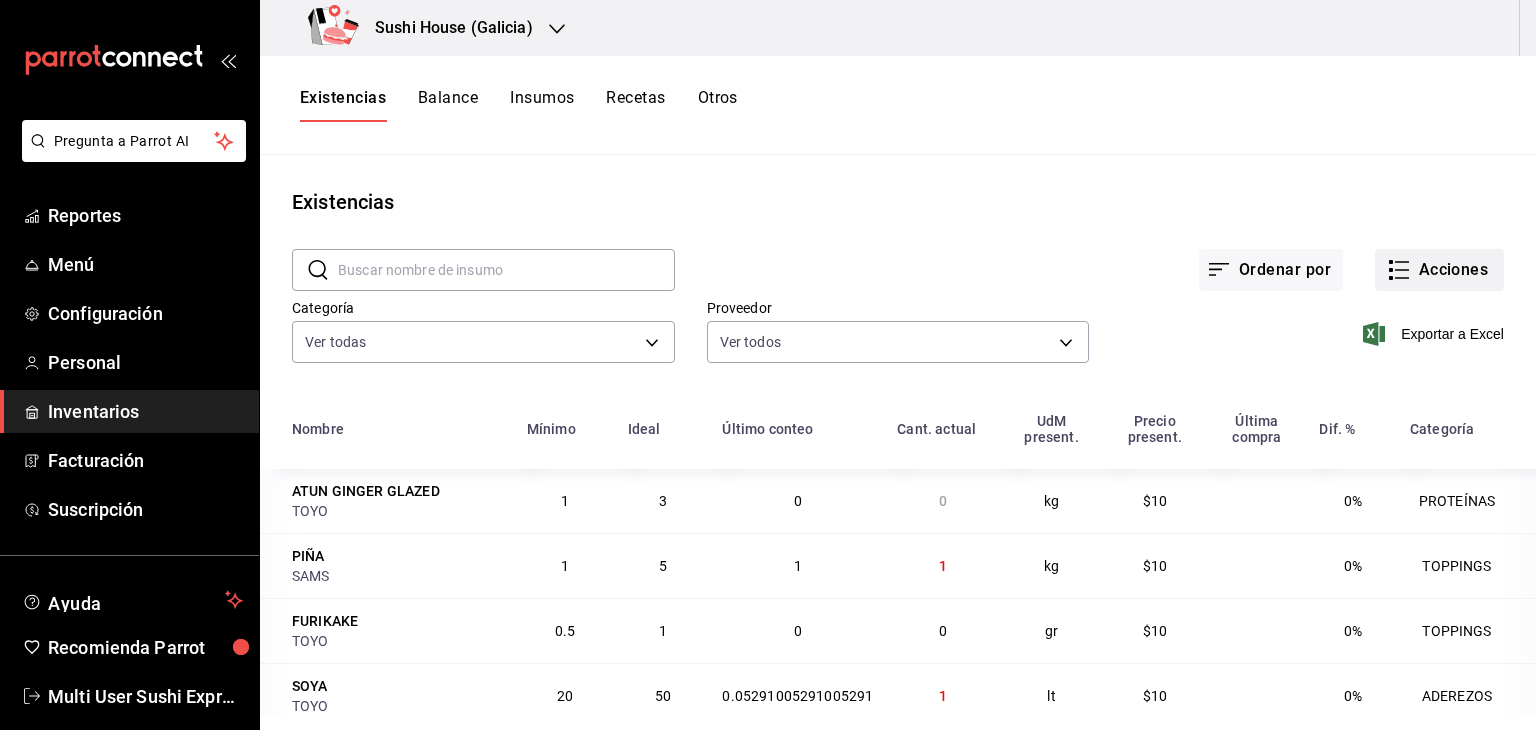 click on "Acciones" at bounding box center (1439, 270) 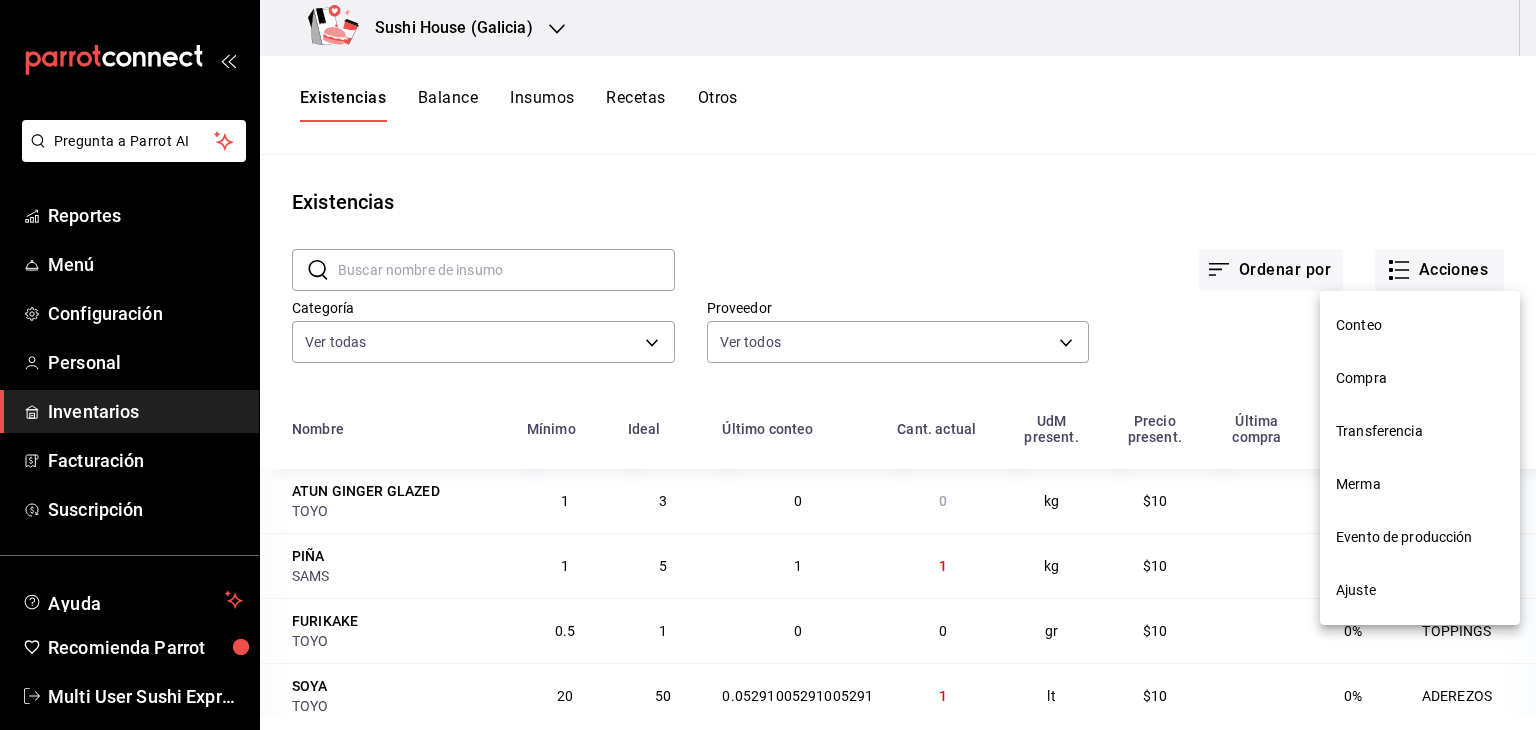 click on "Ajuste" at bounding box center [1420, 590] 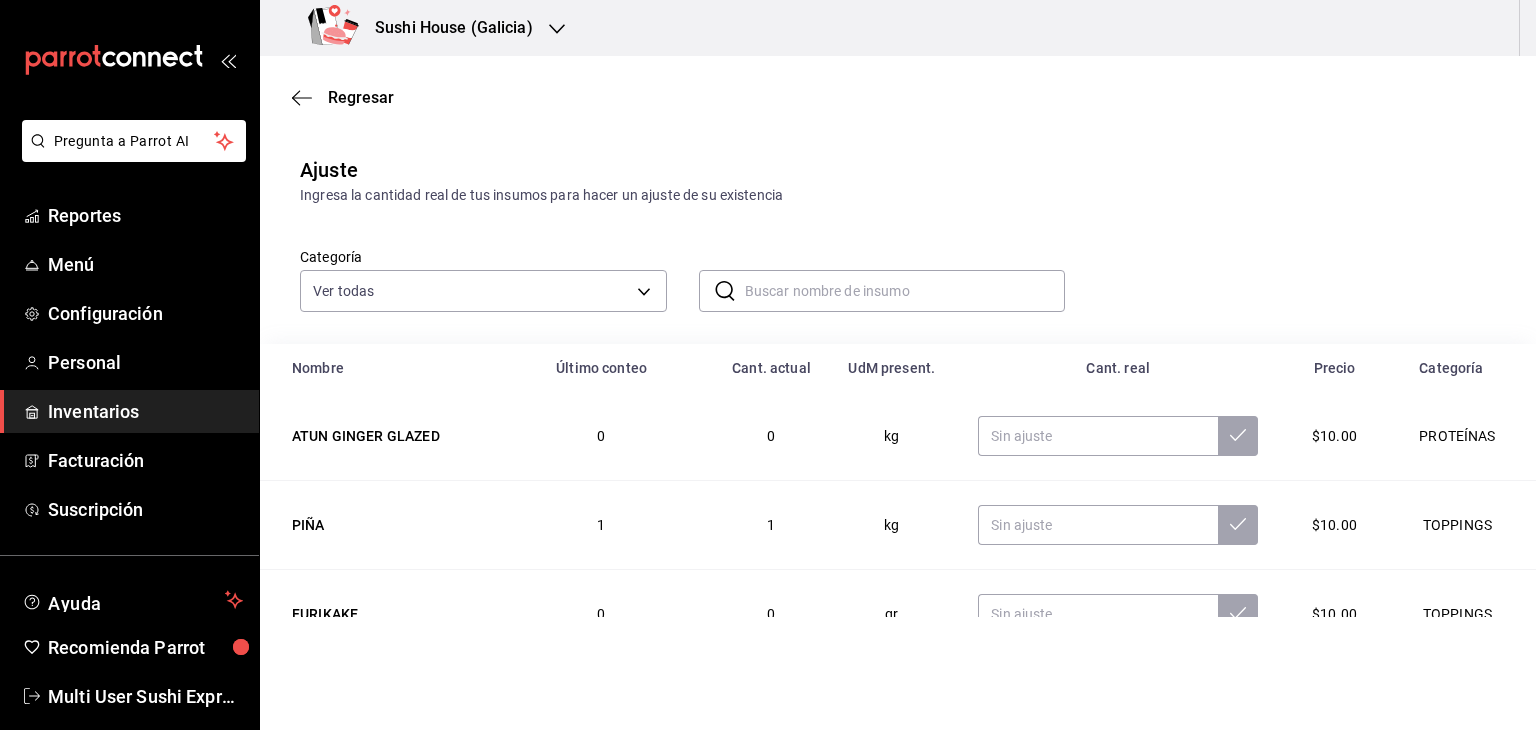 click at bounding box center [905, 291] 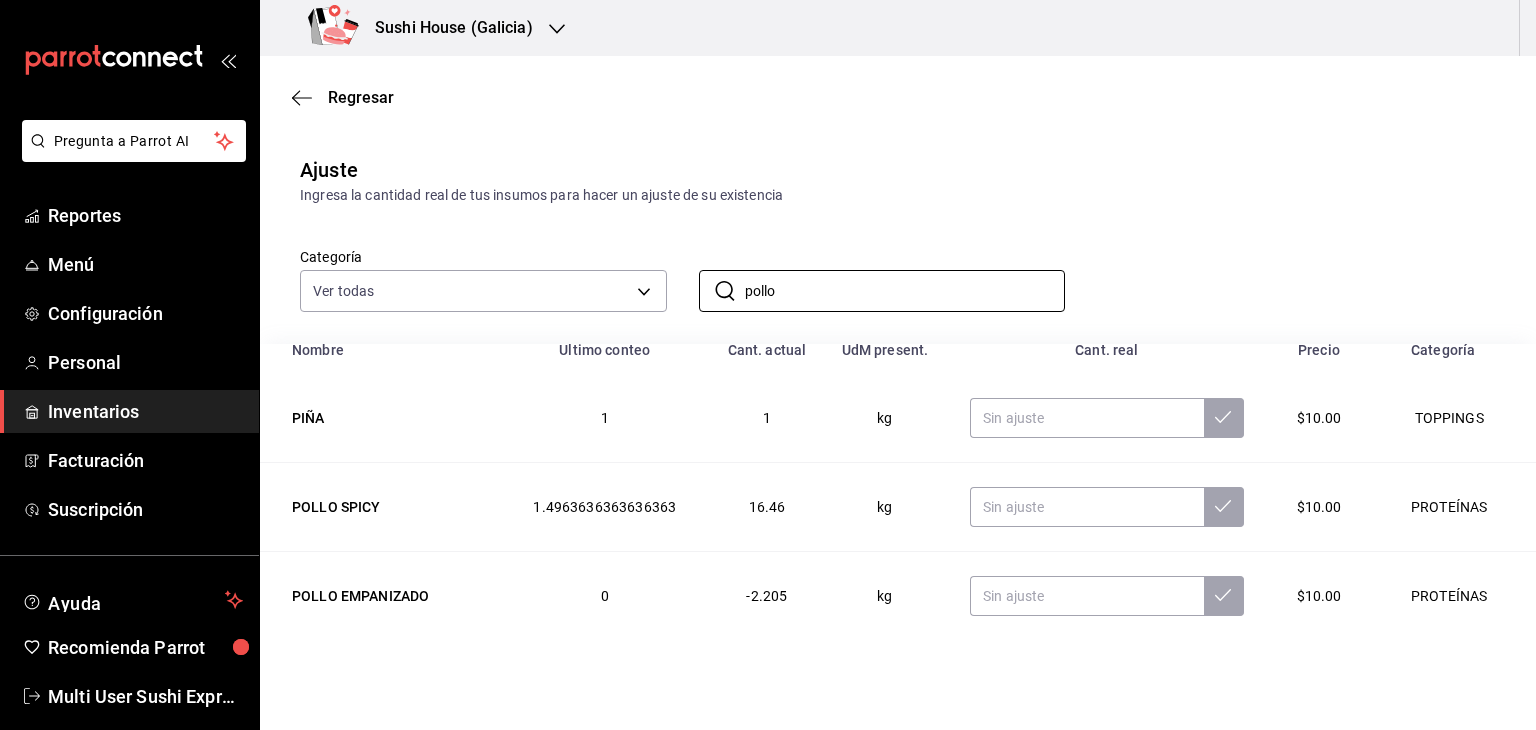 scroll, scrollTop: 0, scrollLeft: 0, axis: both 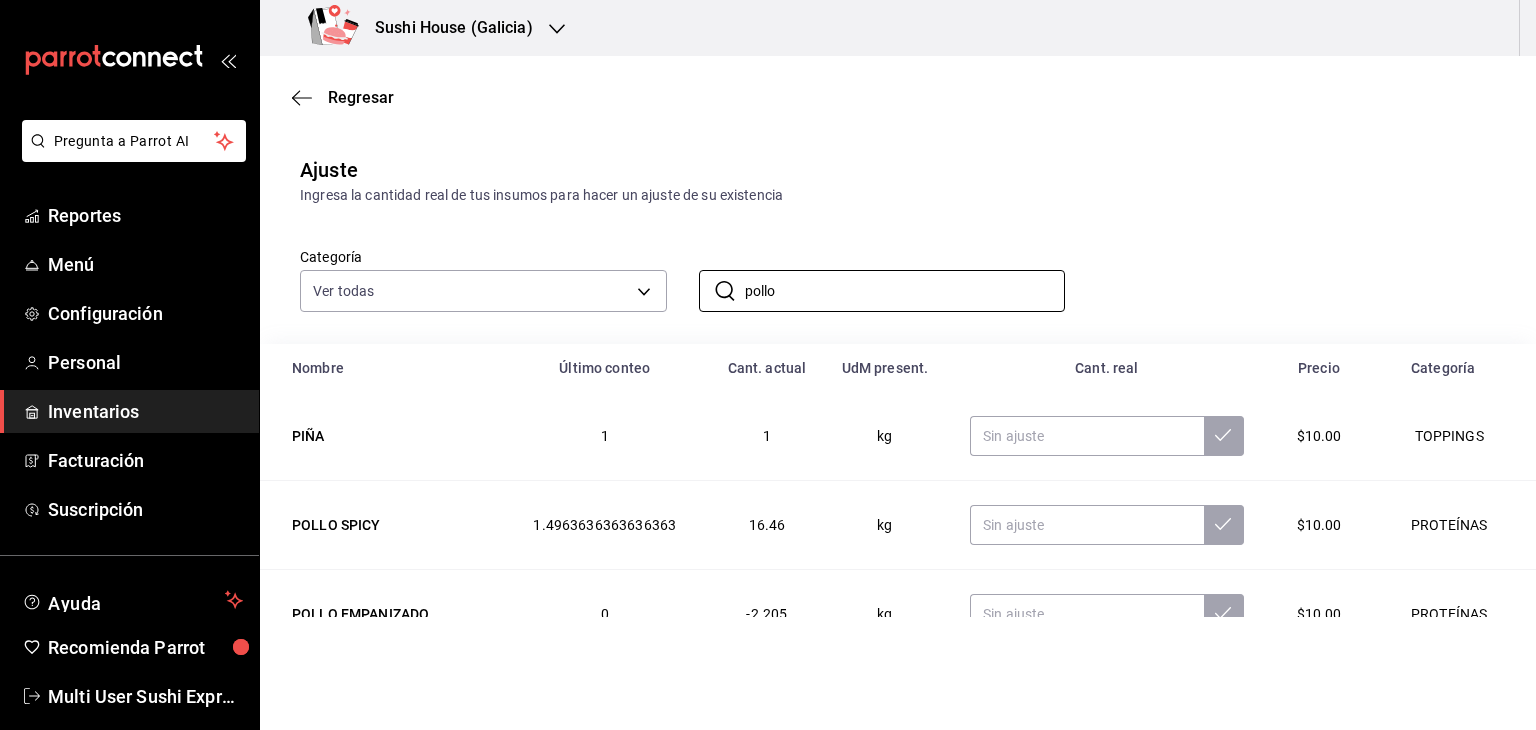 click on "Categoría Ver todas [UUID],[UUID],[UUID],[UUID],[UUID],[UUID],[UUID],[UUID] ​ pollo ​" at bounding box center [866, 259] 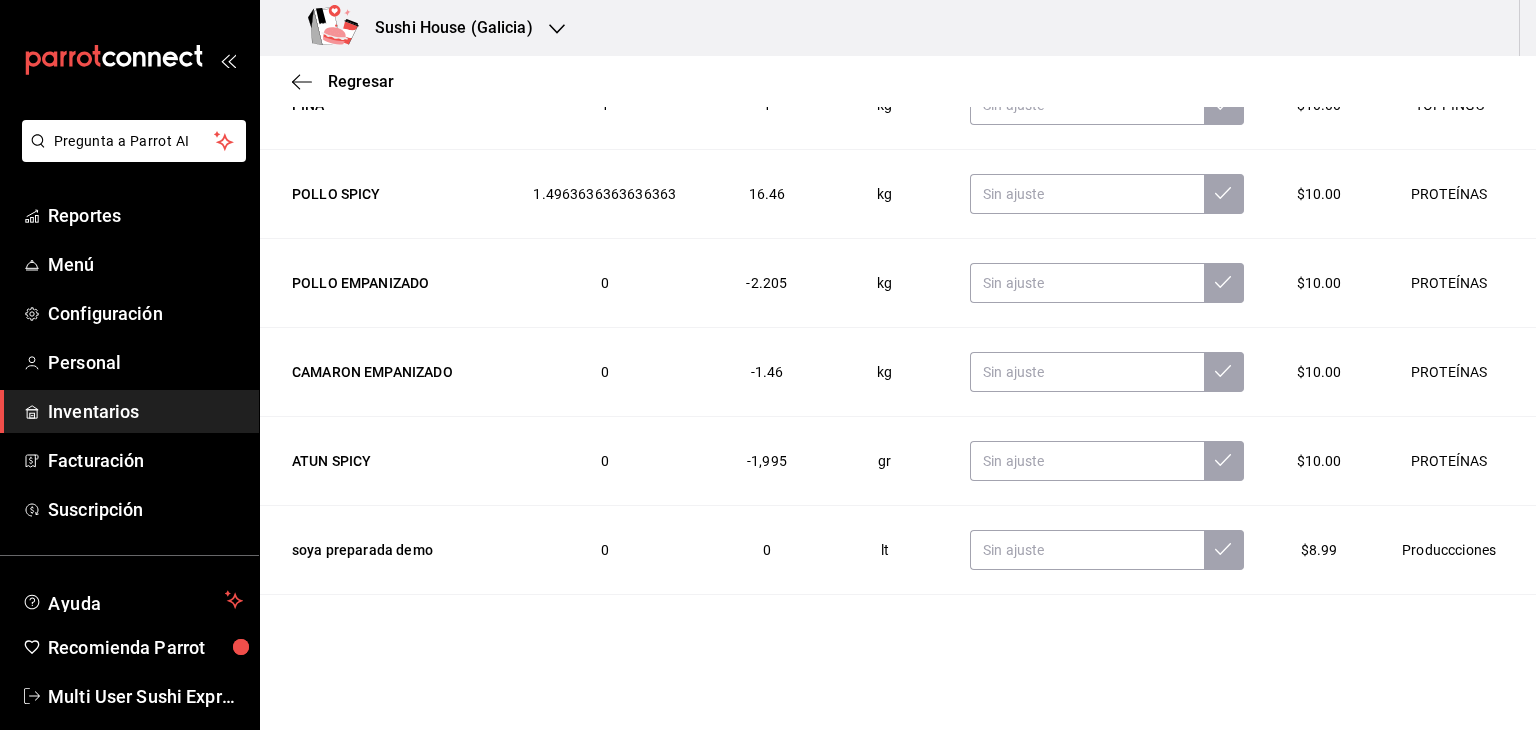 scroll, scrollTop: 0, scrollLeft: 0, axis: both 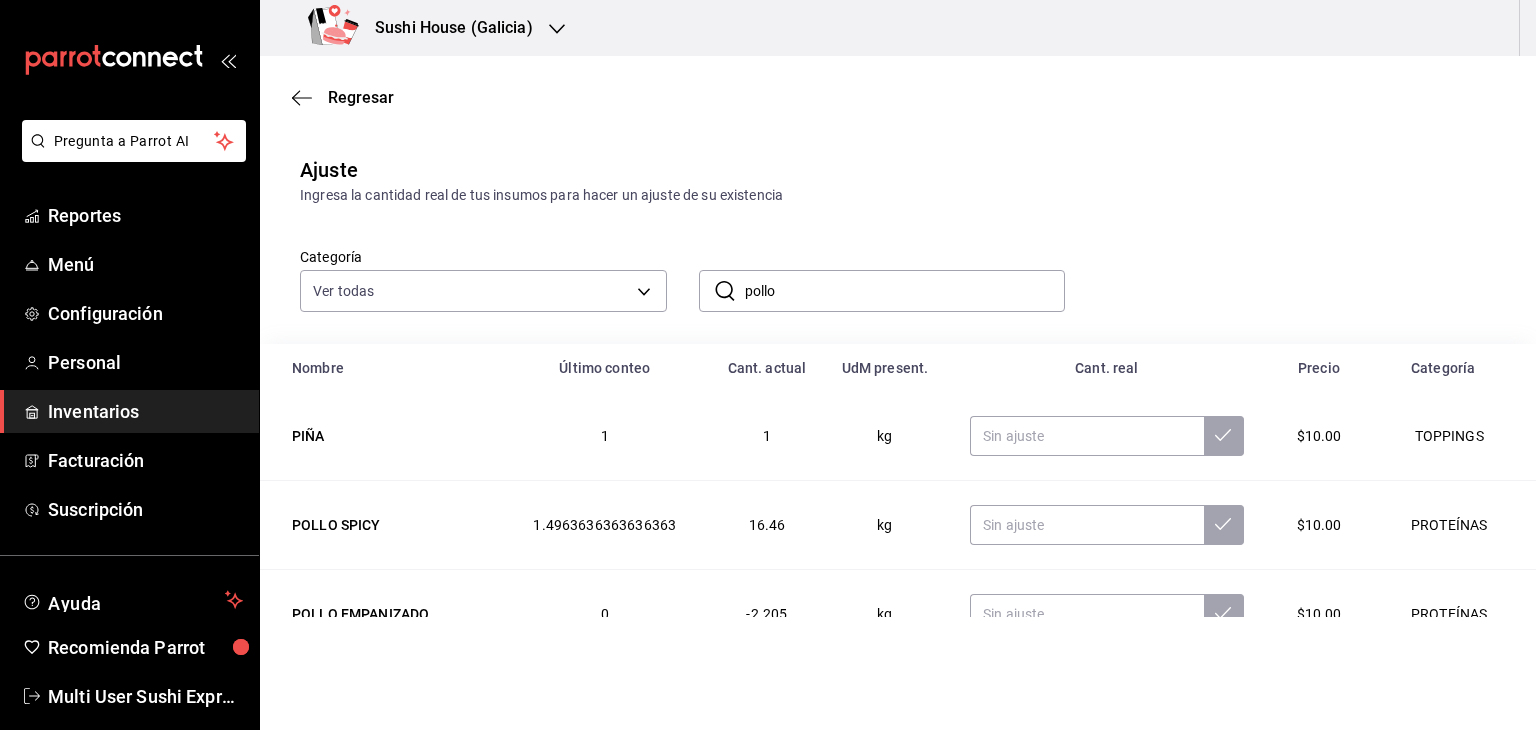 click on "pollo" at bounding box center (905, 291) 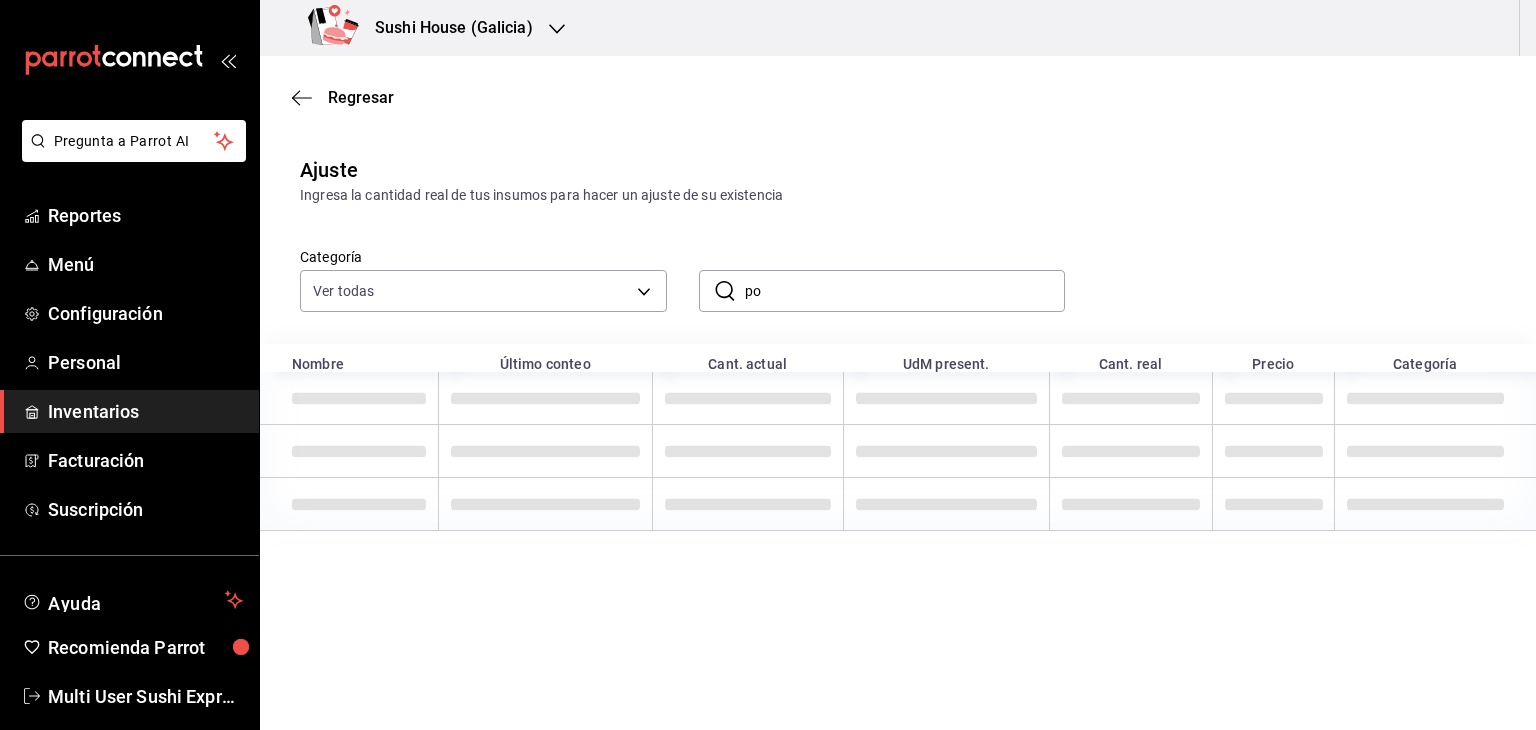 type on "p" 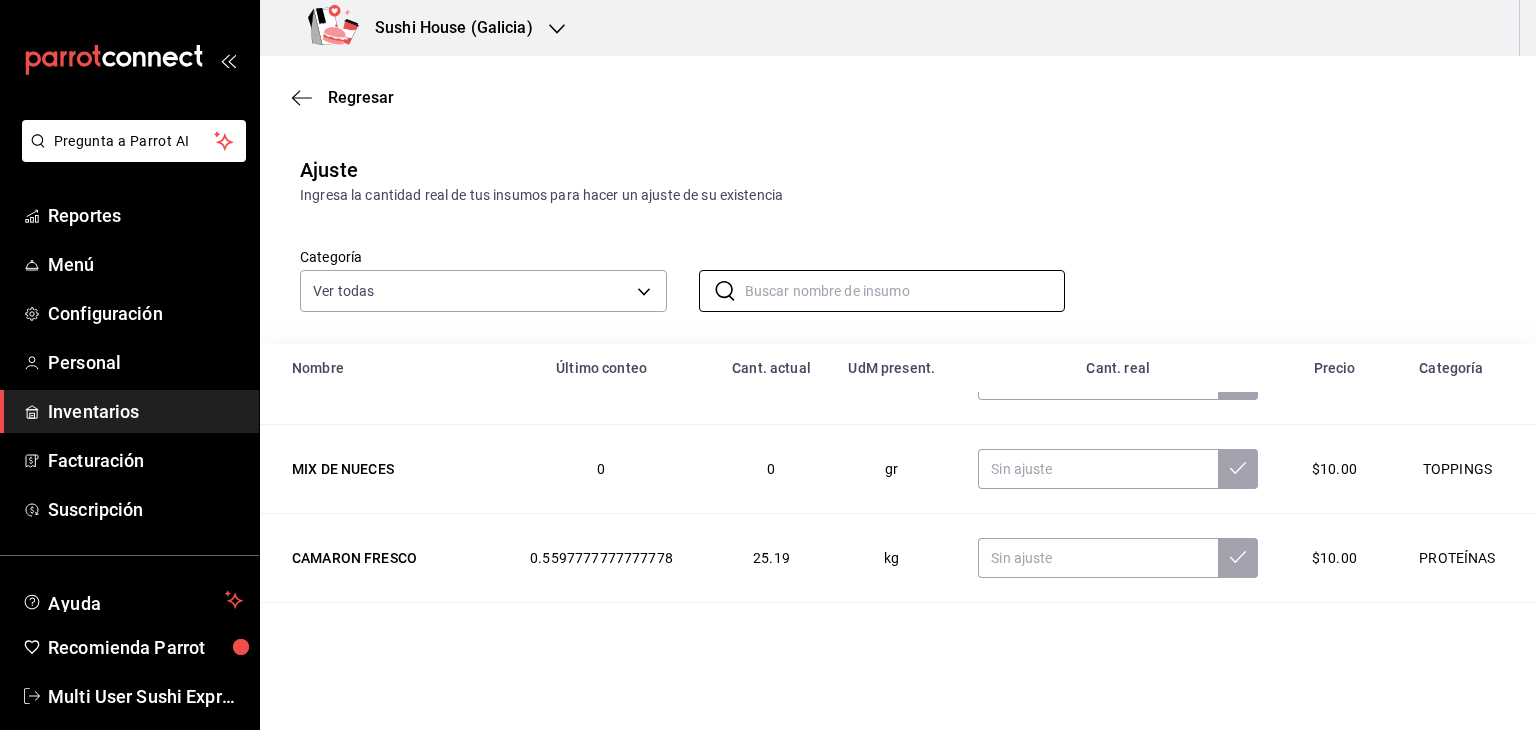 scroll, scrollTop: 340, scrollLeft: 0, axis: vertical 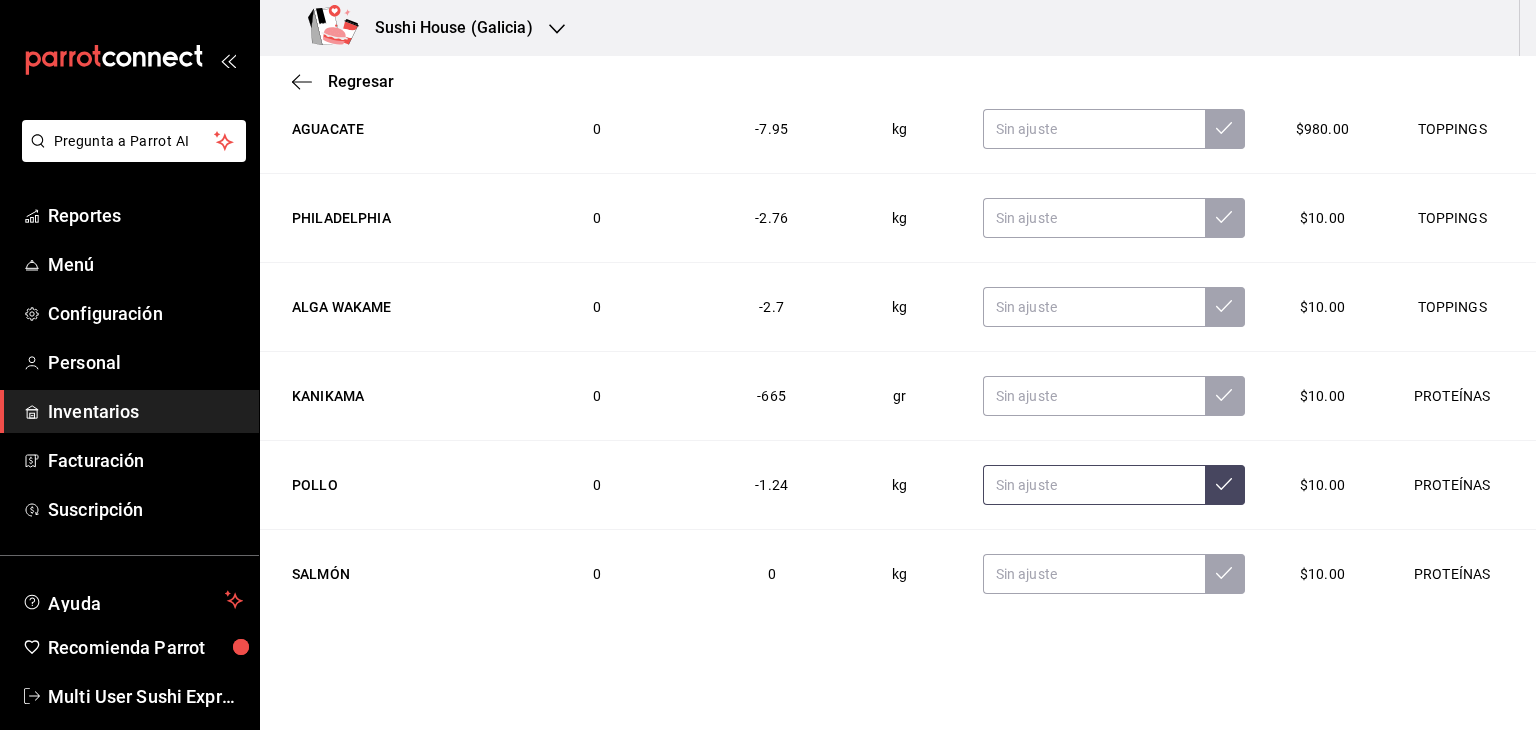 type 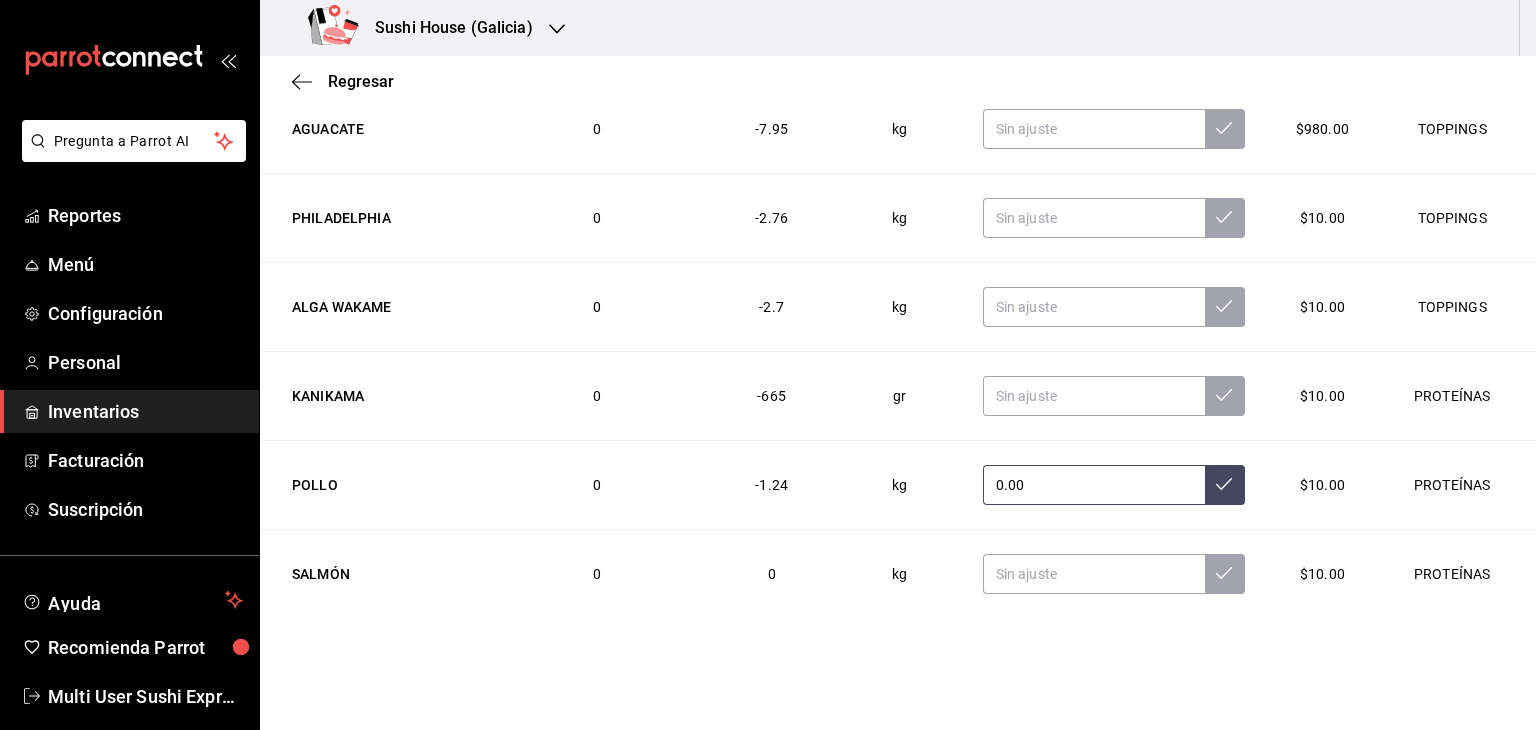 click 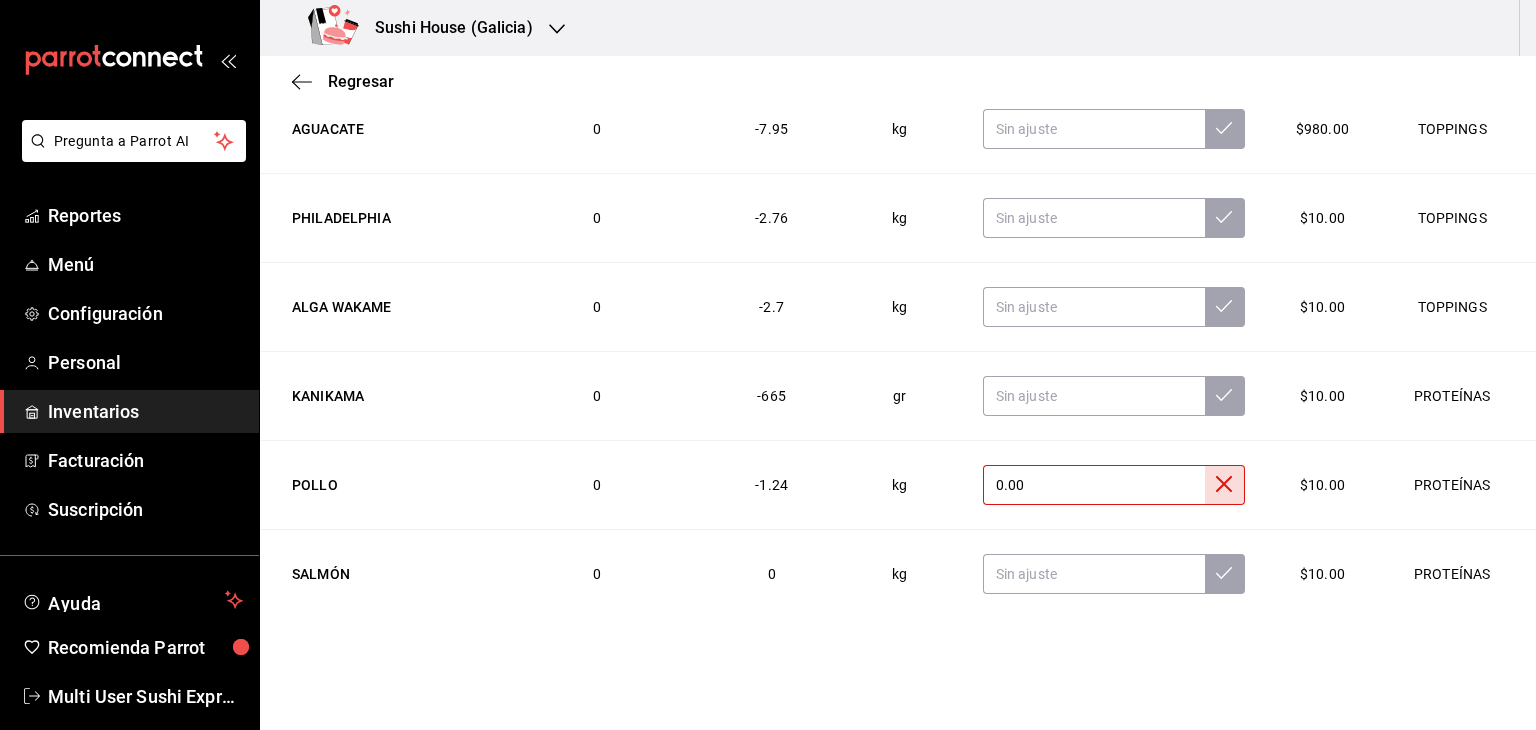 click on "0.00" at bounding box center [1094, 485] 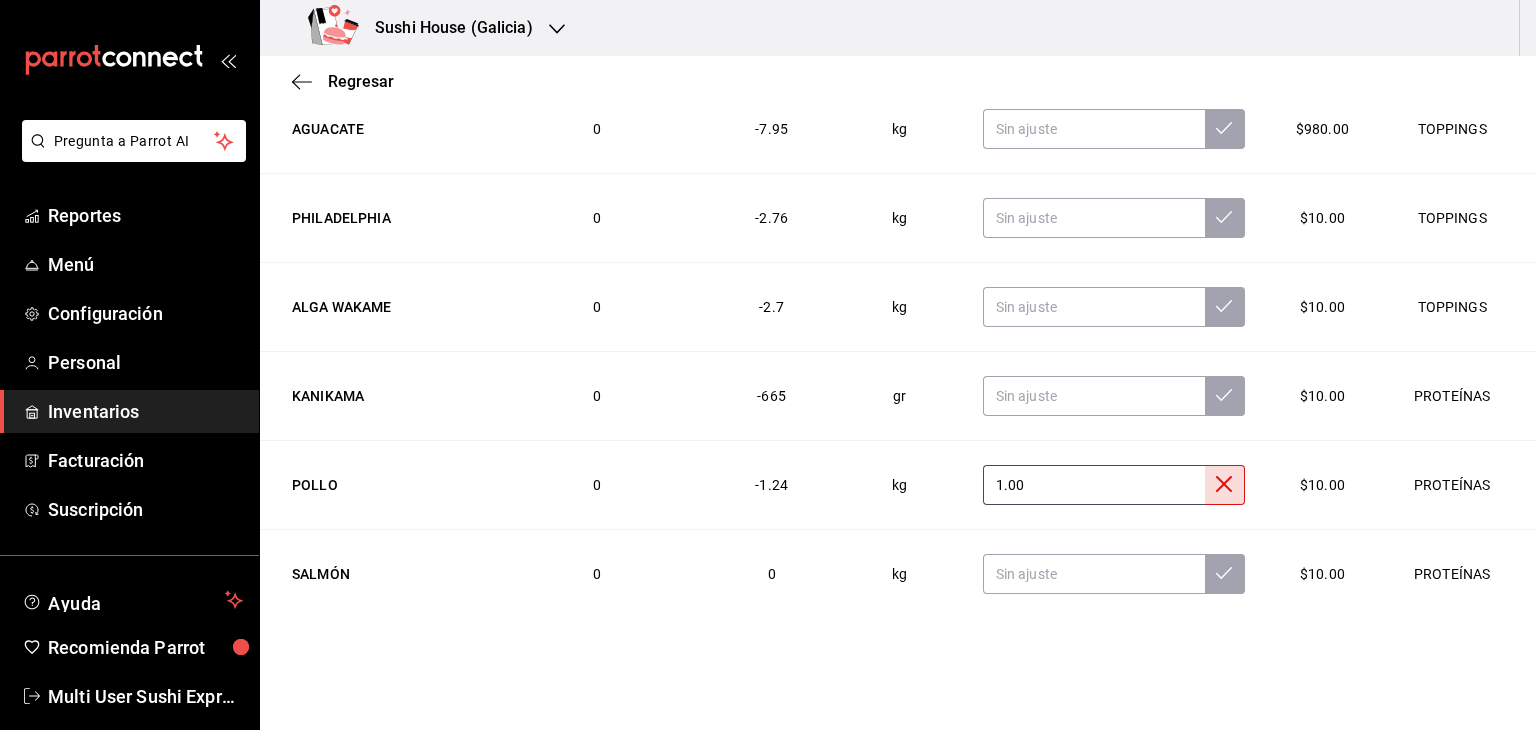 type on "1.00" 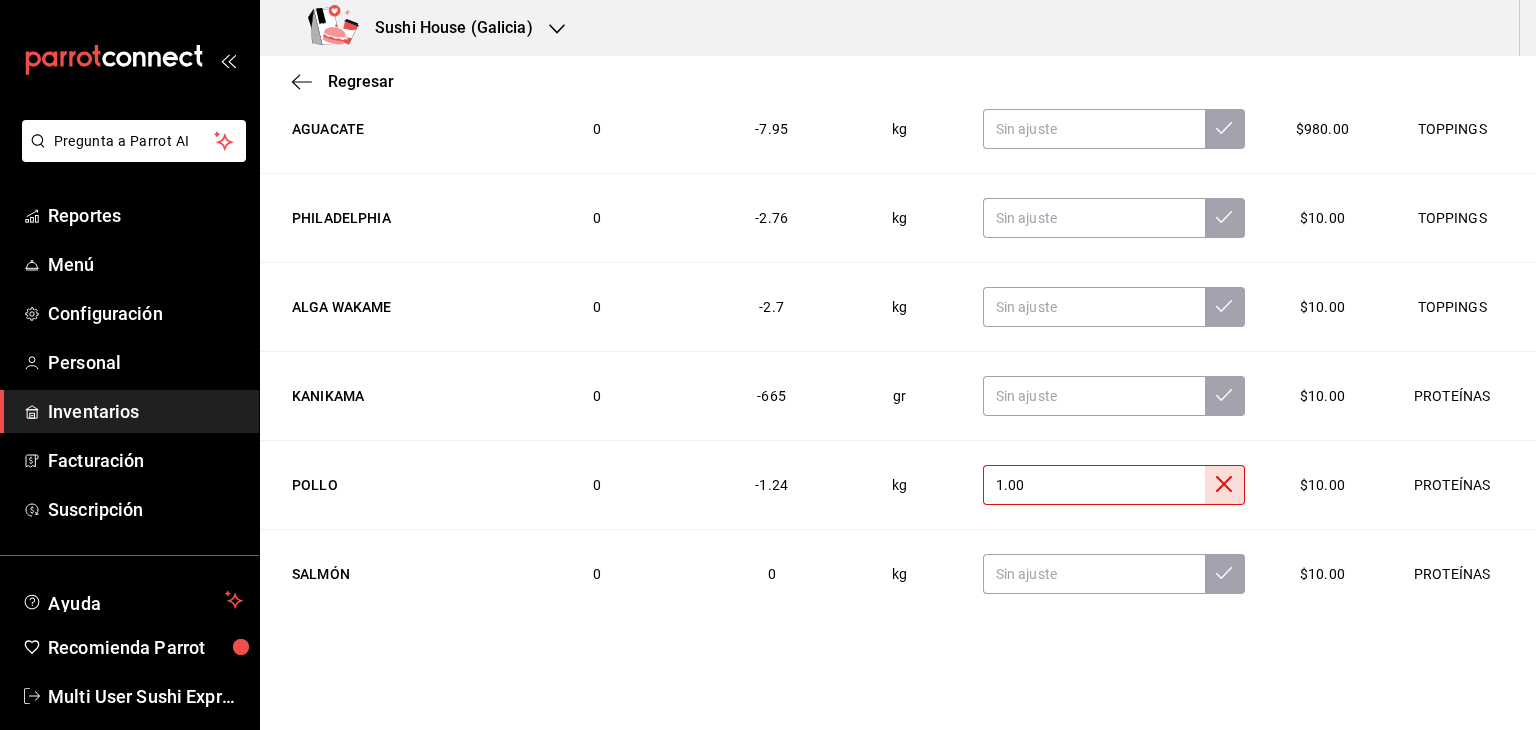 click at bounding box center [1114, 574] 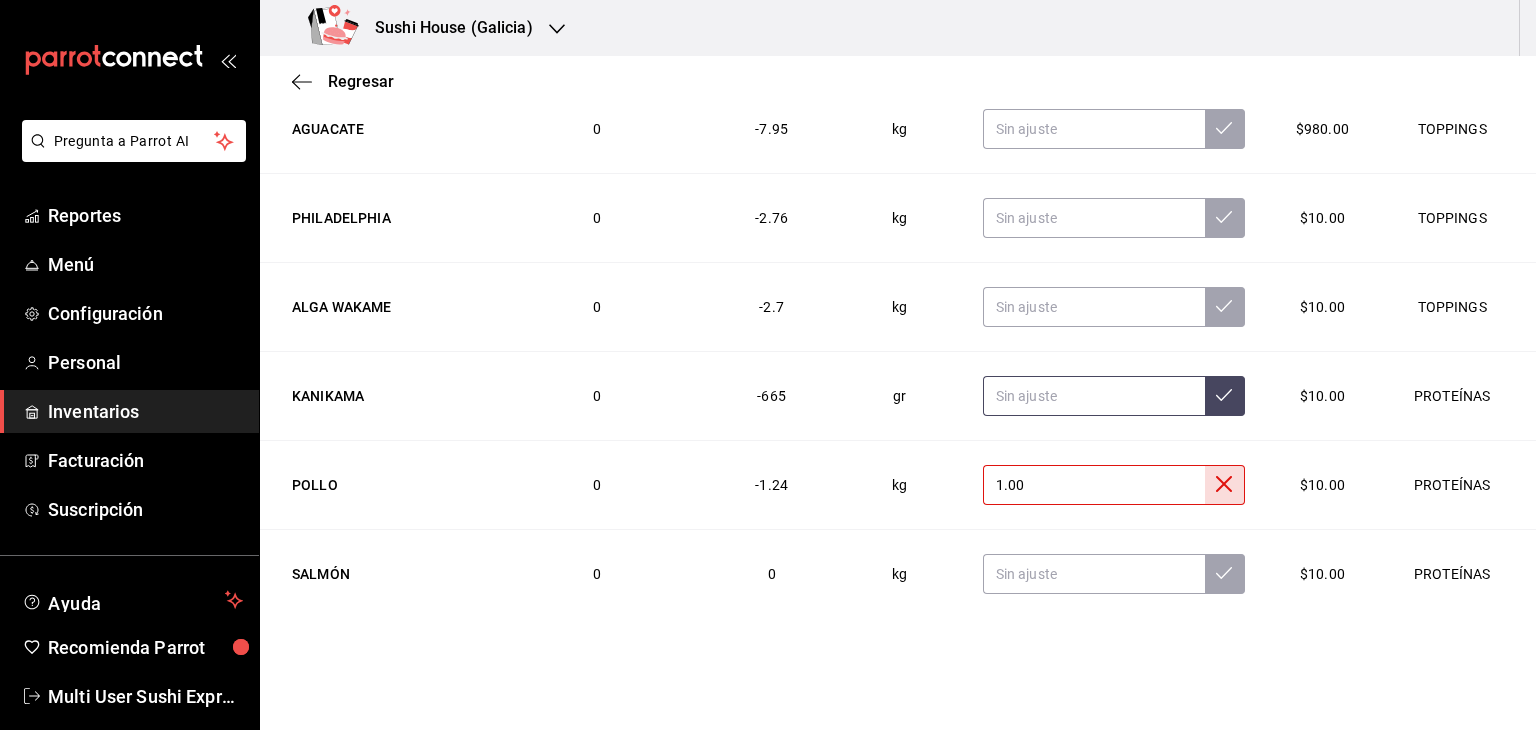 click at bounding box center (1094, 396) 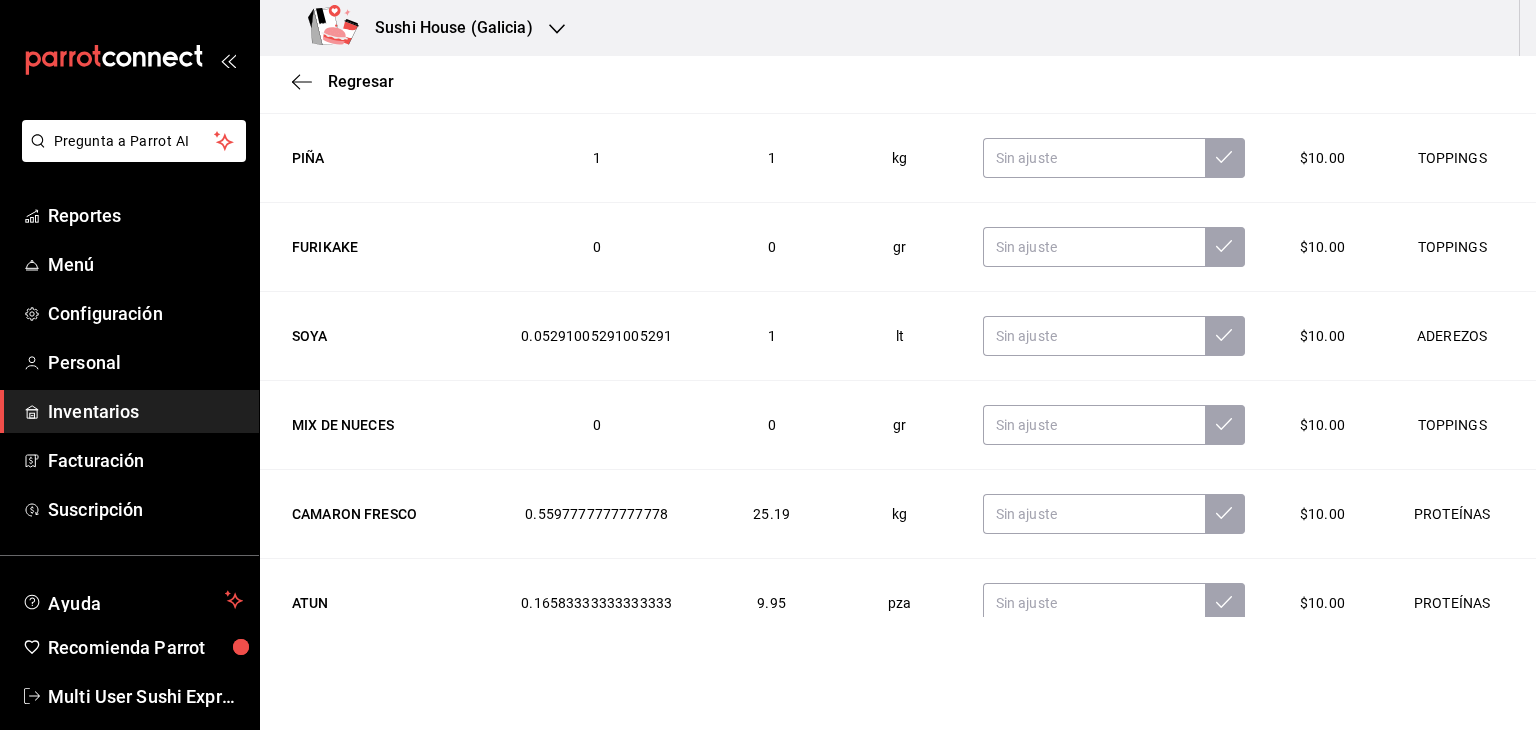 scroll, scrollTop: 0, scrollLeft: 0, axis: both 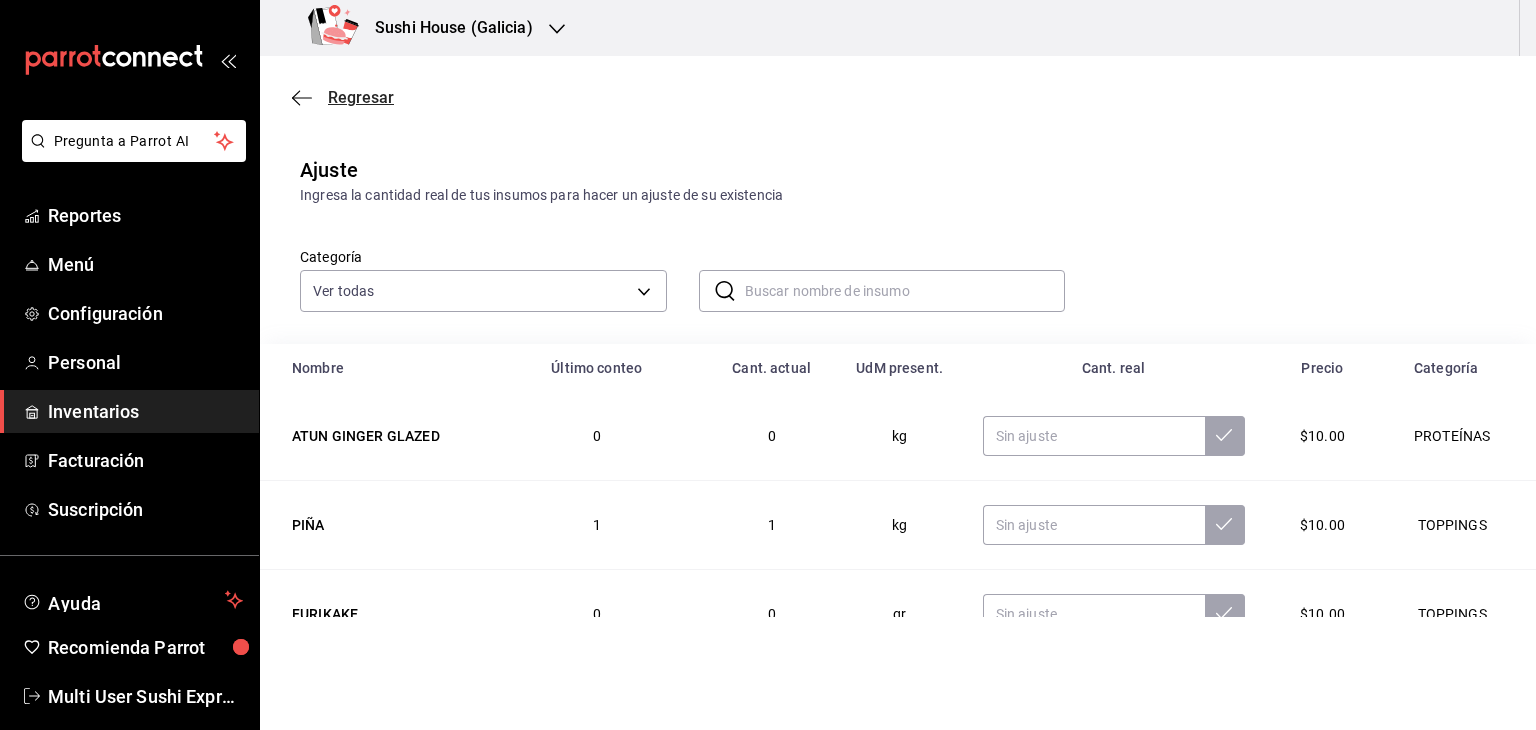 click 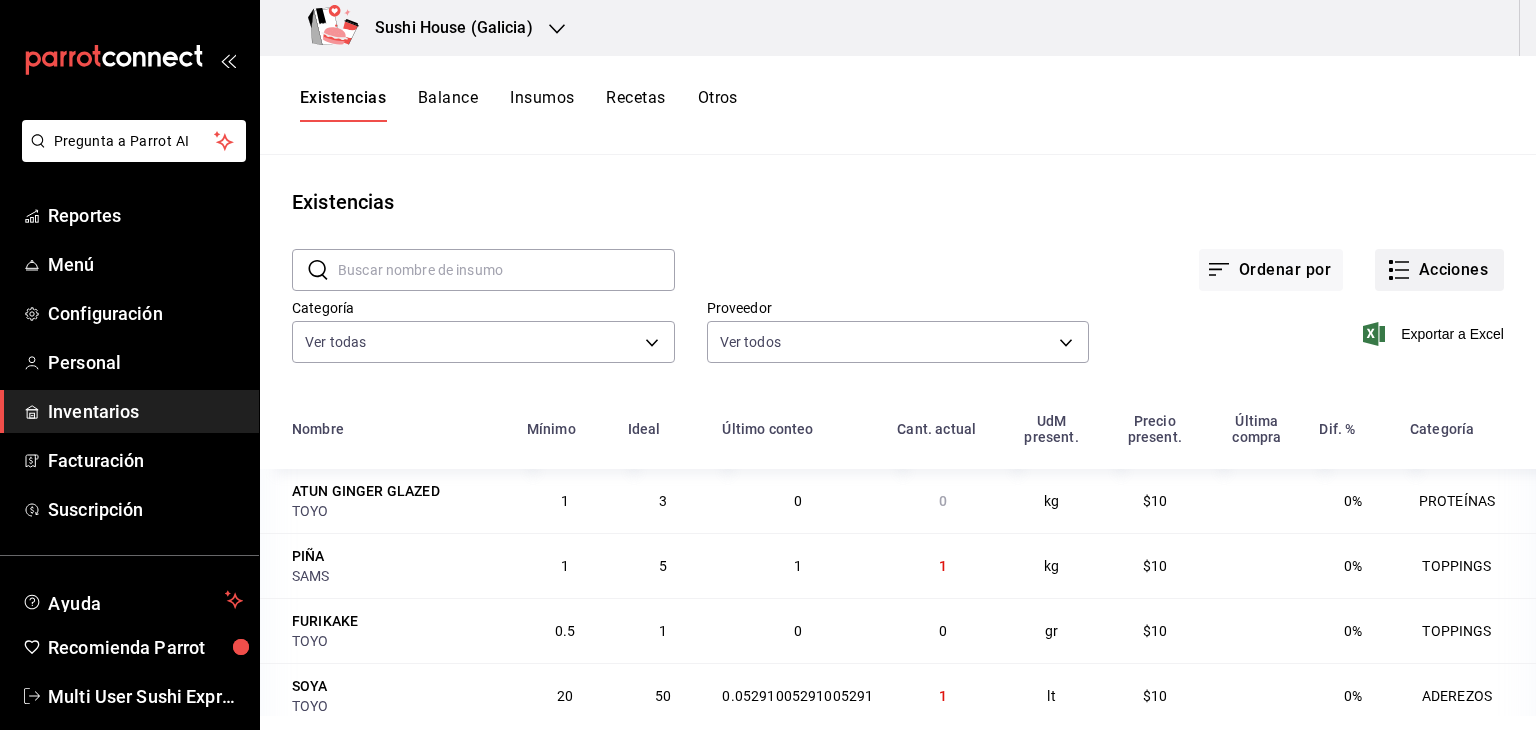 click on "Acciones" at bounding box center (1439, 270) 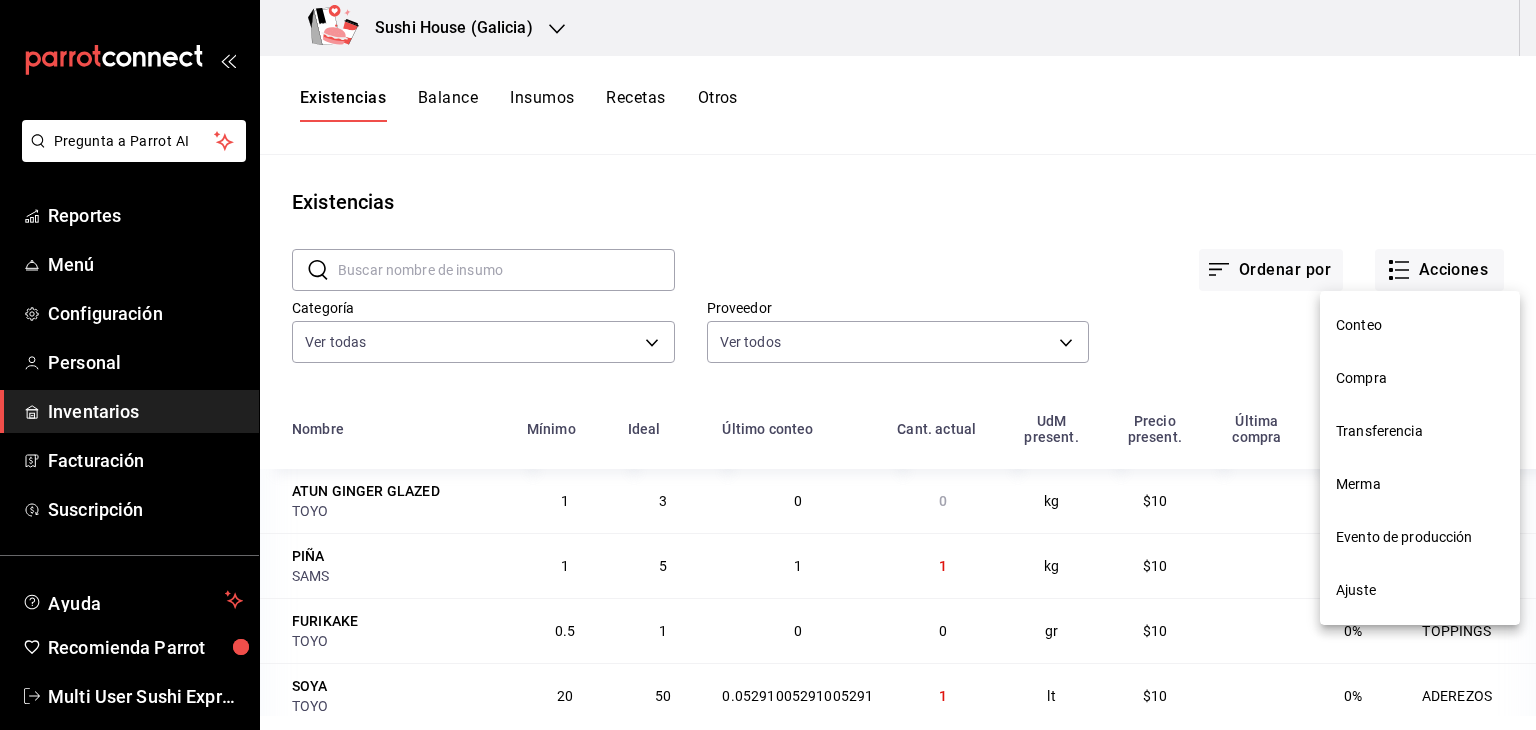 click at bounding box center (768, 365) 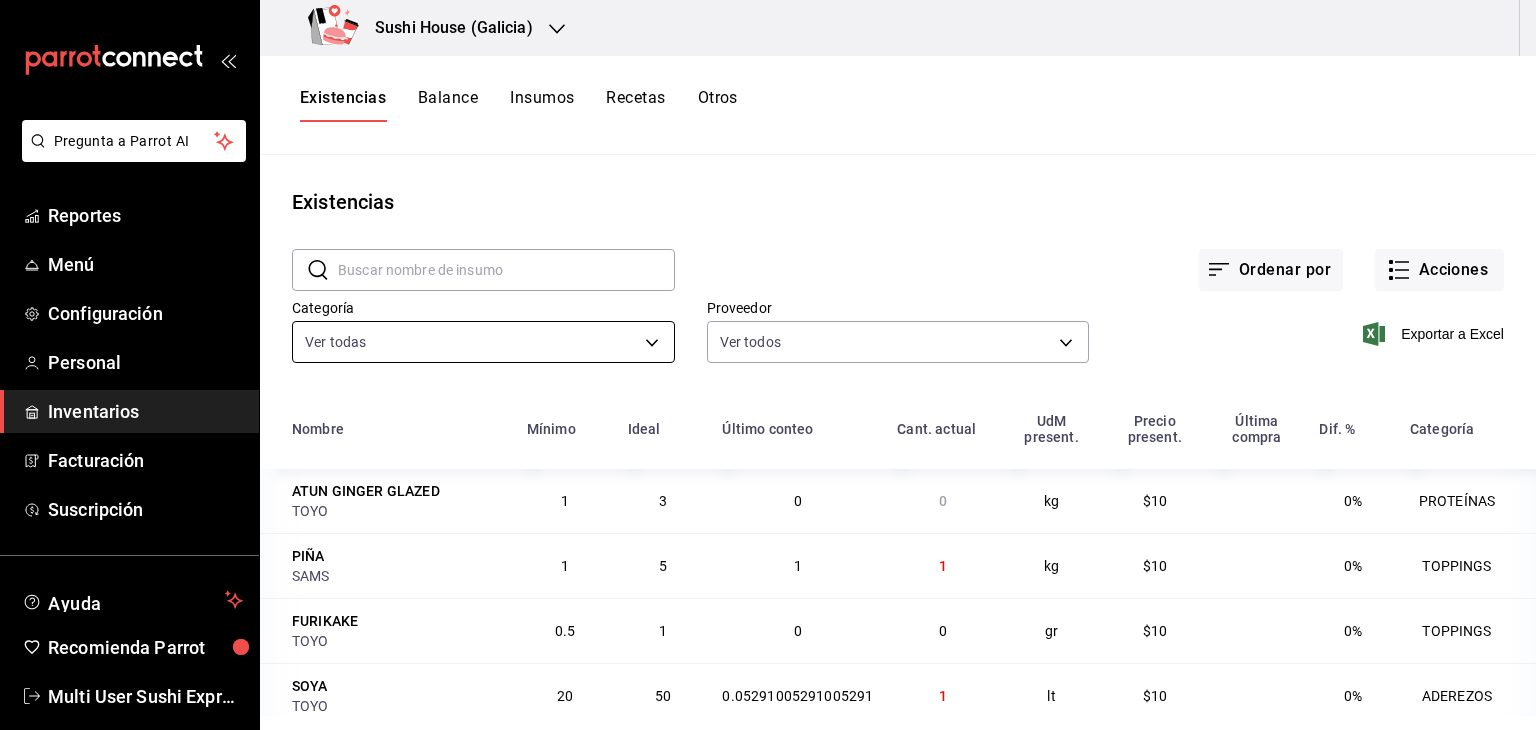 click on "Pregunta a Parrot AI Reportes   Menú   Configuración   Personal   Inventarios   Facturación   Suscripción   Ayuda Recomienda Parrot   Multi User Sushi Express   Sugerir nueva función   Sushi House (Galicia) Existencias Balance Insumos Recetas Otros Existencias ​ ​ Ordenar por Acciones Categoría PROTEÍNAS [UUID] Proveedor Ver todos [UUID],[UUID],[UUID],[UUID],[UUID],[UUID],[UUID],[UUID] Exportar a Excel Nombre Mínimo Ideal Último conteo Cant. actual UdM present. Precio present. Última compra Dif. % Categoría ATUN GINGER GLAZED TOYO 1 3 0 0 kg $10 0% PROTEÍNAS PIÑA SAMS 1 5 1 1 kg $10 0% TOPPINGS FURIKAKE TOYO 0.5 1 0 0 gr $10 0% TOPPINGS SOYA TOYO 20 50 0.05291005291005291 1 lt $10 0% ADEREZOS MIX DE NUECES MERCADO 4 10 0 0 gr $10 0% TOPPINGS CAMARON FRESCO COSTA 5" at bounding box center (768, 358) 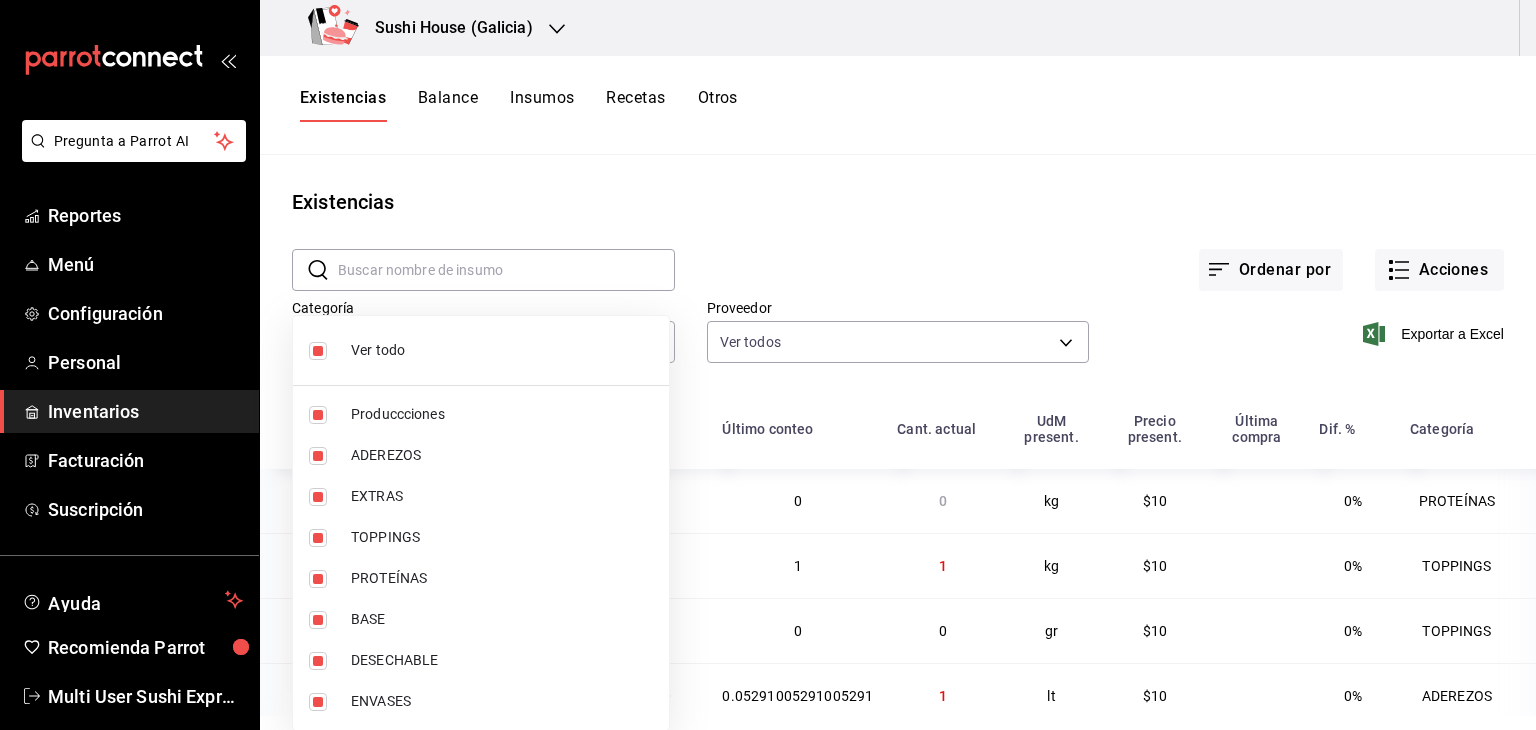 click at bounding box center (318, 351) 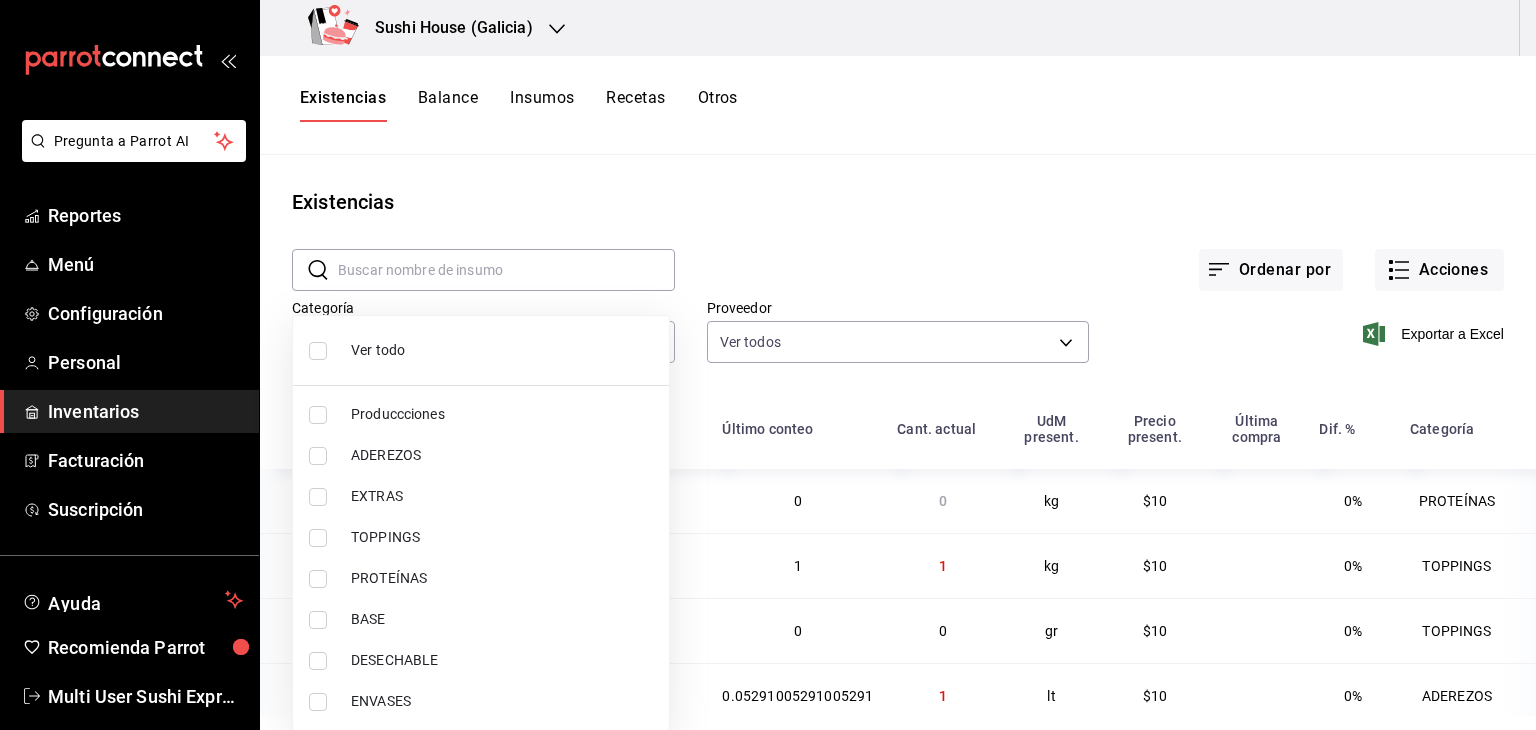 click at bounding box center (318, 579) 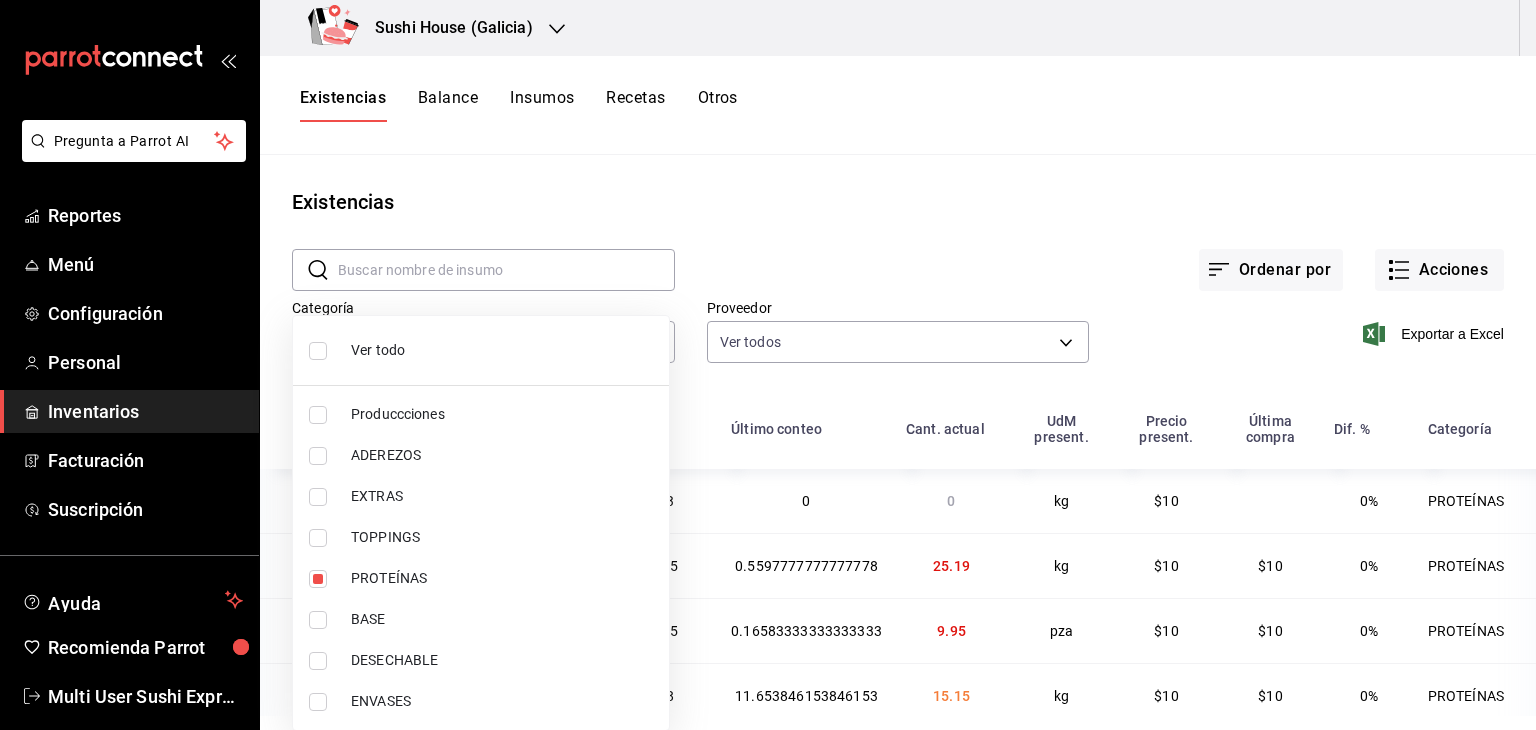 click at bounding box center [768, 365] 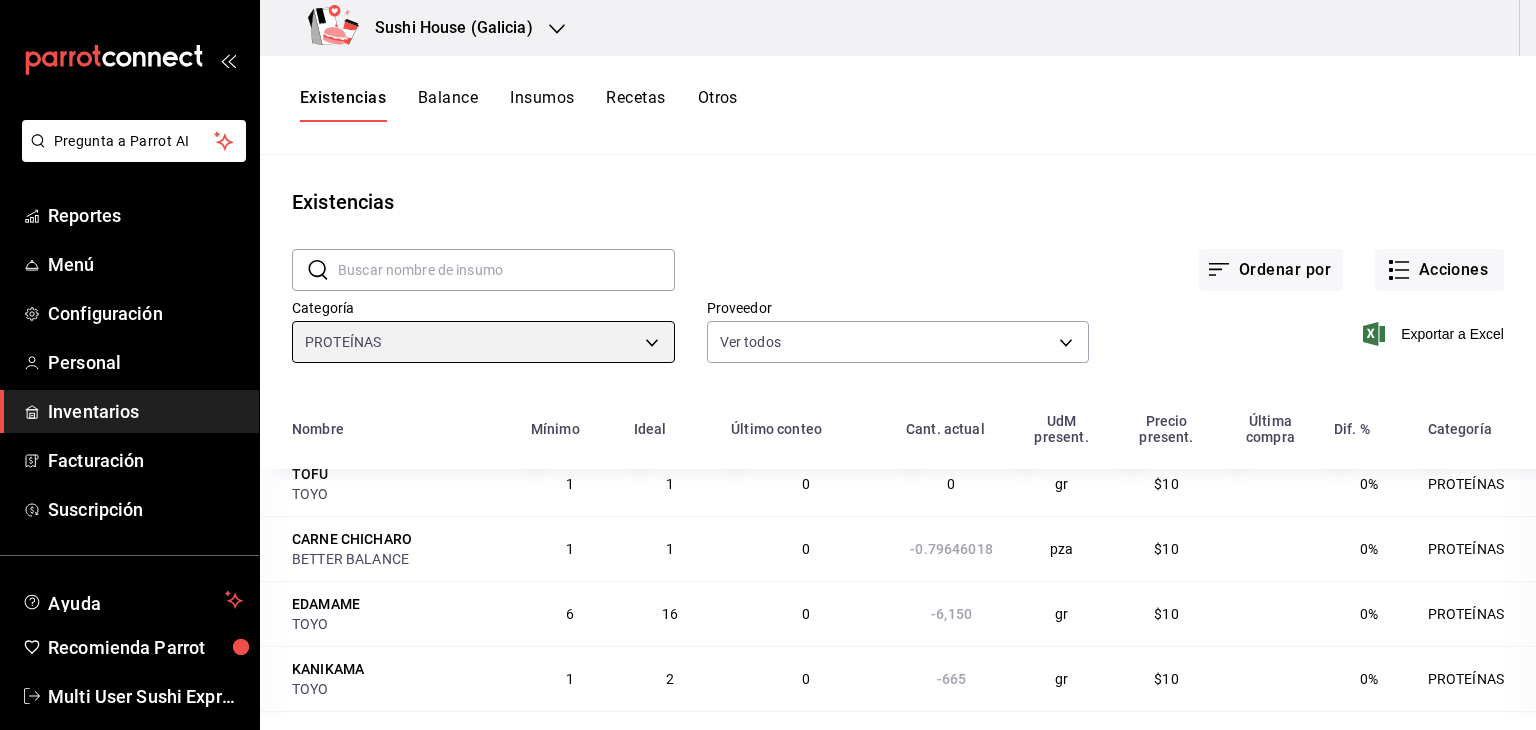 scroll, scrollTop: 684, scrollLeft: 0, axis: vertical 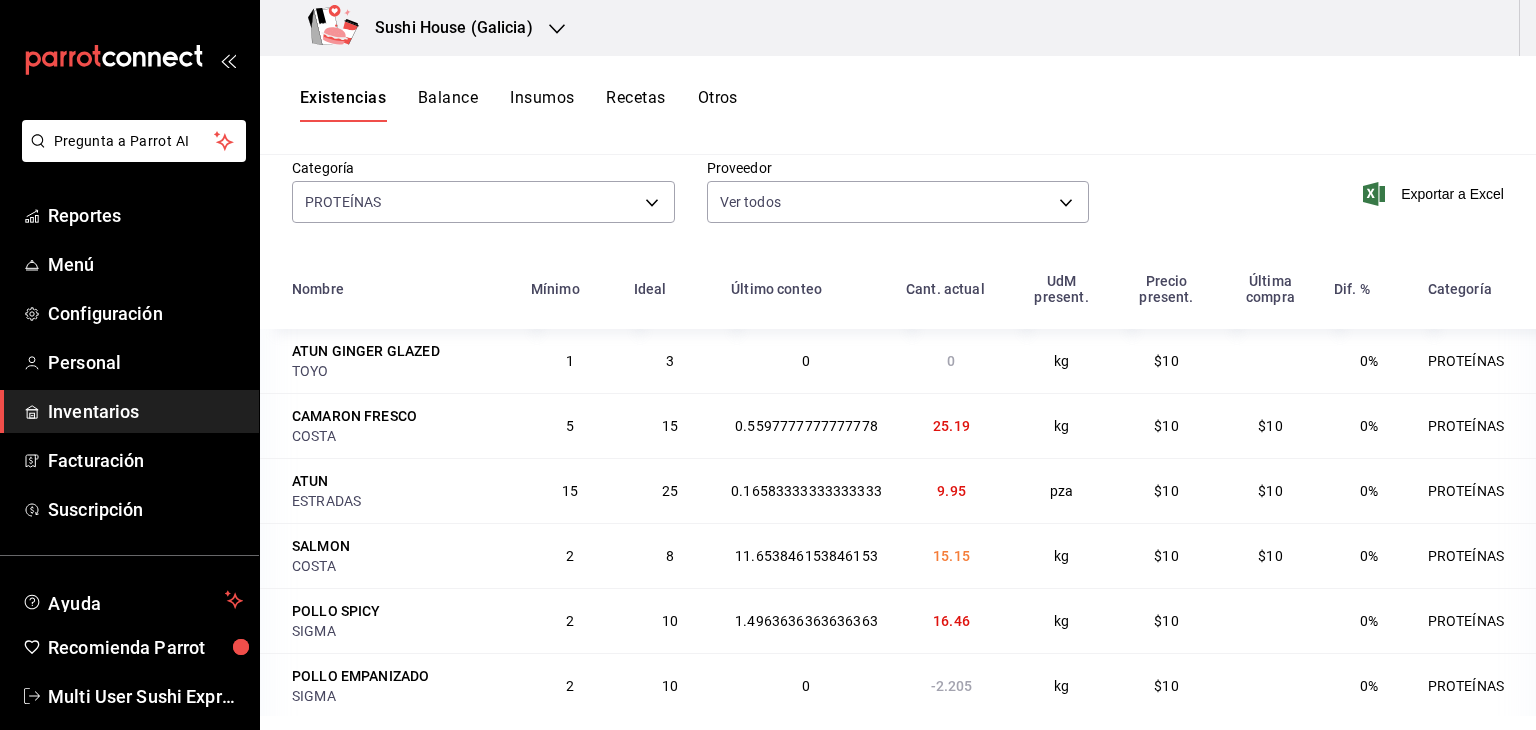 click on "Existencias" at bounding box center [343, 105] 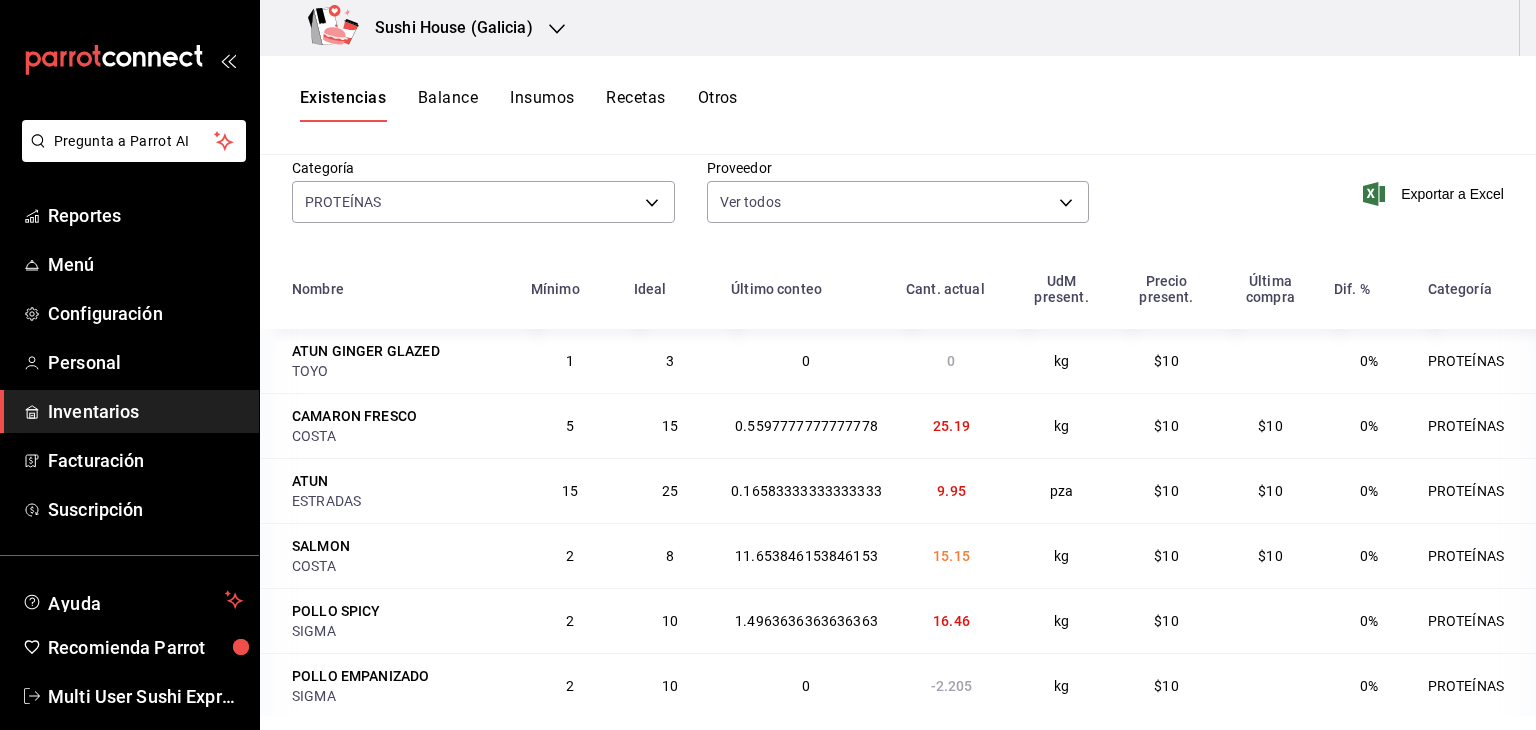 scroll, scrollTop: 0, scrollLeft: 0, axis: both 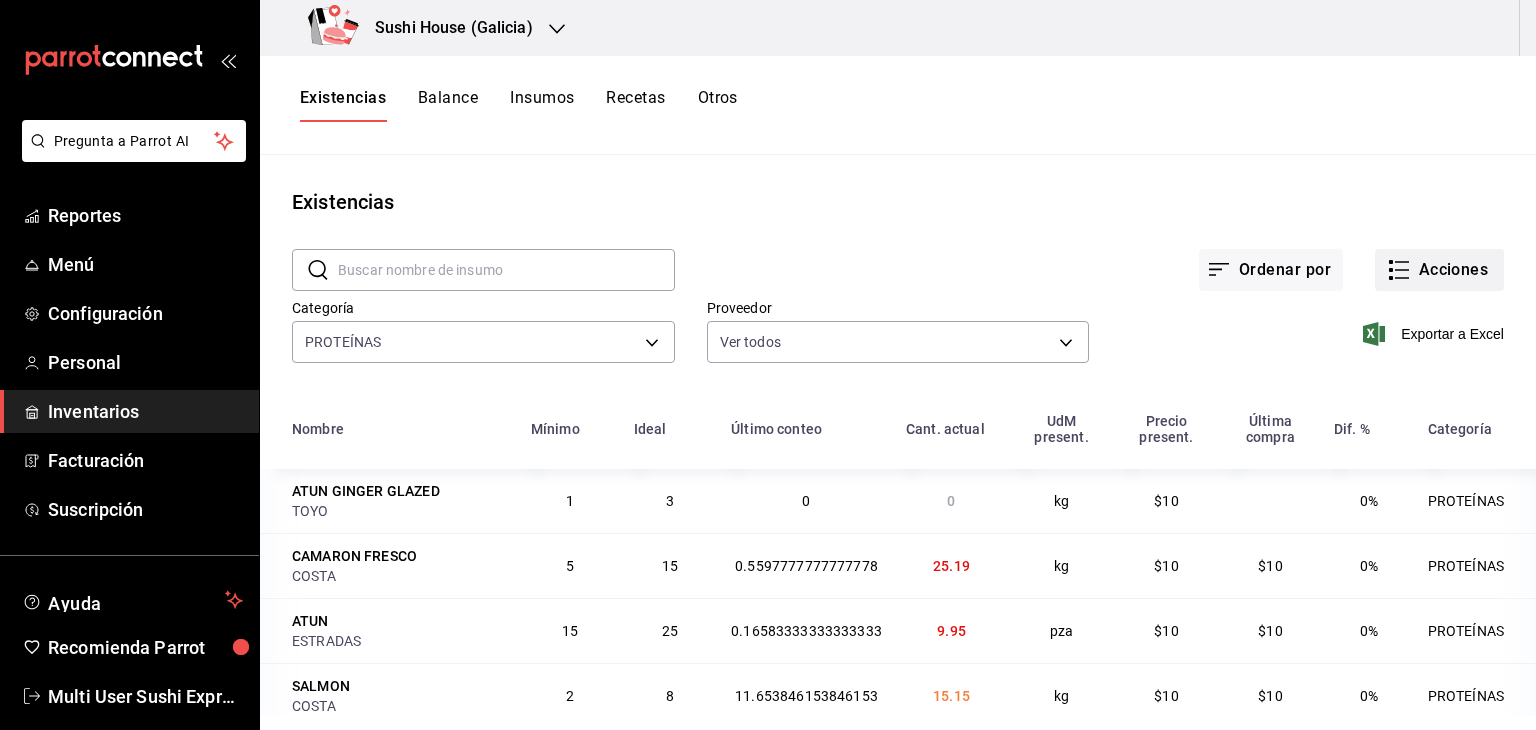 click on "Acciones" at bounding box center [1439, 270] 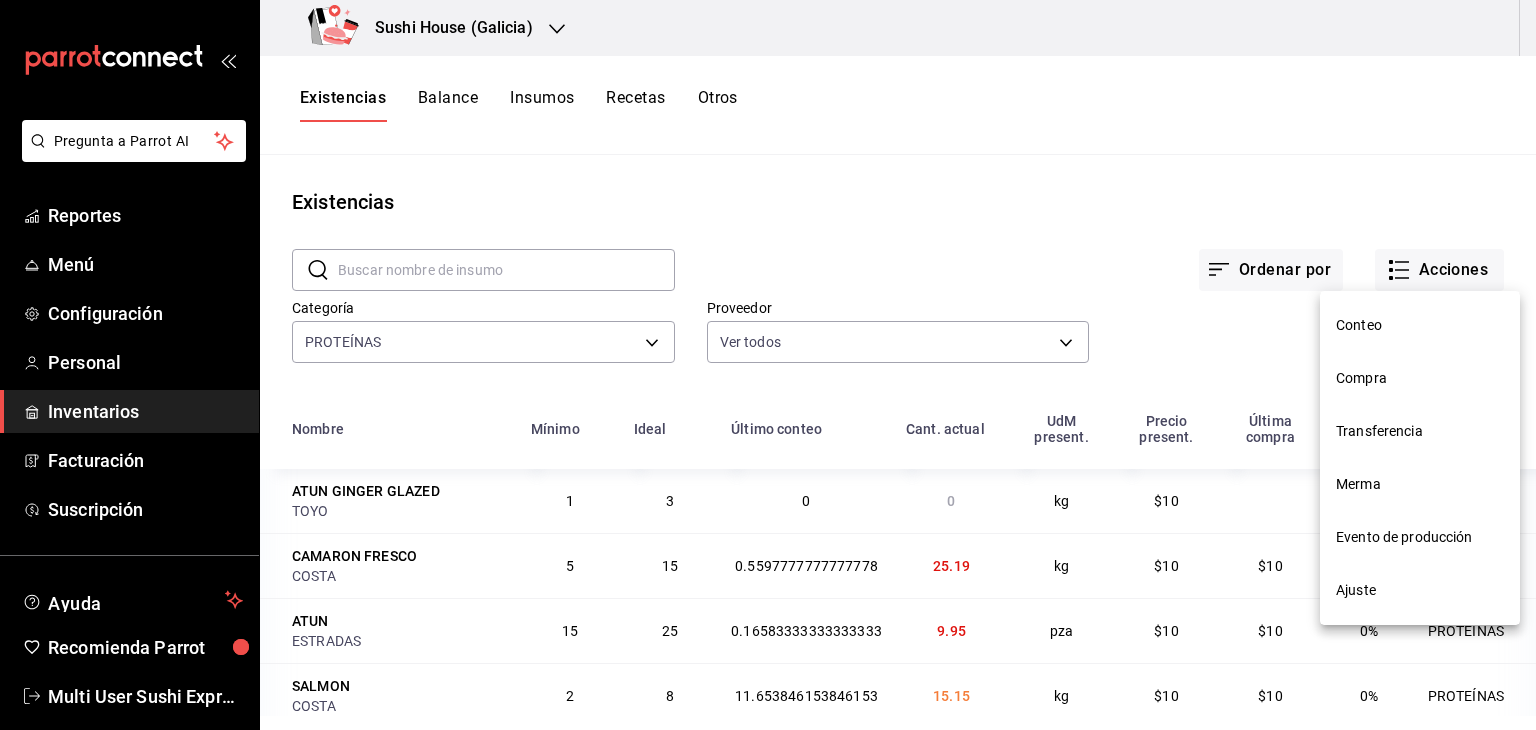 click on "Ajuste" at bounding box center (1420, 590) 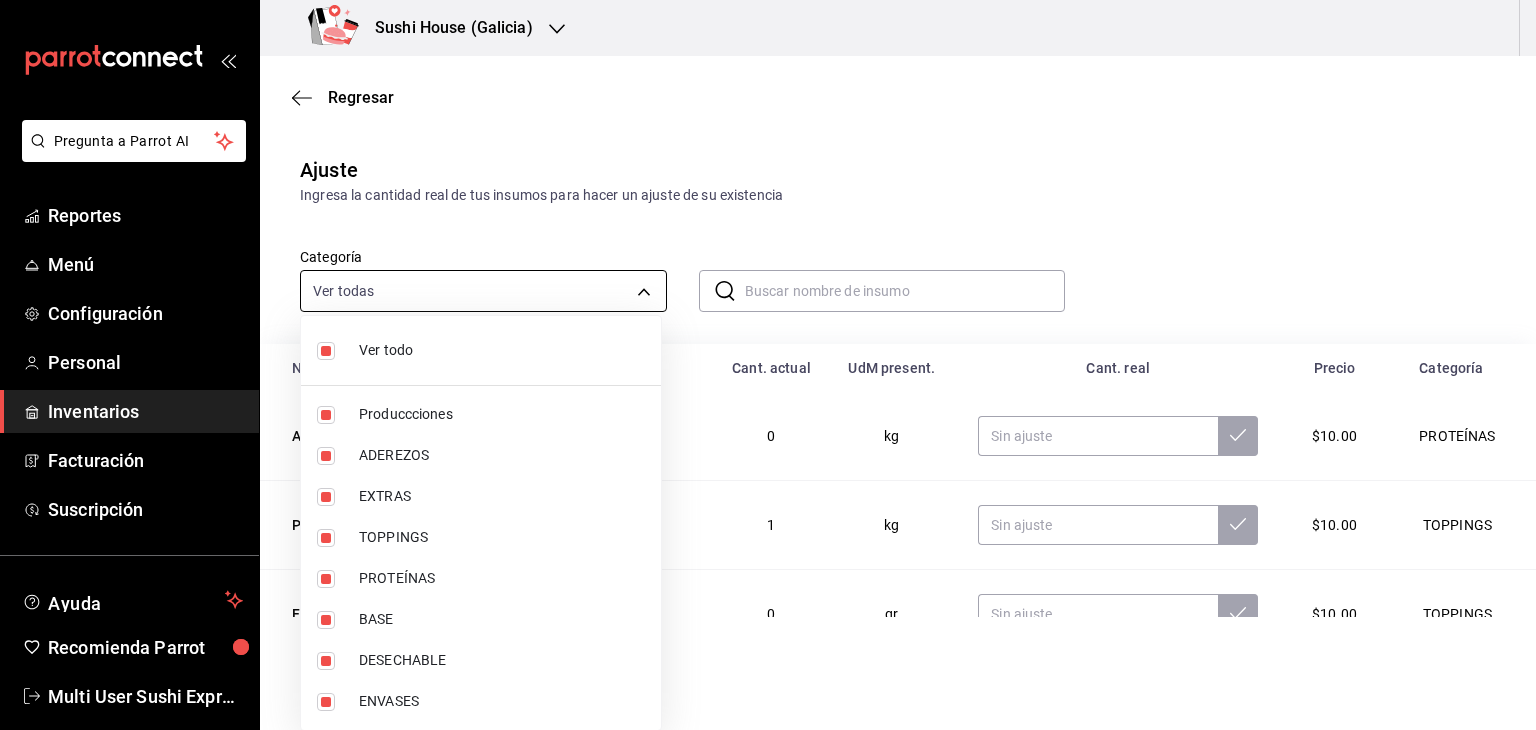 click on "Categoría PROTEÍNAS [UUID] ​ ​ Nombre Último conteo Cant. actual UdM present. Cant. real Precio Categoría ATUN GINGER GLAZED 0 0 kg $10.00 PROTEÍNAS PIÑA 1 1 kg $10.00 TOPPINGS FURIKAKE 0 0 gr $10.00 TOPPINGS SOYA 0.05291005291005291 1 lt $10.00 ADEREZOS MIX DE NUECES 0 0 gr $10.00 TOPPINGS CAMARON FRESCO 0.5597777777777778 25.19 kg $10.00 PROTEÍNAS ATUN 0.16583333333333333 9.95 pza $10.00 PROTEÍNAS SALMON 15.15 kg" at bounding box center [768, 308] 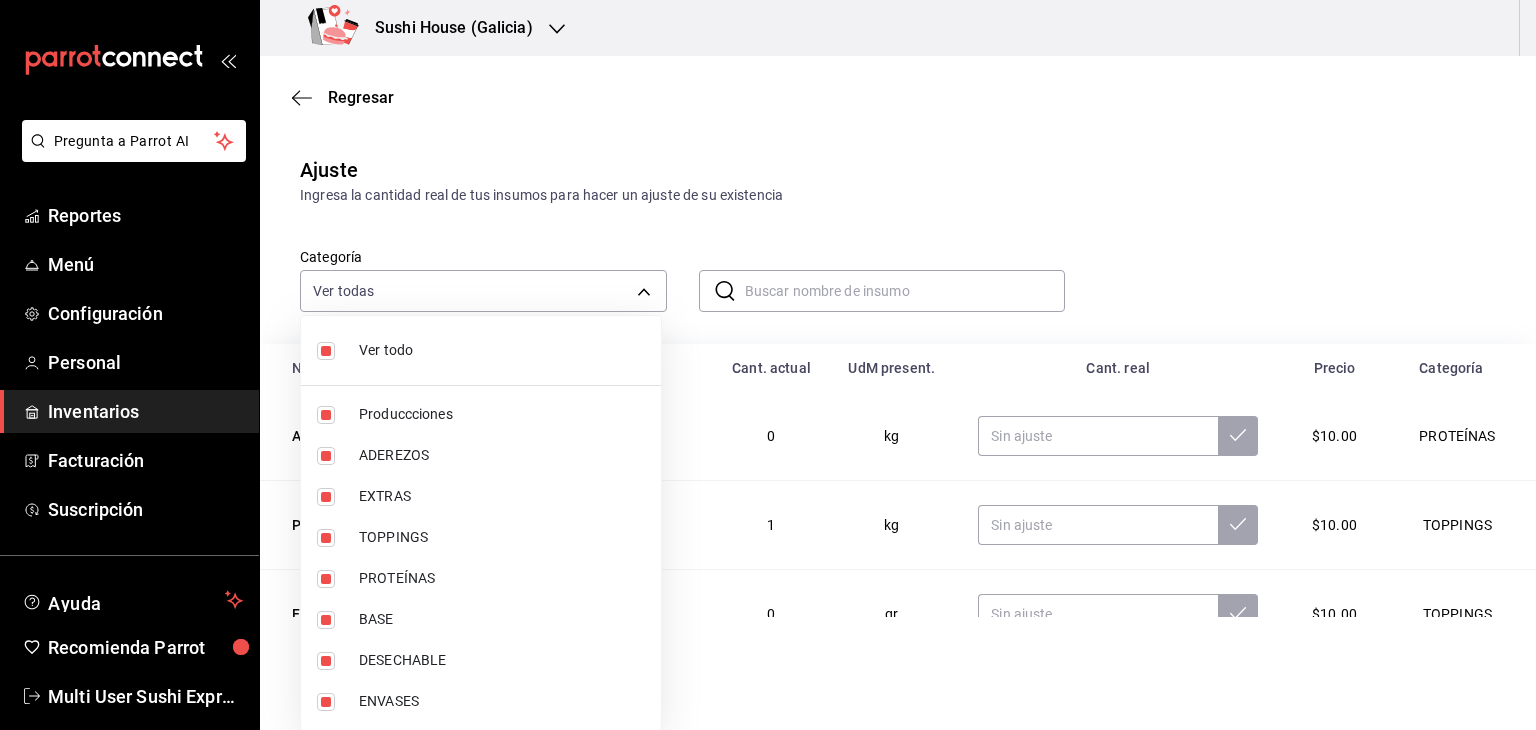 click at bounding box center [326, 351] 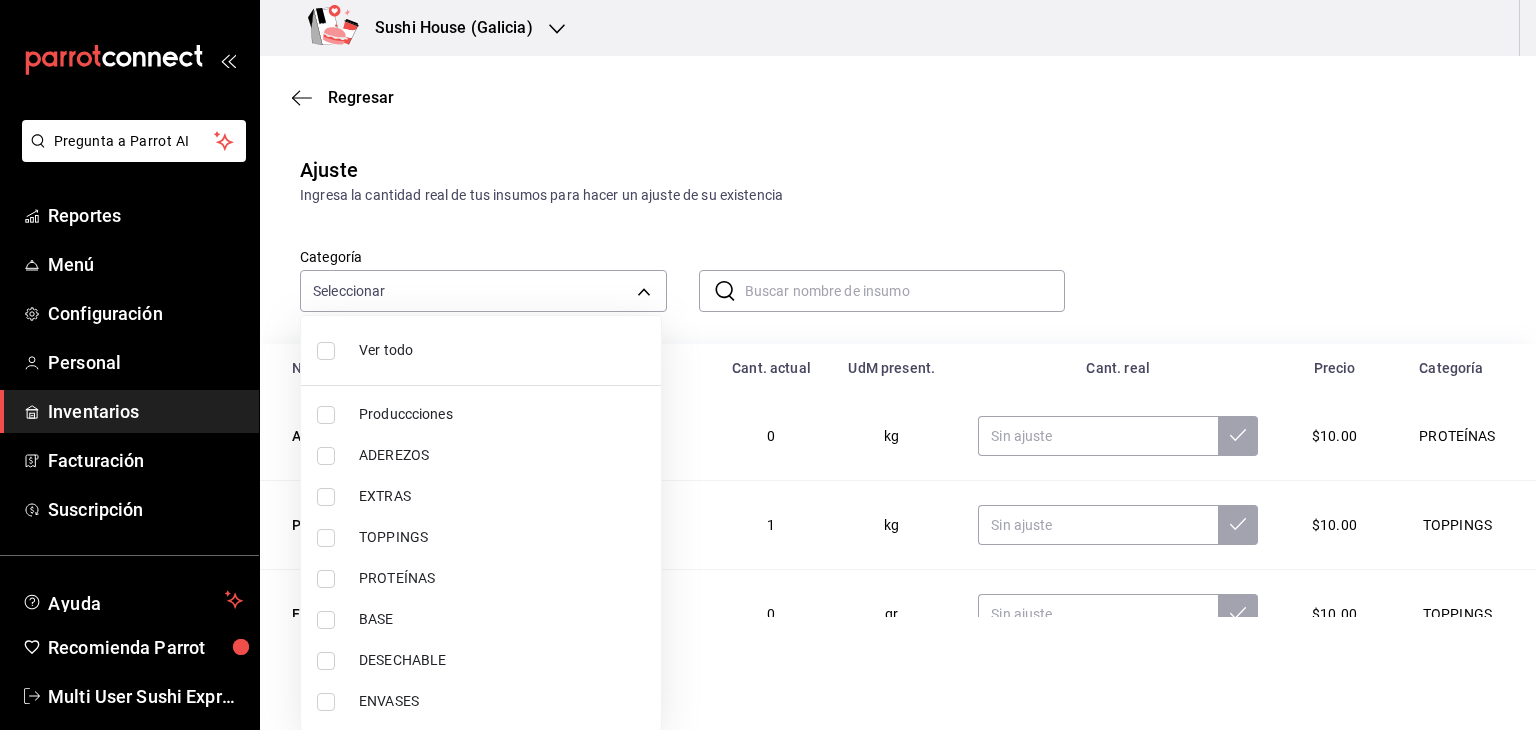 click at bounding box center (326, 579) 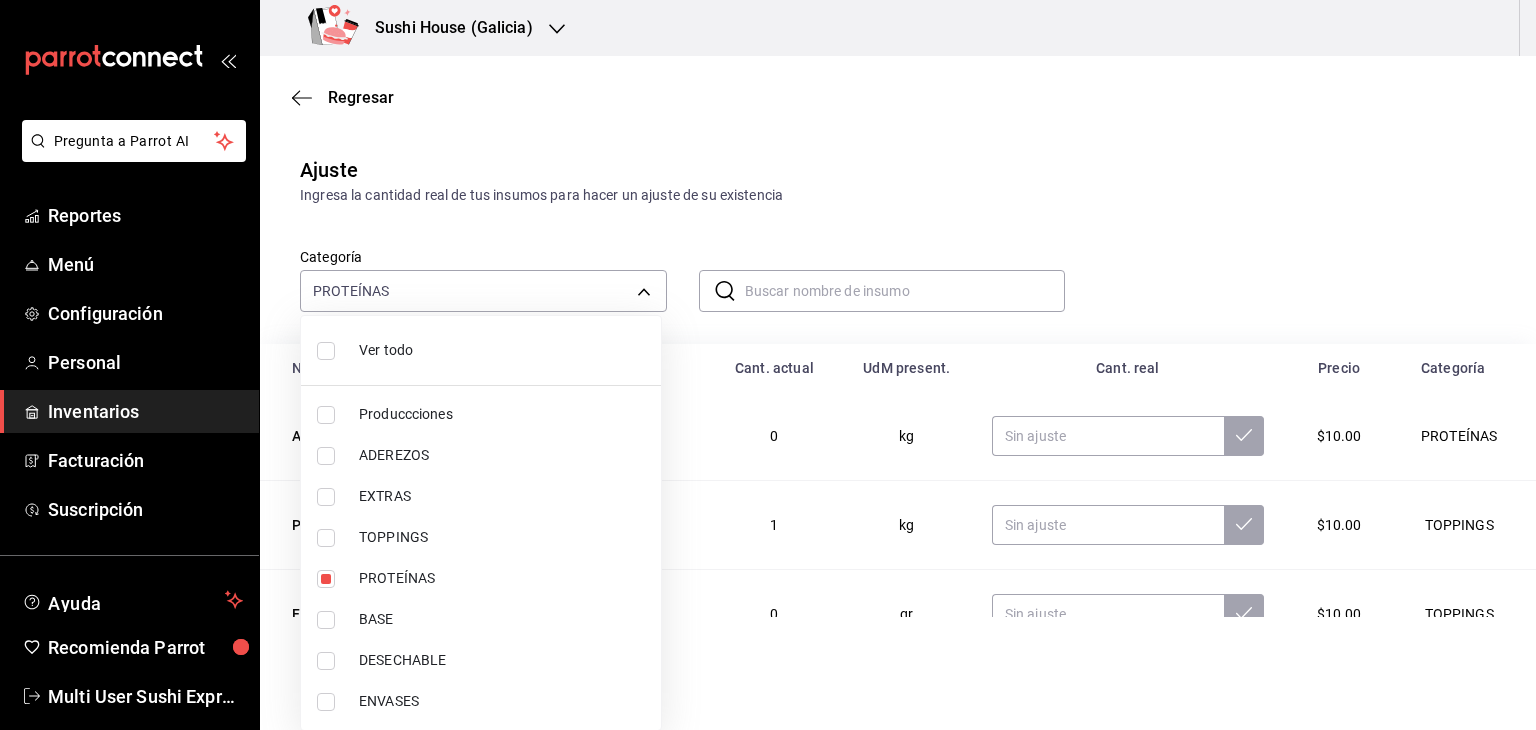 click at bounding box center [768, 365] 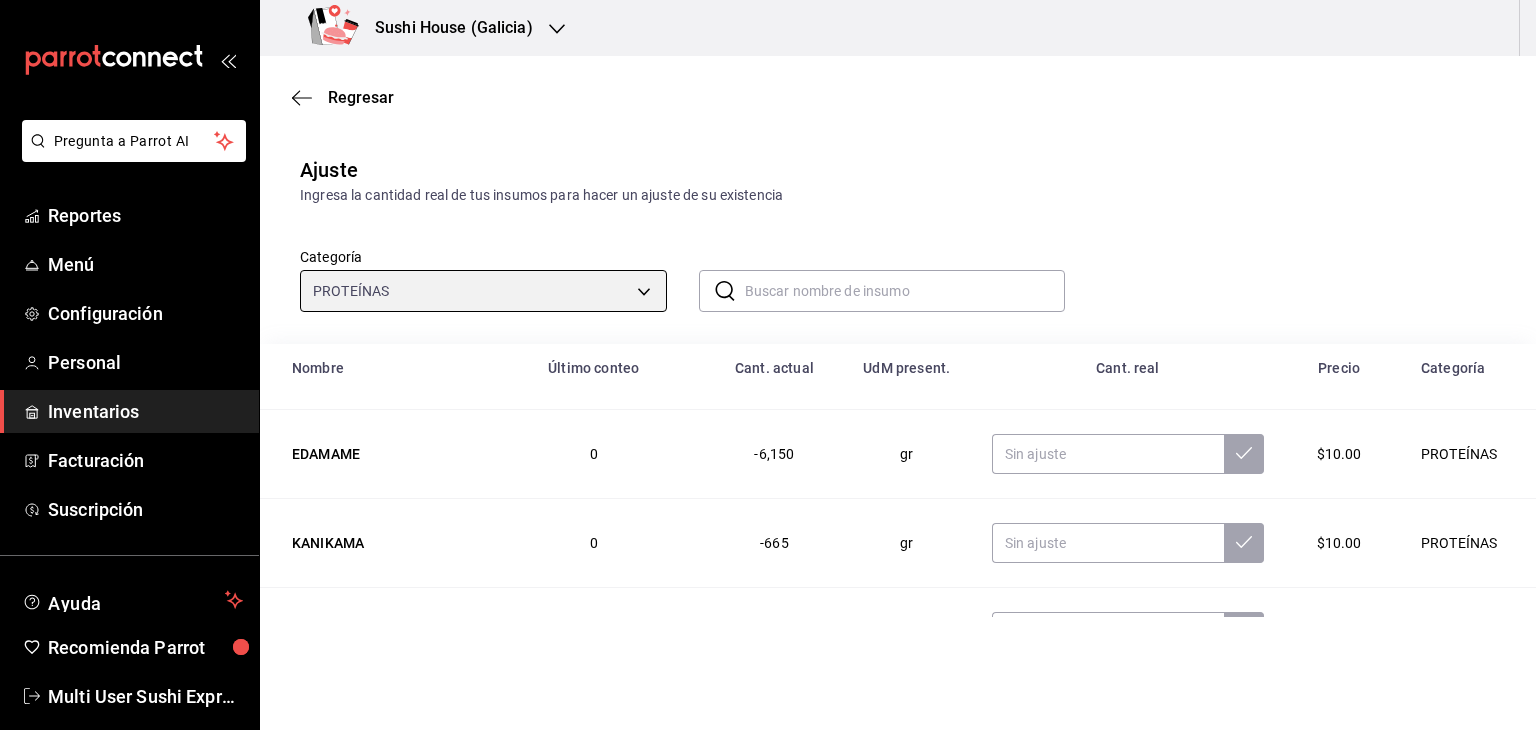 scroll, scrollTop: 1050, scrollLeft: 0, axis: vertical 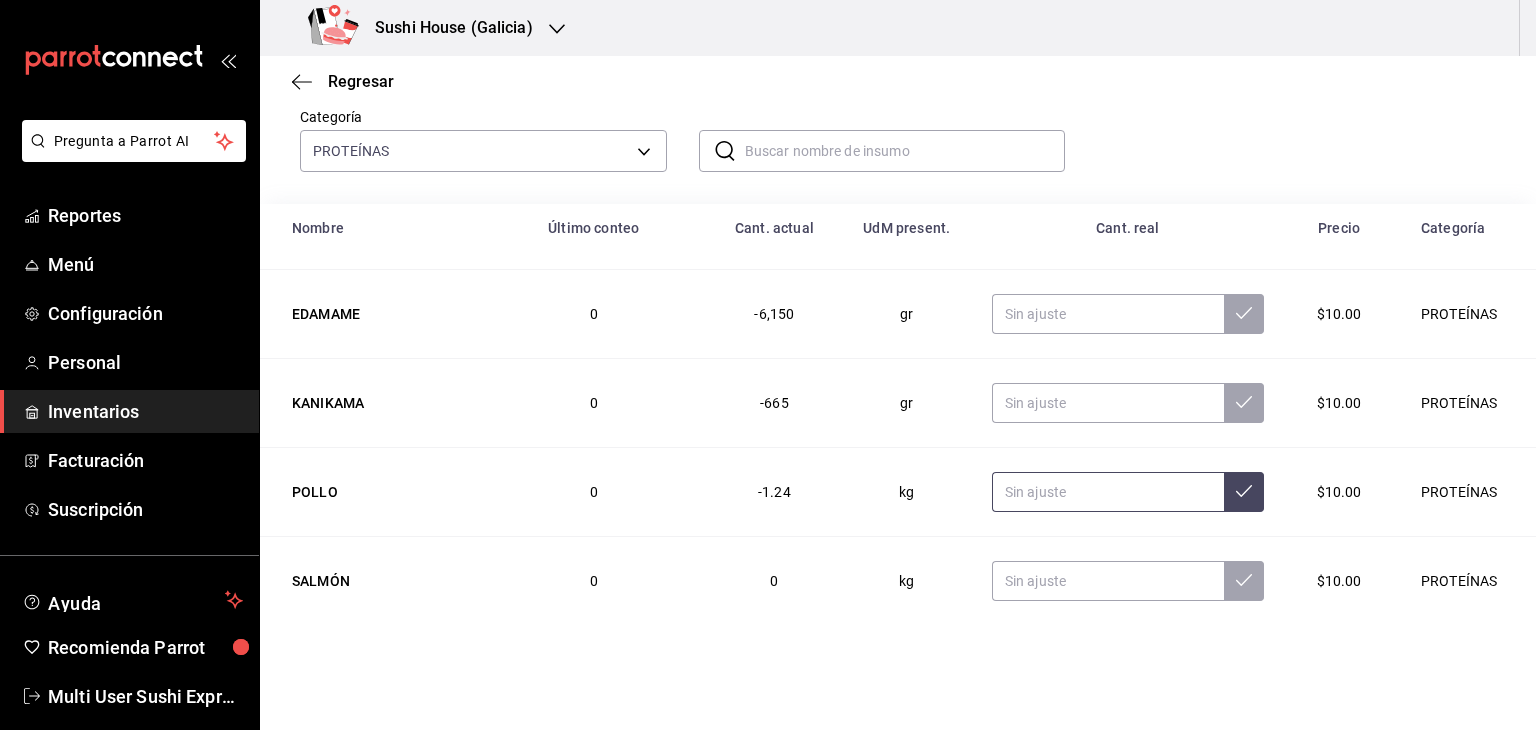 click at bounding box center [1108, 492] 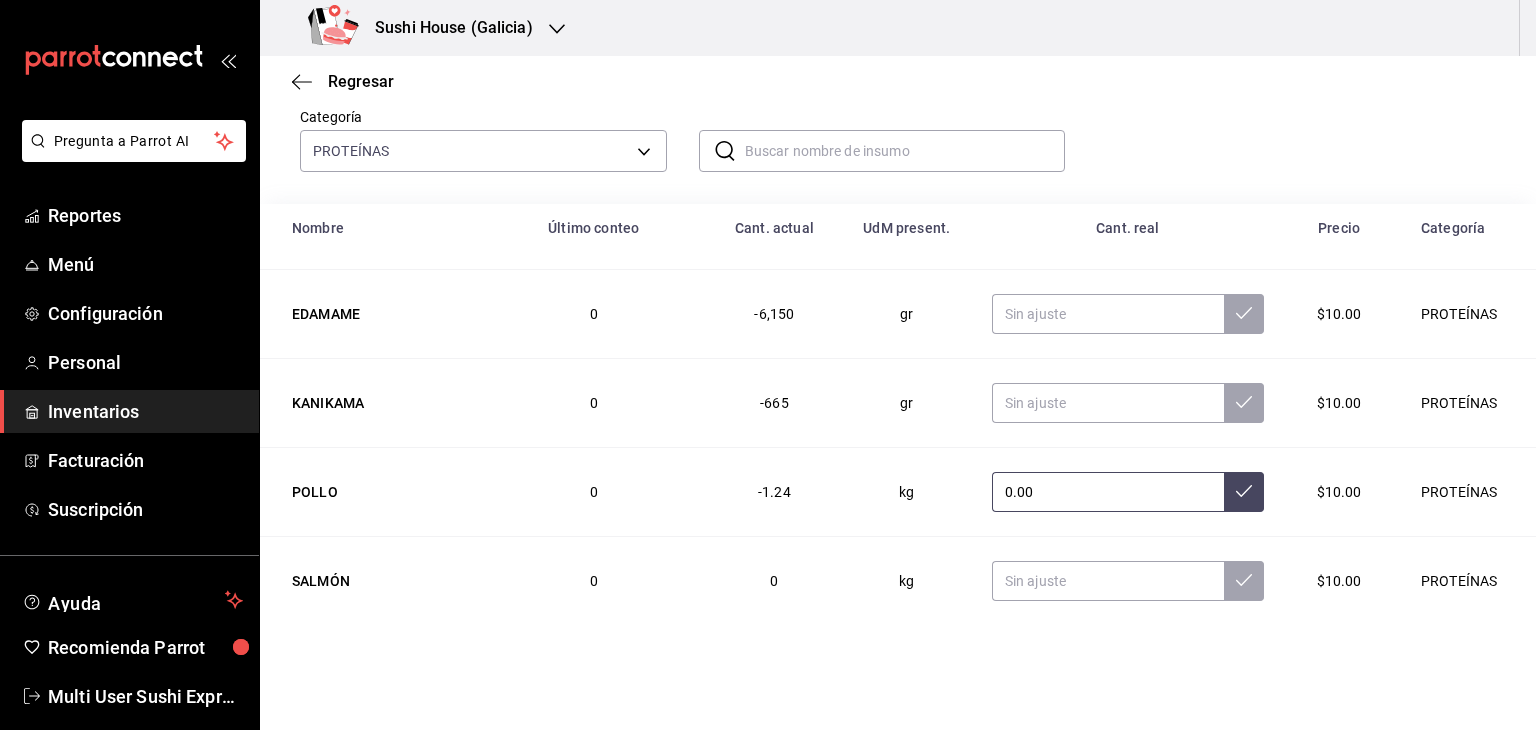 type on "0.00" 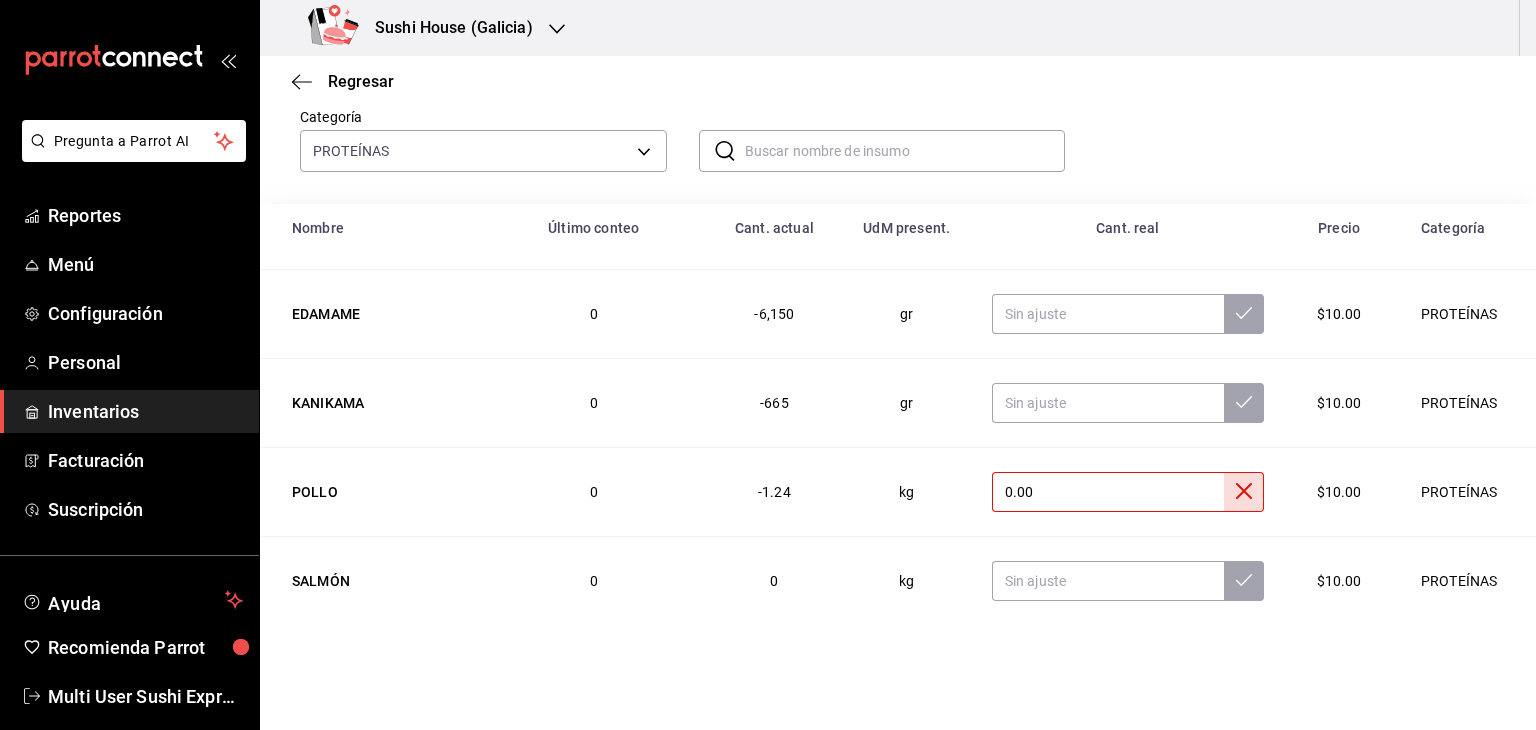 click on "Categoría PROTEÍNAS 7f8b88e2-aa33-48e2-addb-e9e566cb67d4 ​ ​" at bounding box center [866, 119] 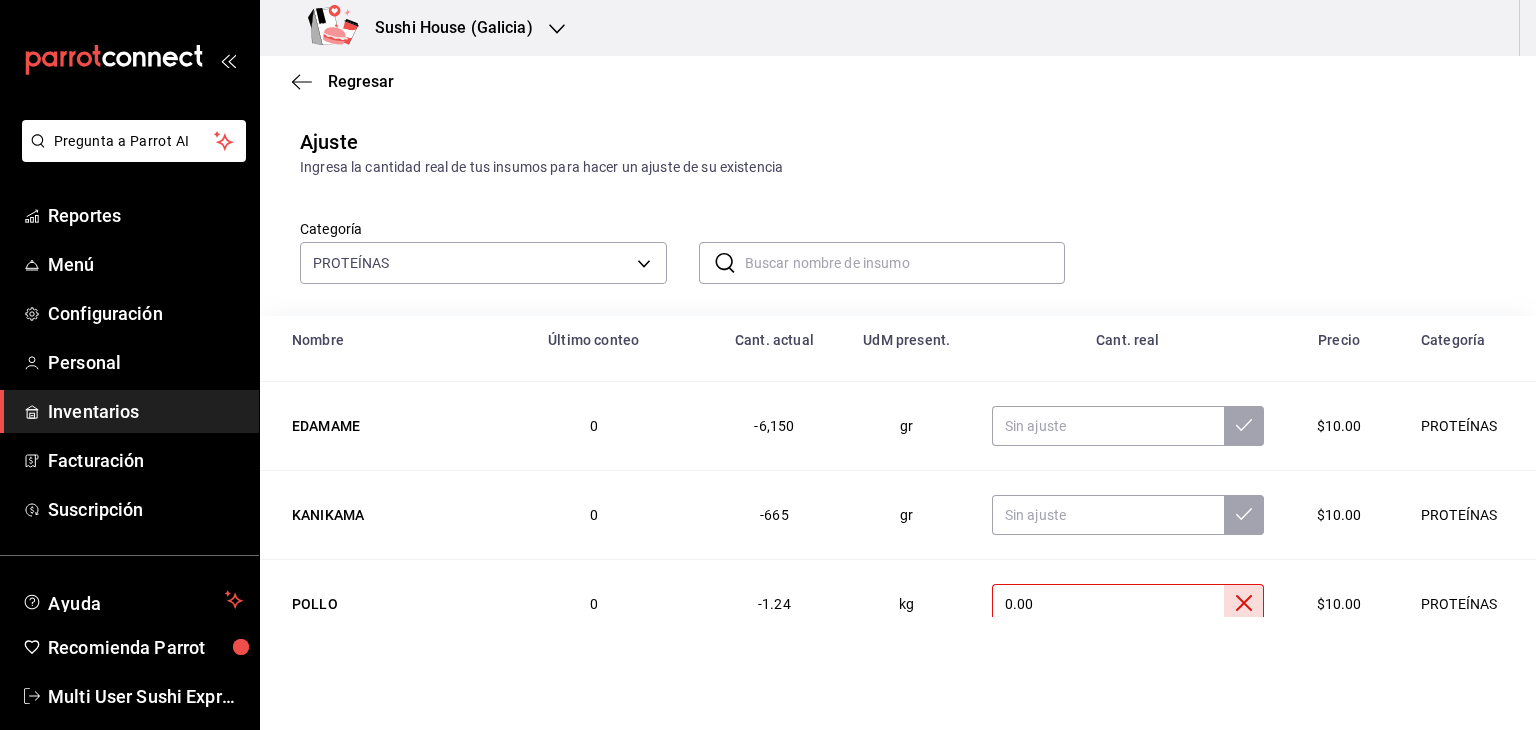 scroll, scrollTop: 0, scrollLeft: 0, axis: both 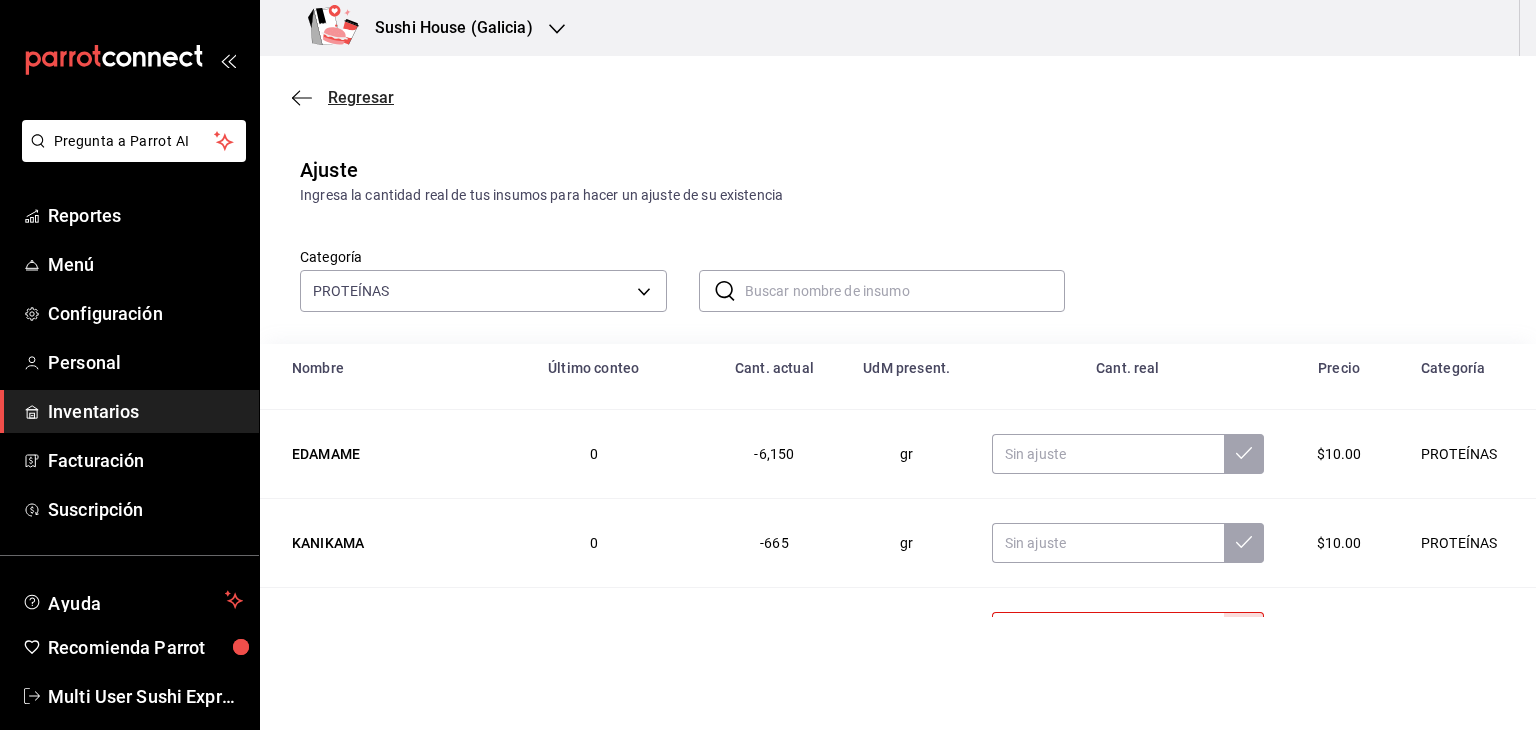 click 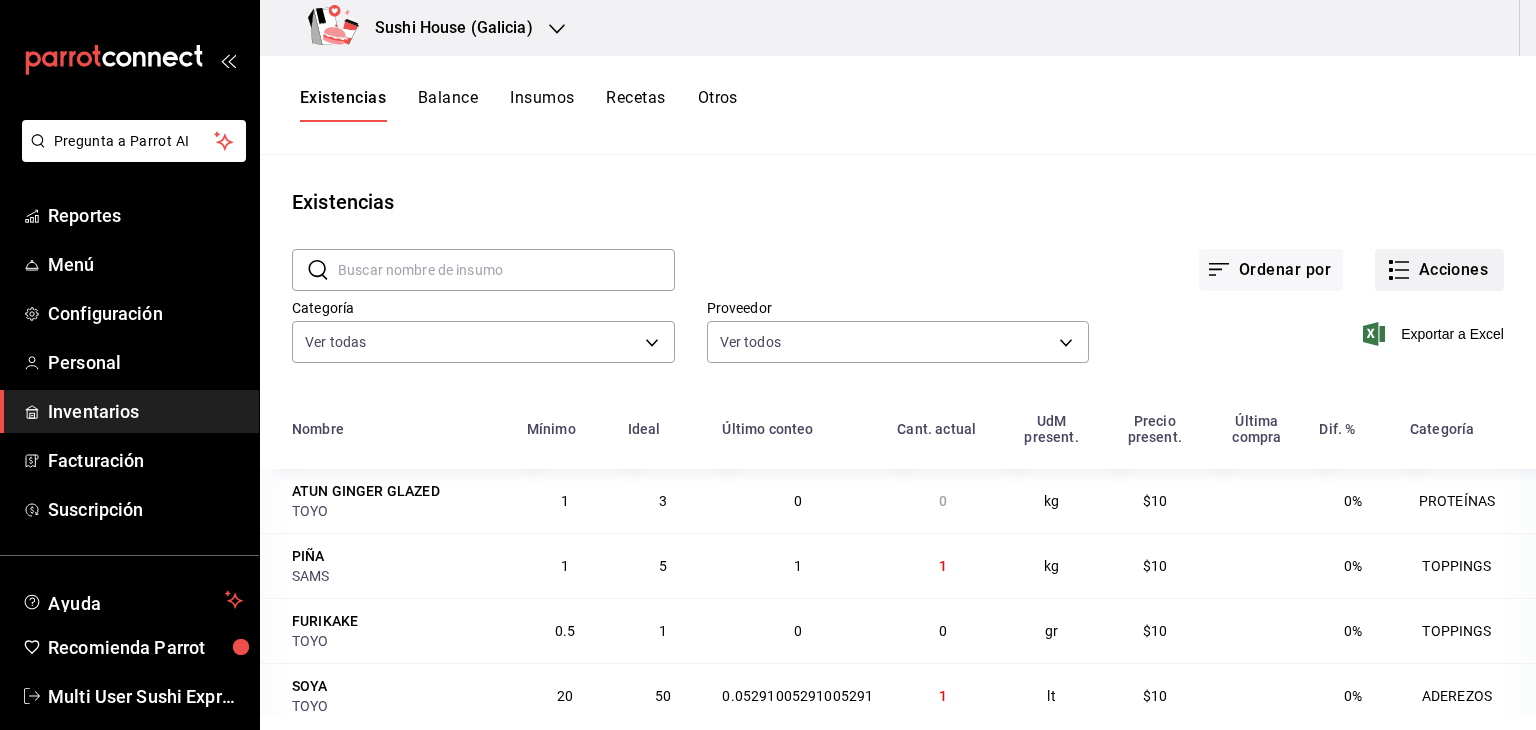 click 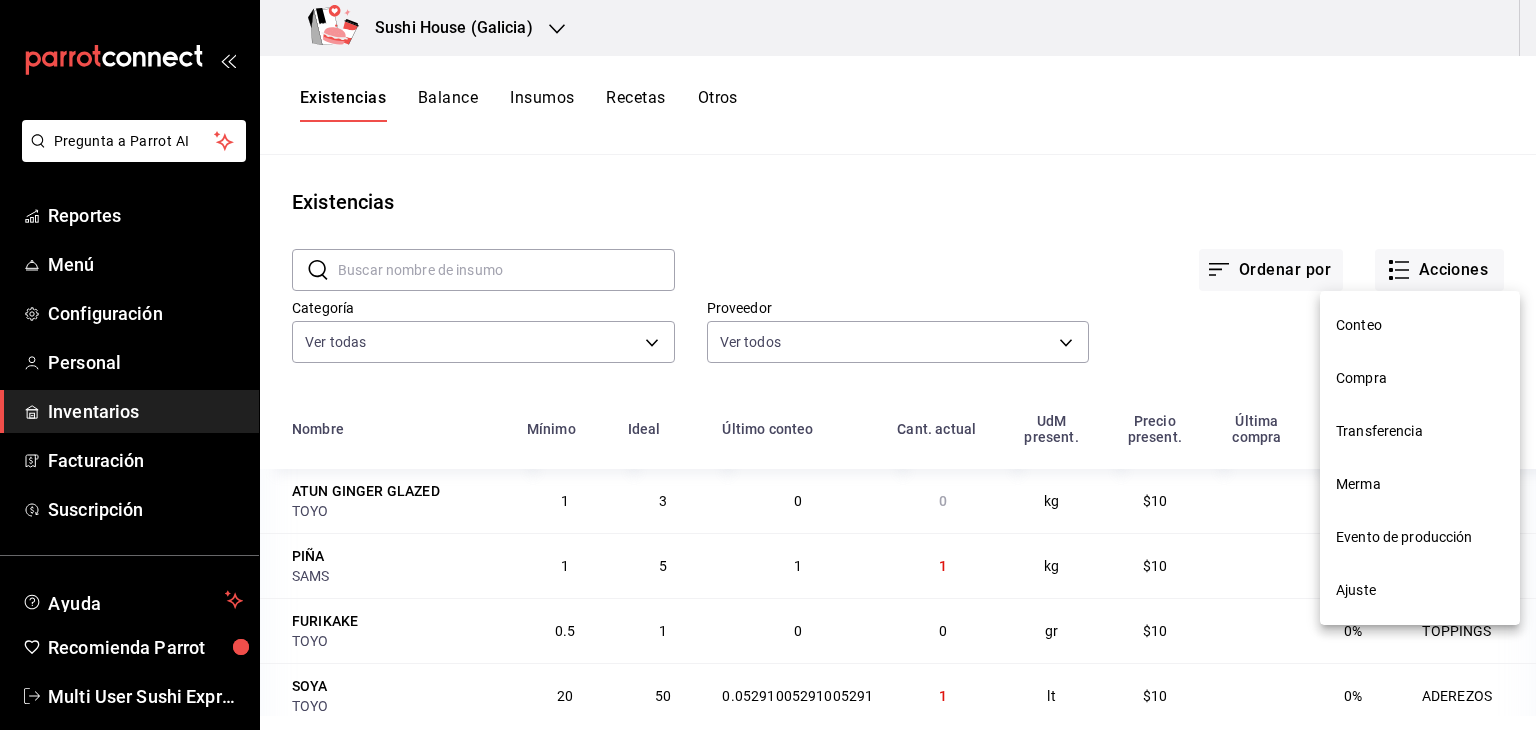 click on "Compra" at bounding box center (1420, 378) 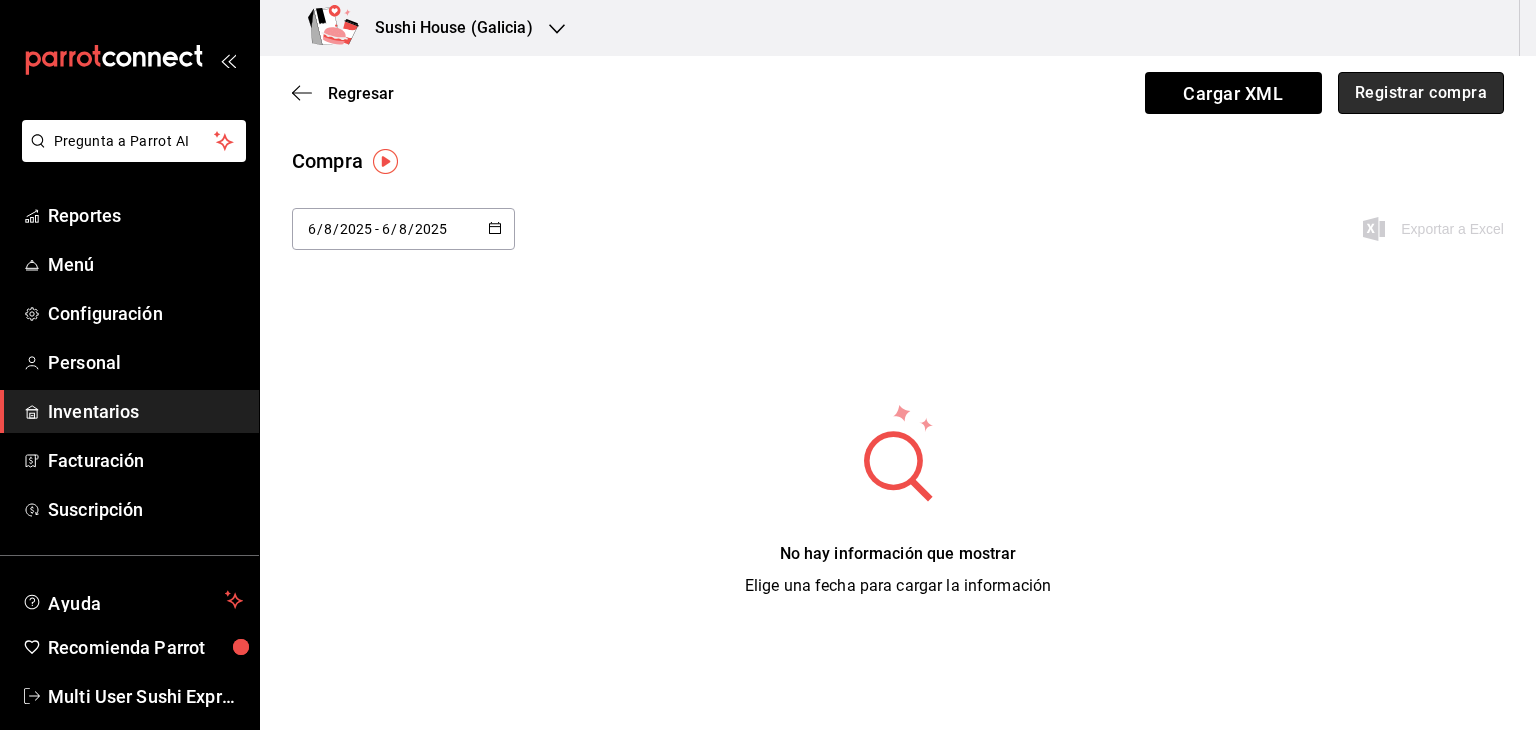 click on "Registrar compra" at bounding box center (1421, 93) 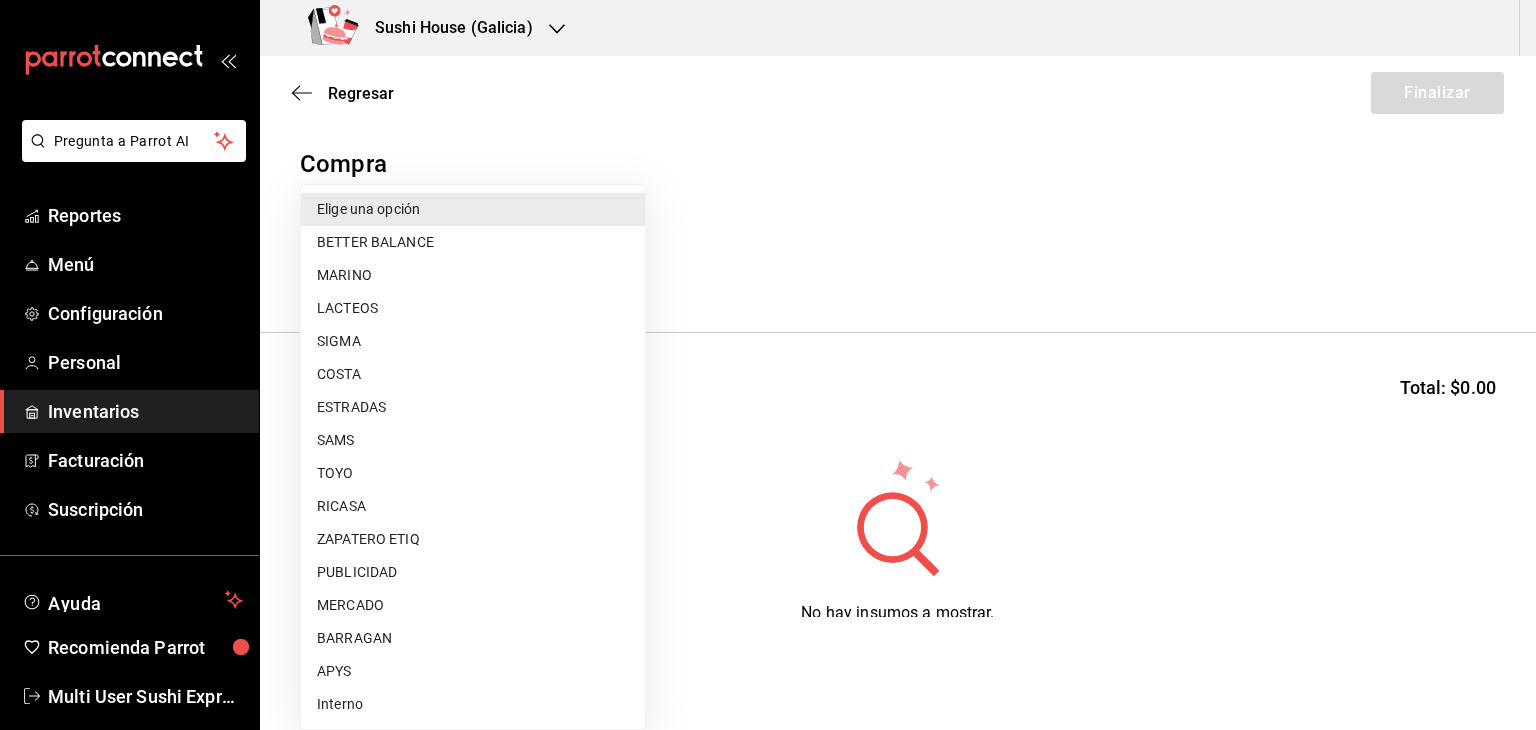 click on "Pregunta a Parrot AI Reportes   Menú   Configuración   Personal   Inventarios   Facturación   Suscripción   Ayuda Recomienda Parrot   Multi User Sushi Express   Sugerir nueva función   Sushi House (Galicia) Regresar Finalizar Compra Proveedor Elige una opción default Buscar Total: $0.00 No hay insumos a mostrar. Busca un insumo para agregarlo a la lista GANA 1 MES GRATIS EN TU SUSCRIPCIÓN AQUÍ ¿Recuerdas cómo empezó tu restaurante?
Hoy puedes ayudar a un colega a tener el mismo cambio que tú viviste.
Recomienda Parrot directamente desde tu Portal Administrador.
Es fácil y rápido.
🎁 Por cada restaurante que se una, ganas 1 mes gratis. Ver video tutorial Ir a video Pregunta a Parrot AI Reportes   Menú   Configuración   Personal   Inventarios   Facturación   Suscripción   Ayuda Recomienda Parrot   Multi User Sushi Express   Sugerir nueva función   Editar Eliminar Visitar centro de ayuda [PHONE] [EMAIL] Visitar centro de ayuda [PHONE] Elige una opción SAMS" at bounding box center (768, 308) 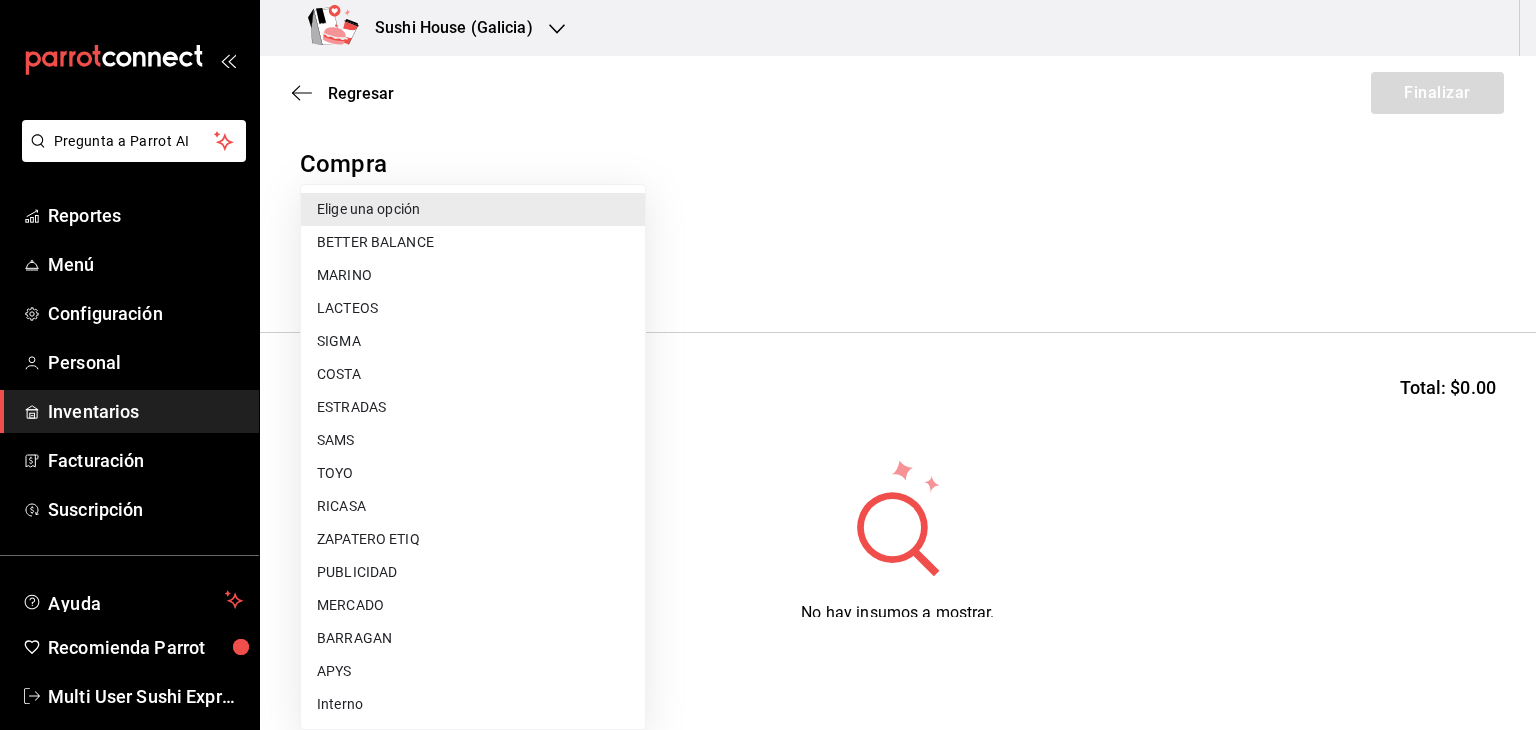 click on "SIGMA" at bounding box center [473, 341] 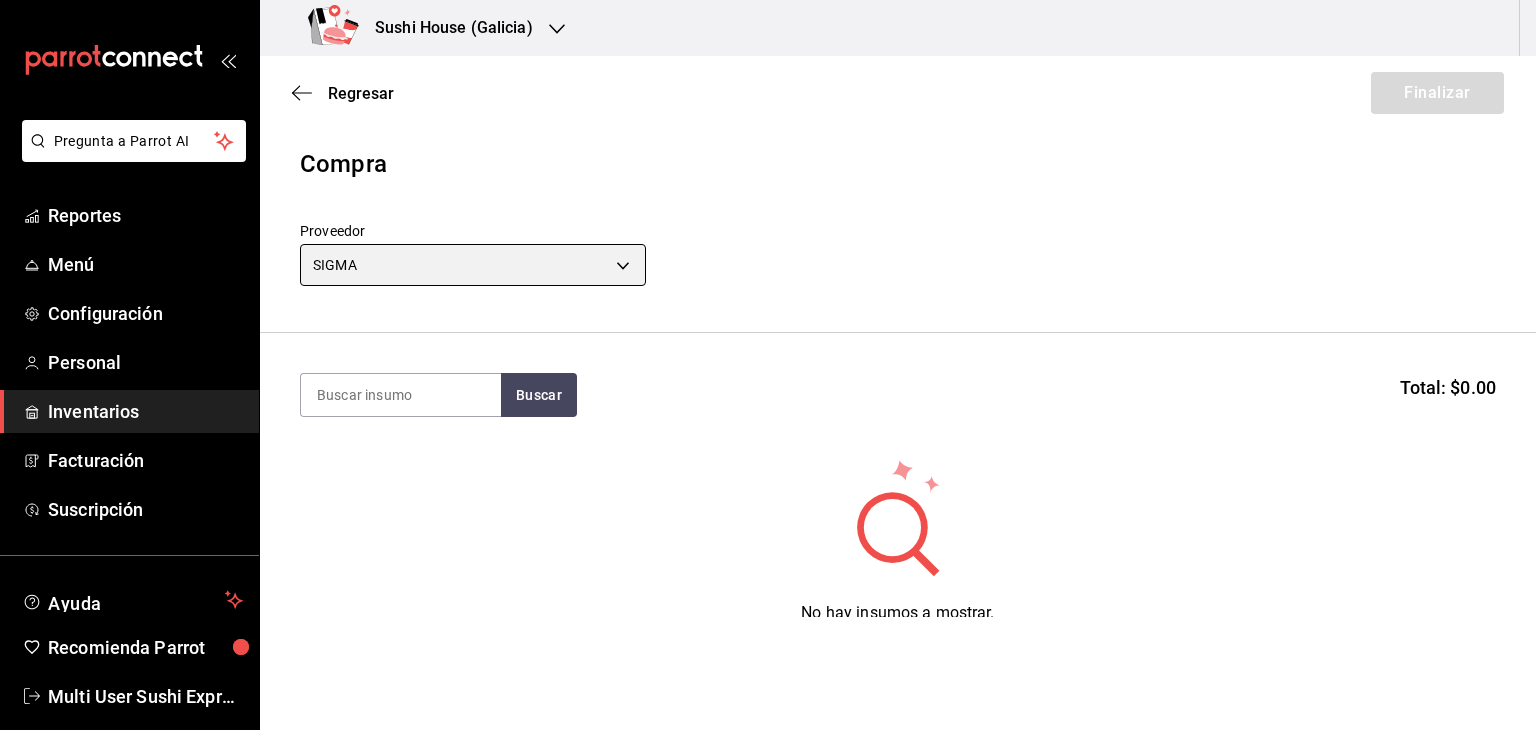 type on "f97f2777-7494-4c03-83e4-7e9288bcc521" 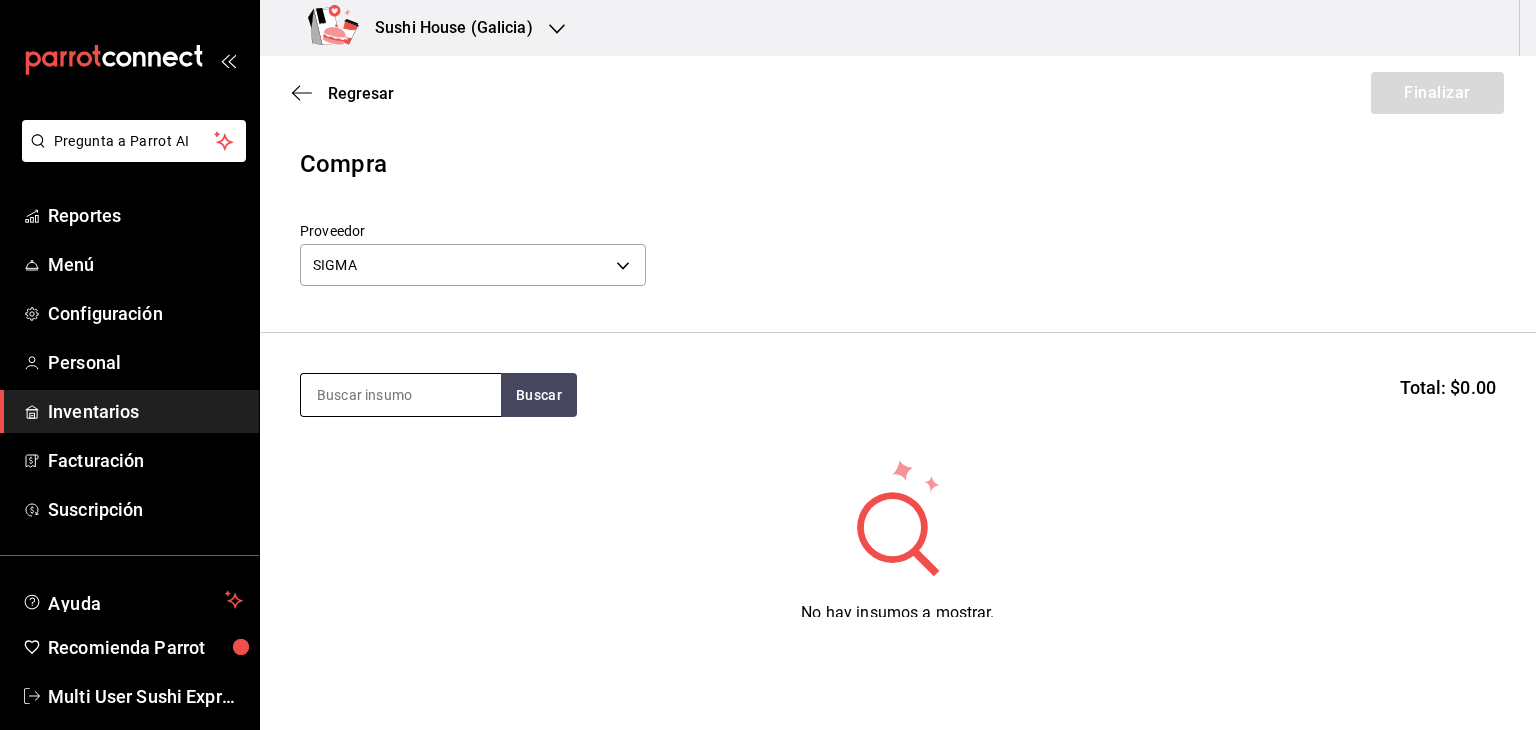 click at bounding box center [401, 395] 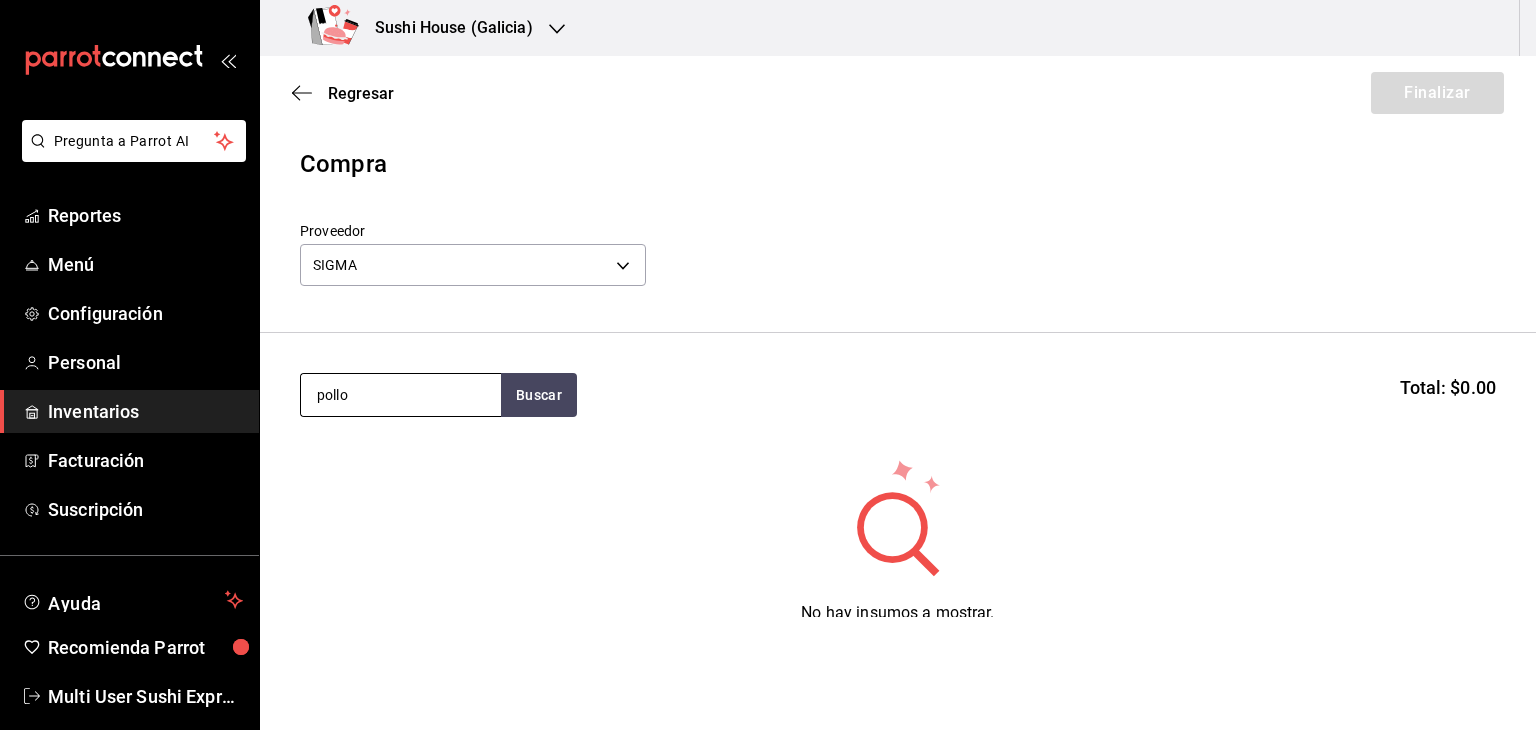 type on "pollo" 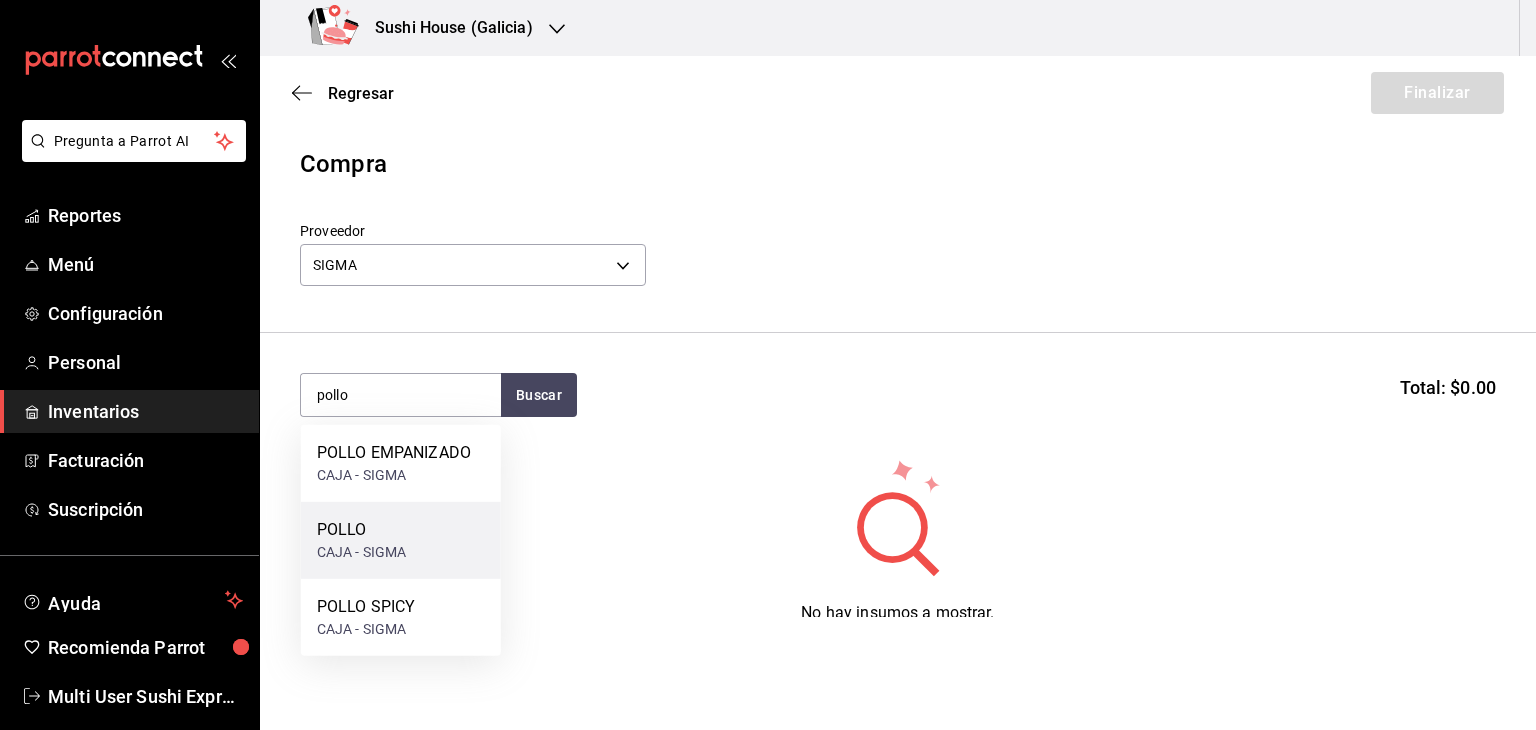 click on "POLLO" at bounding box center (362, 530) 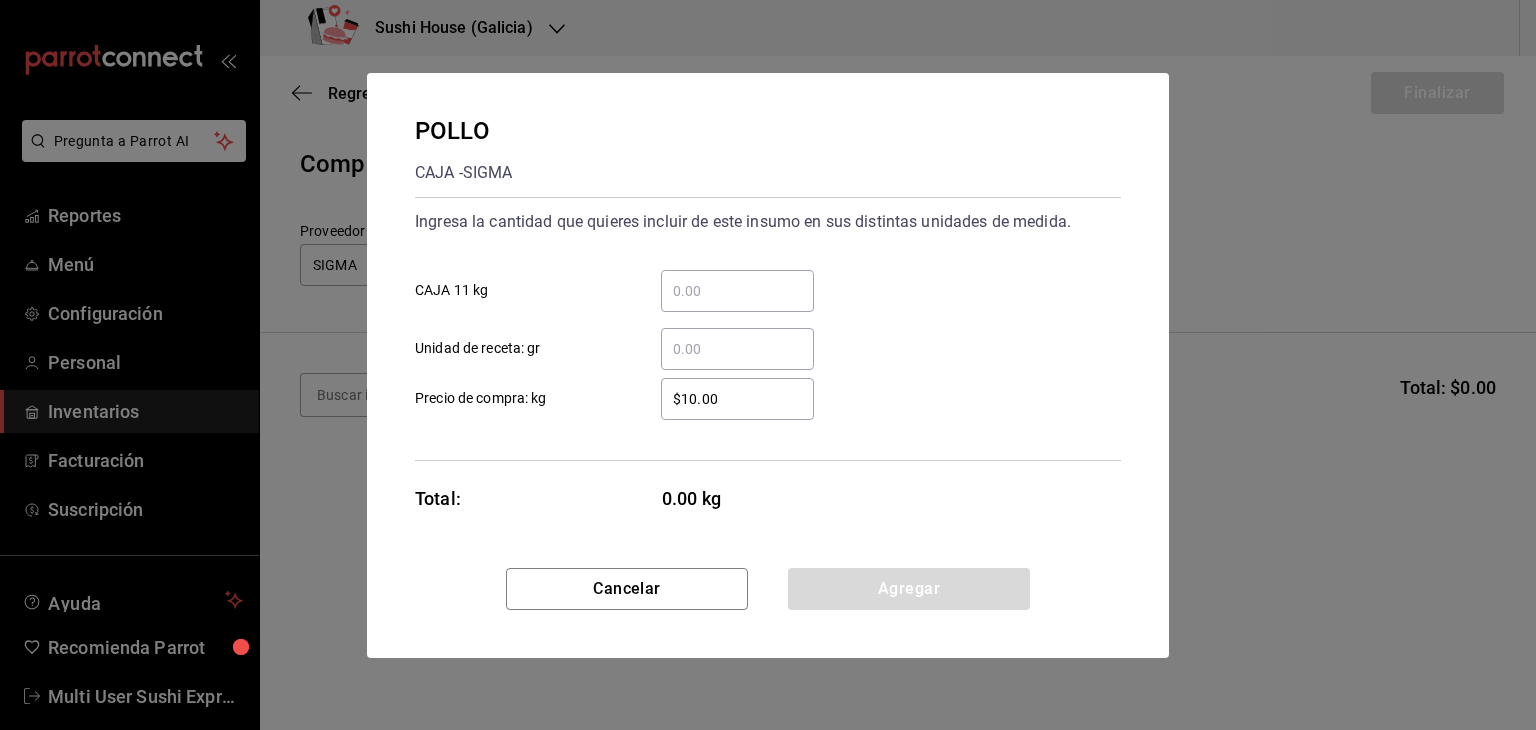 click on "​ CAJA 11 kg" at bounding box center [737, 291] 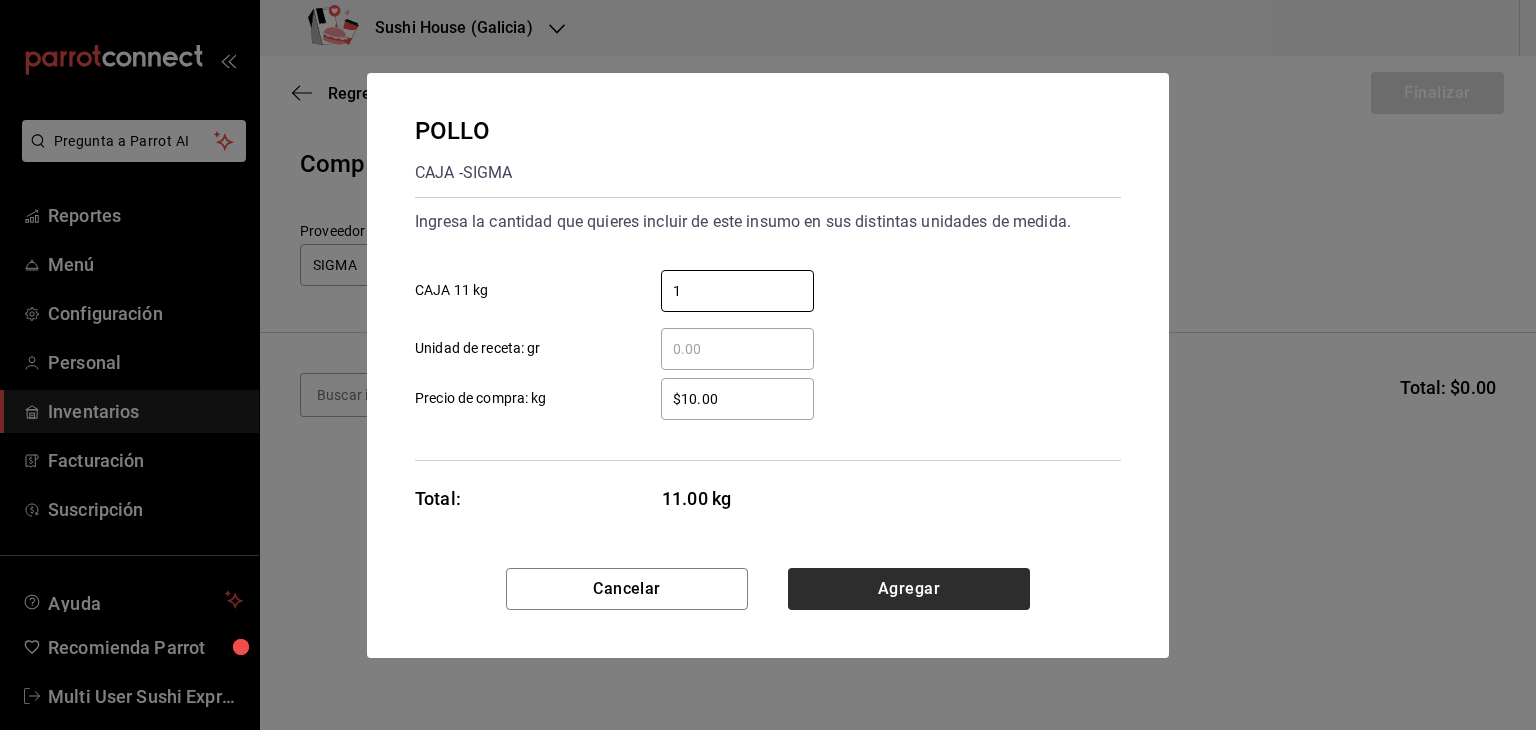 type on "1" 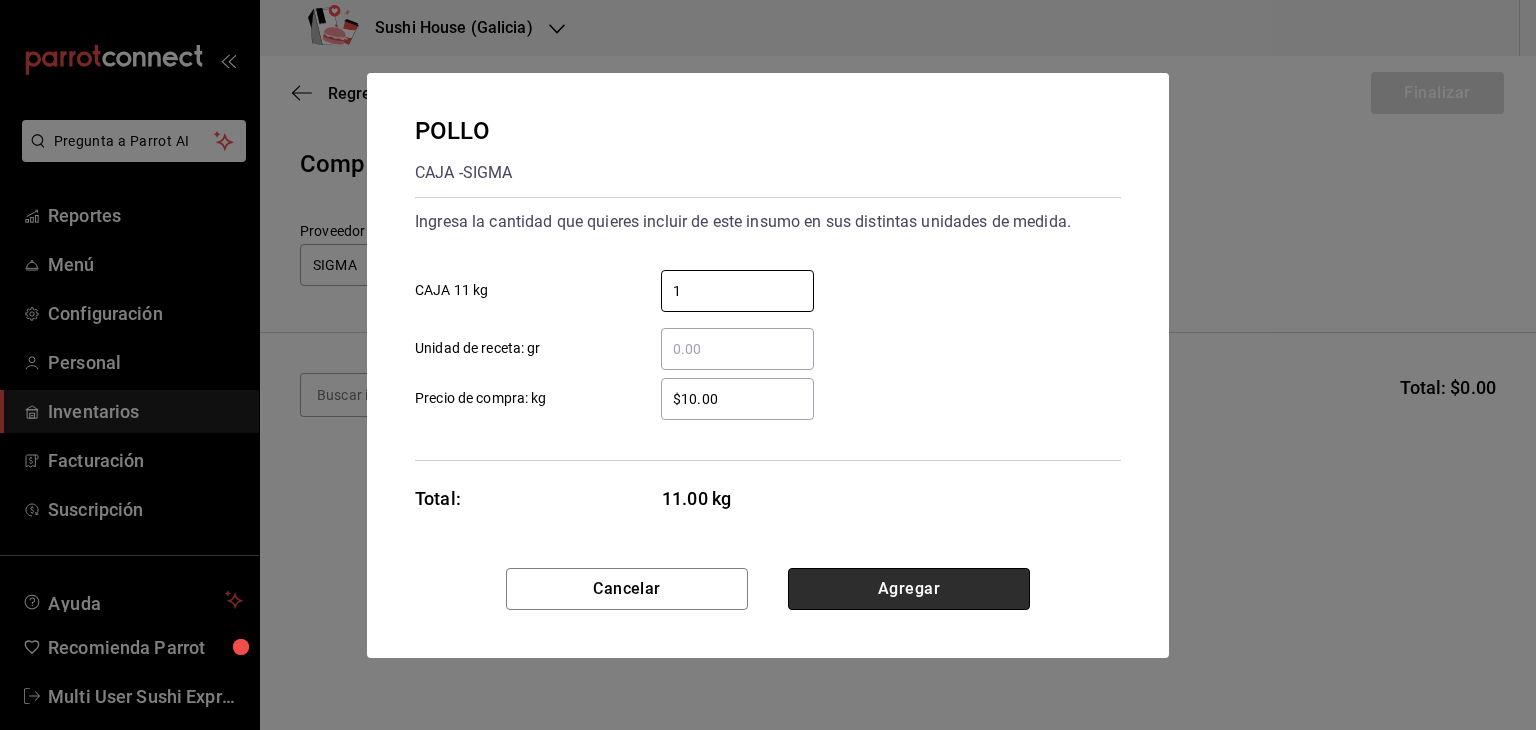click on "Agregar" at bounding box center (909, 589) 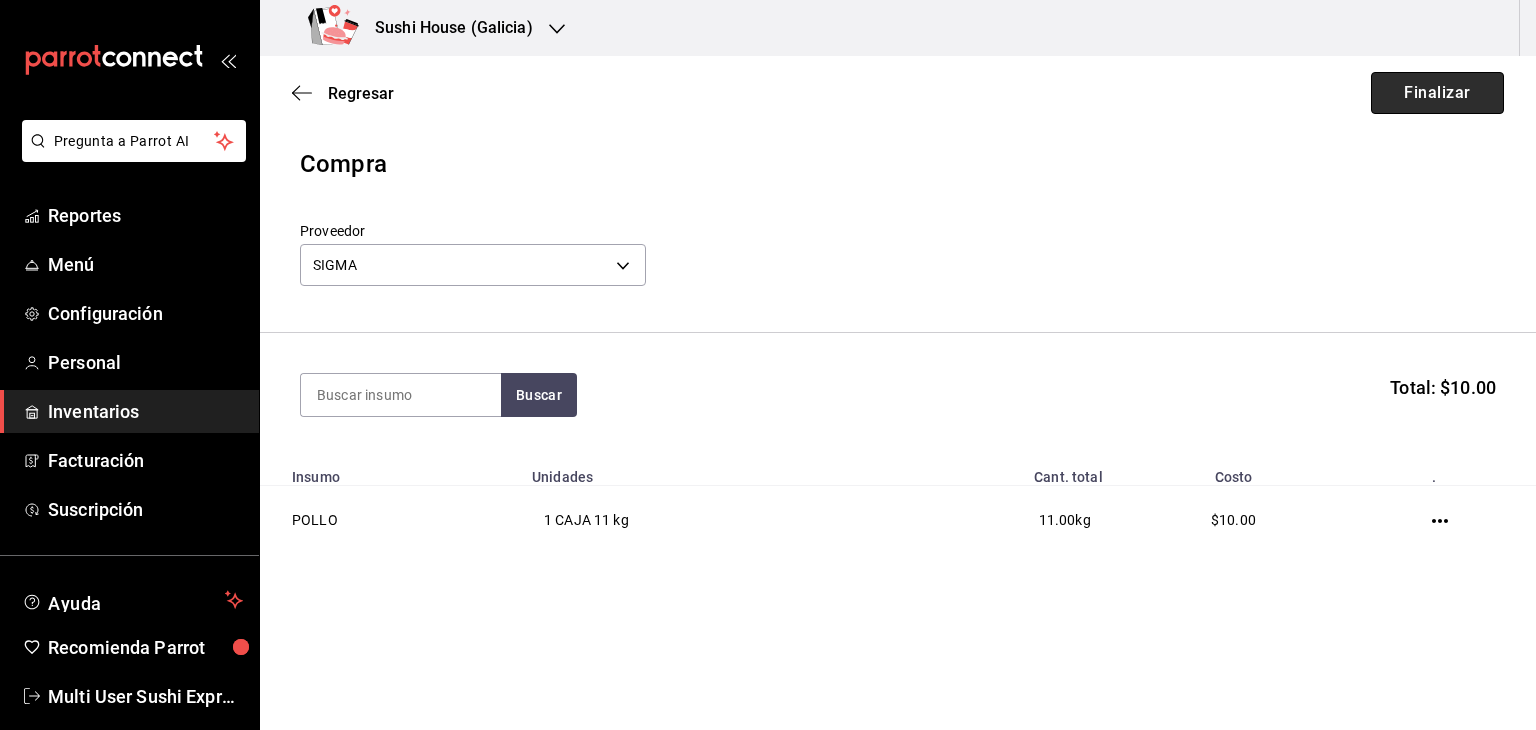 click on "Finalizar" at bounding box center [1437, 93] 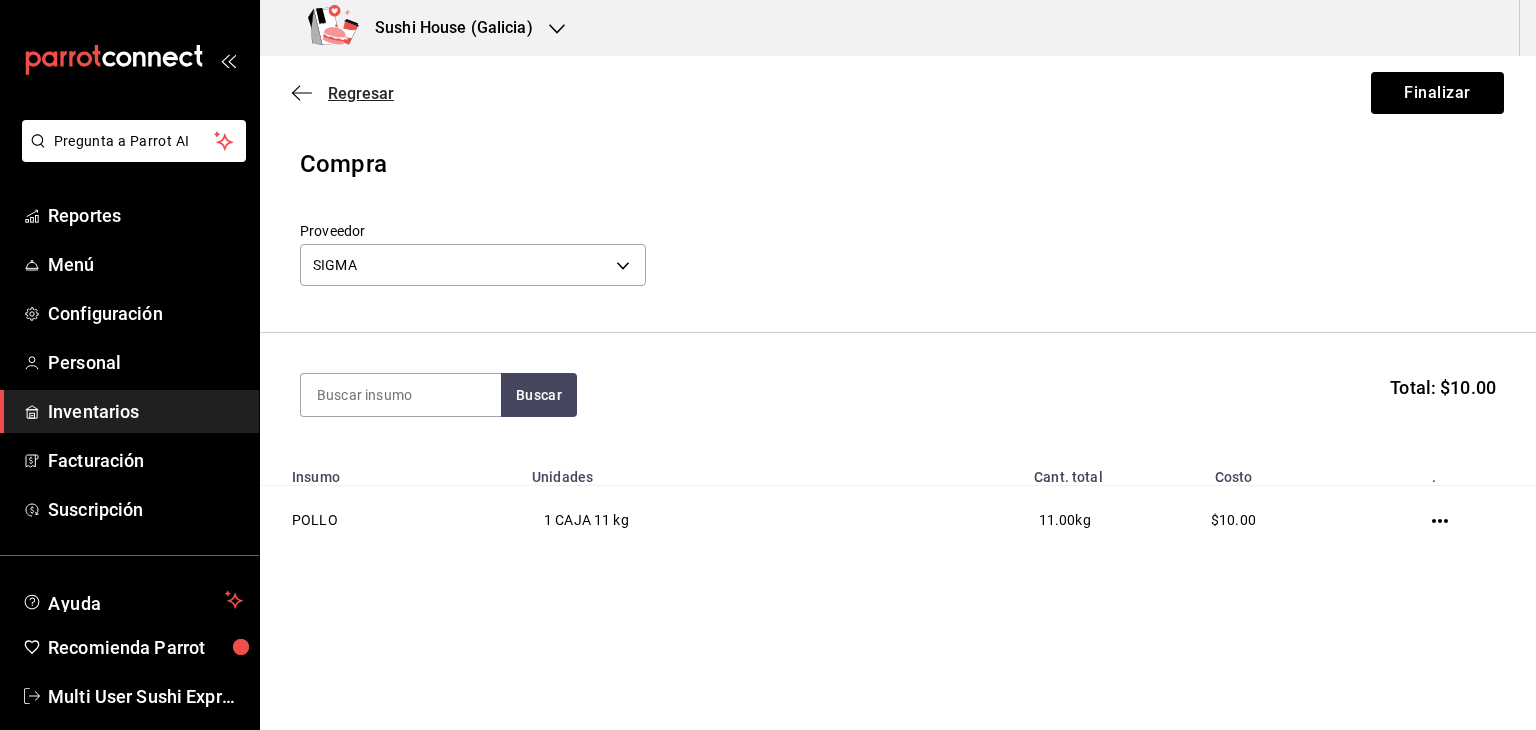click 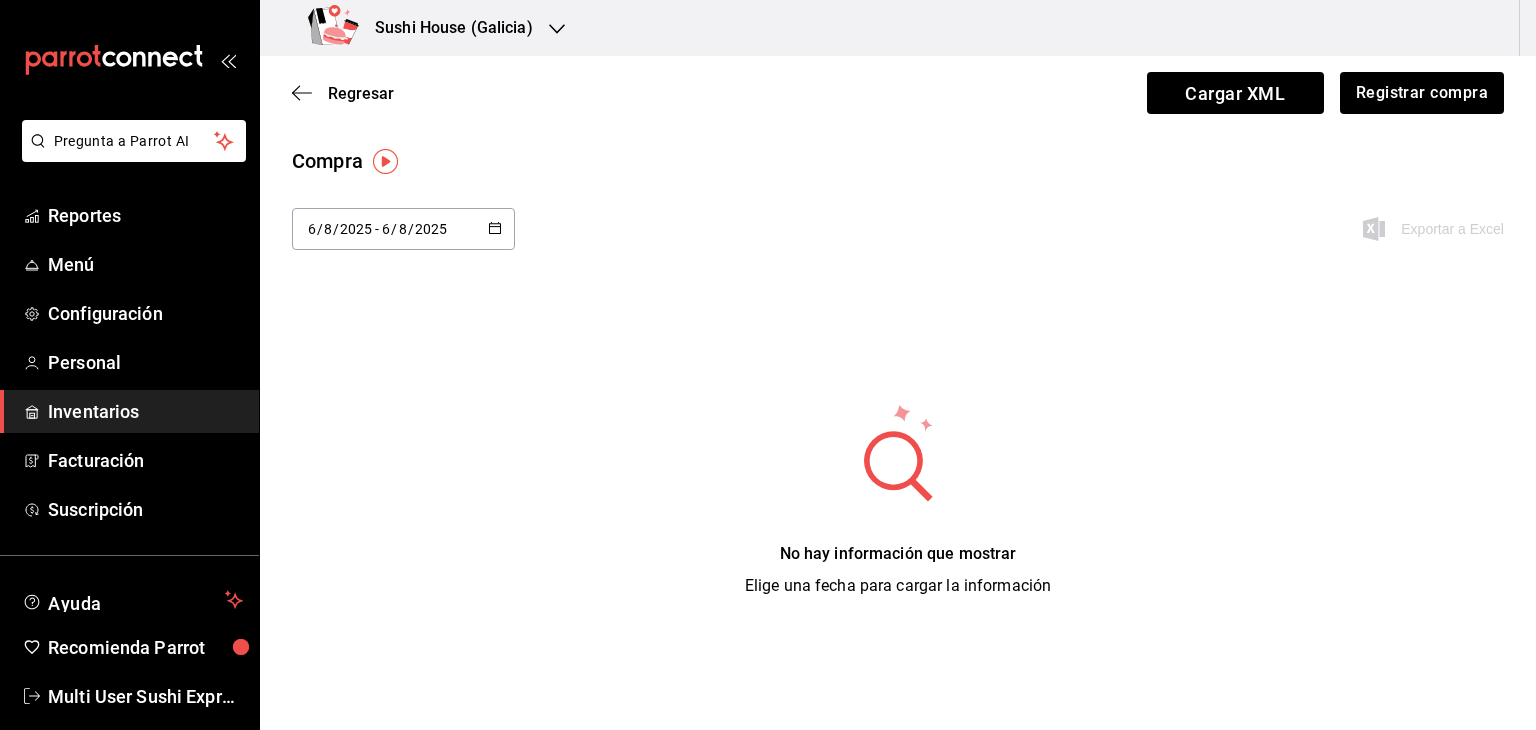 click 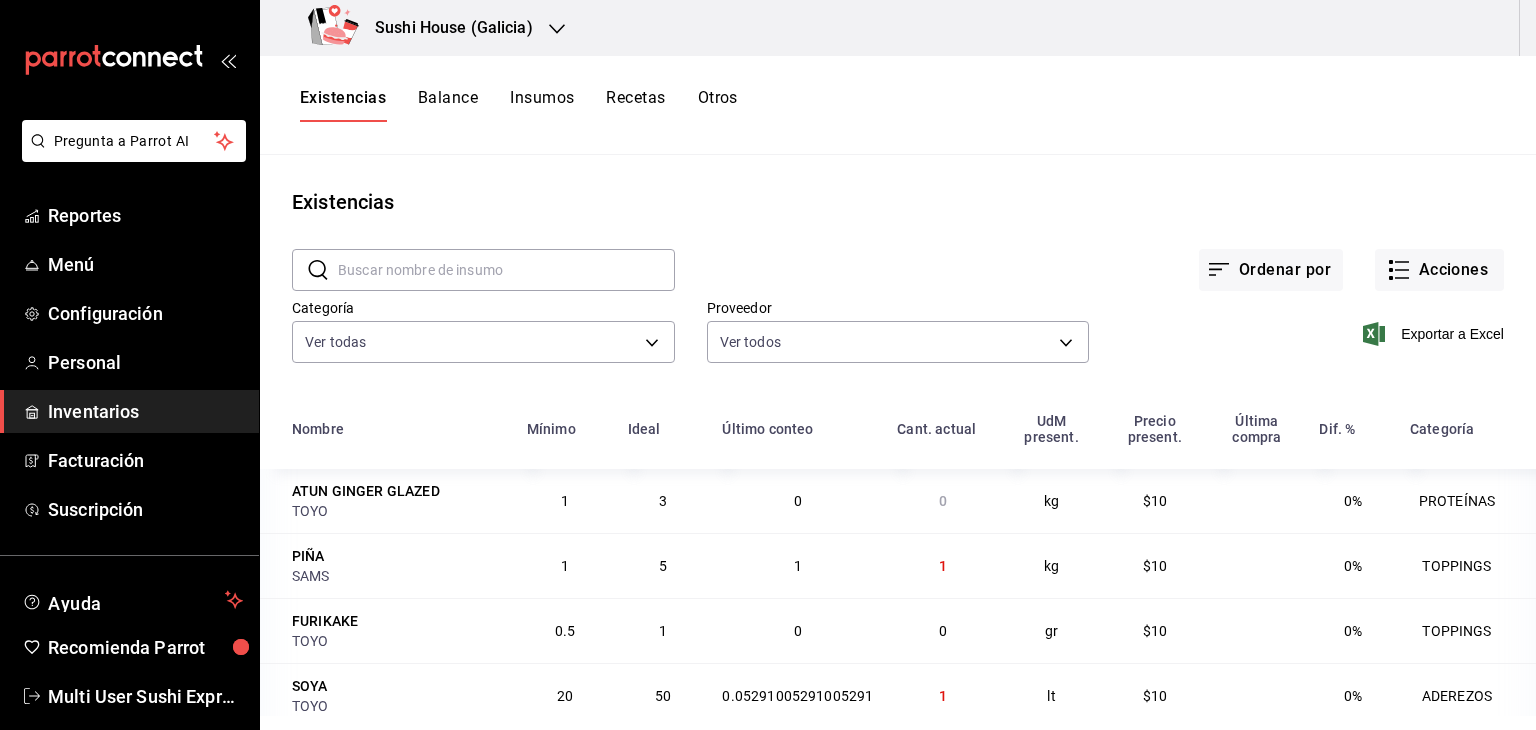 click on "Balance" at bounding box center [448, 105] 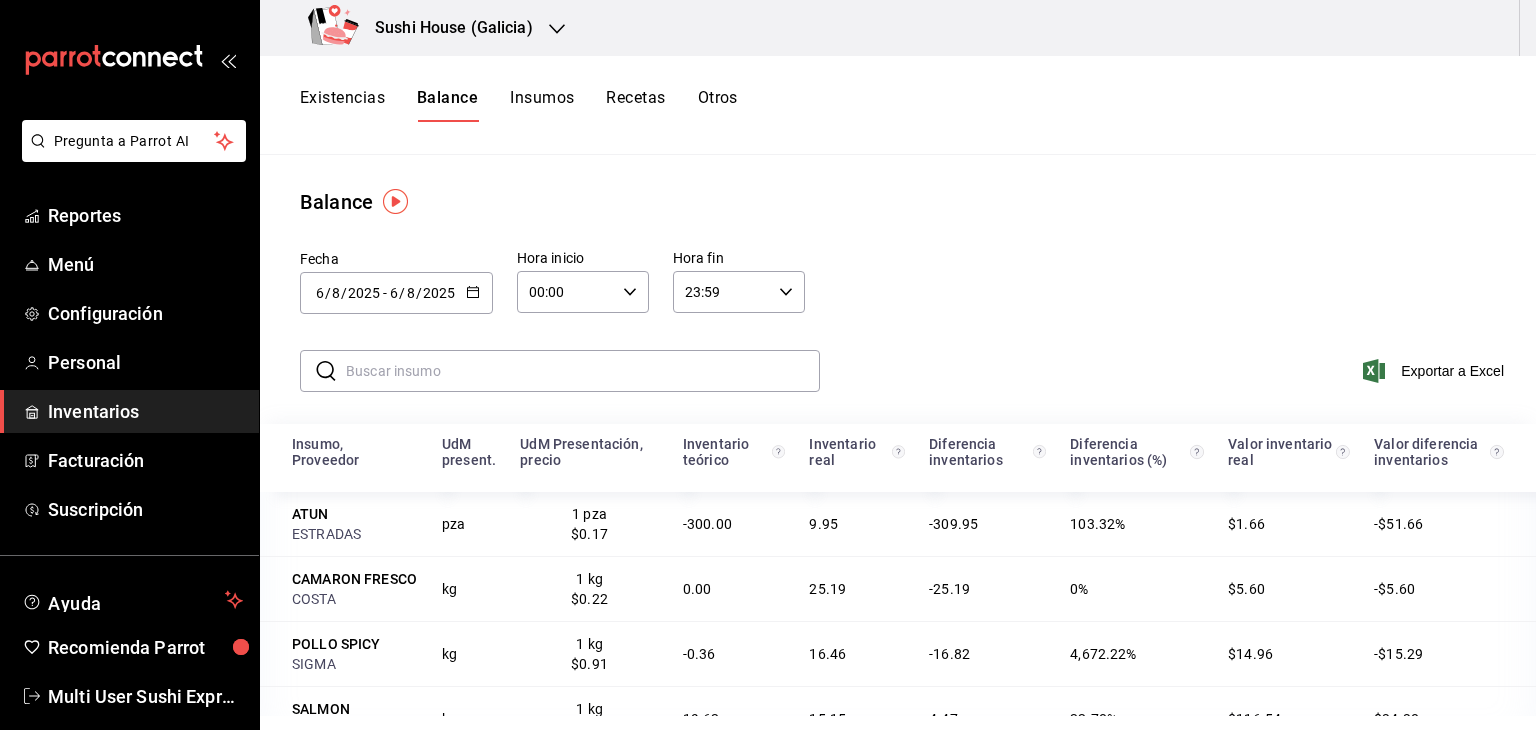click on "Insumos" at bounding box center (542, 105) 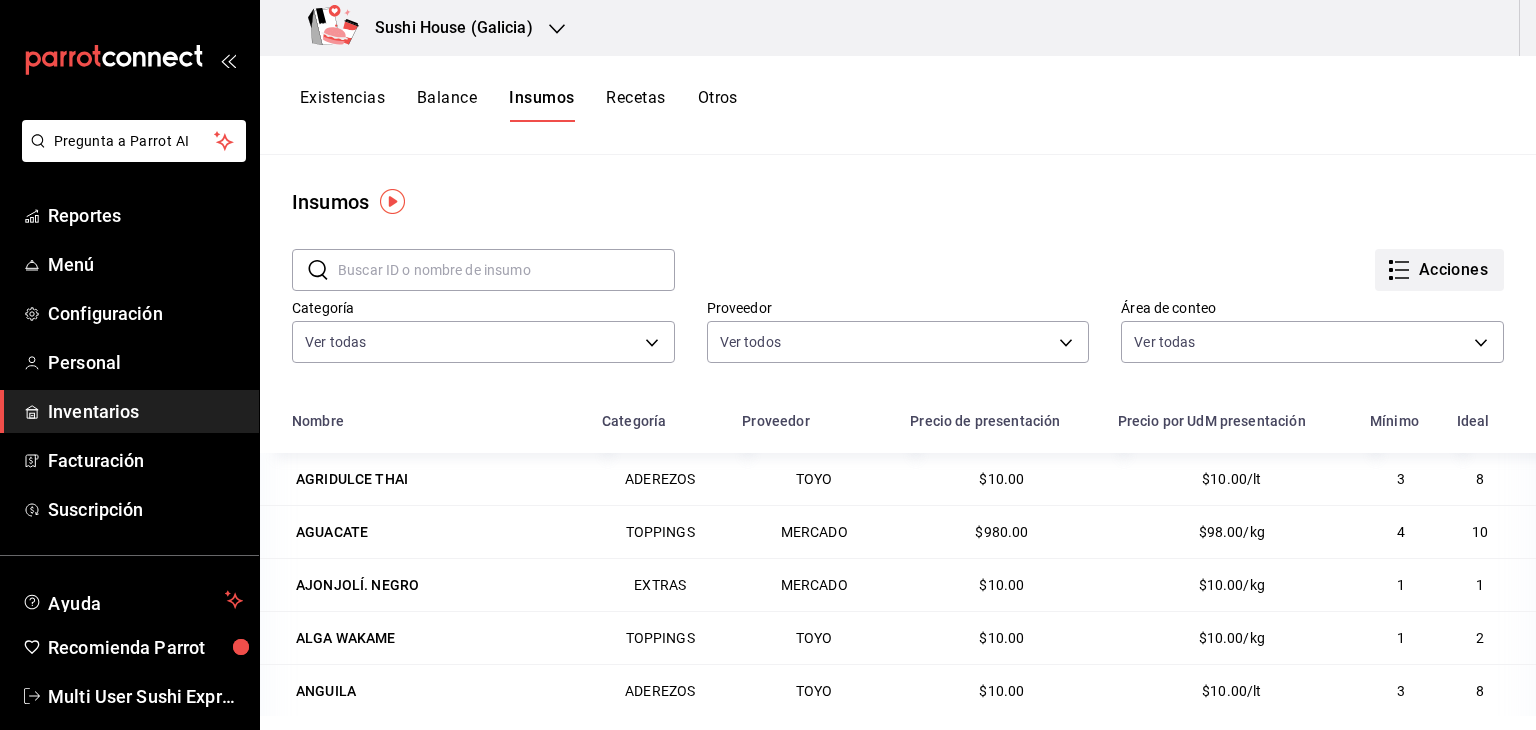 click on "Acciones" at bounding box center [1439, 270] 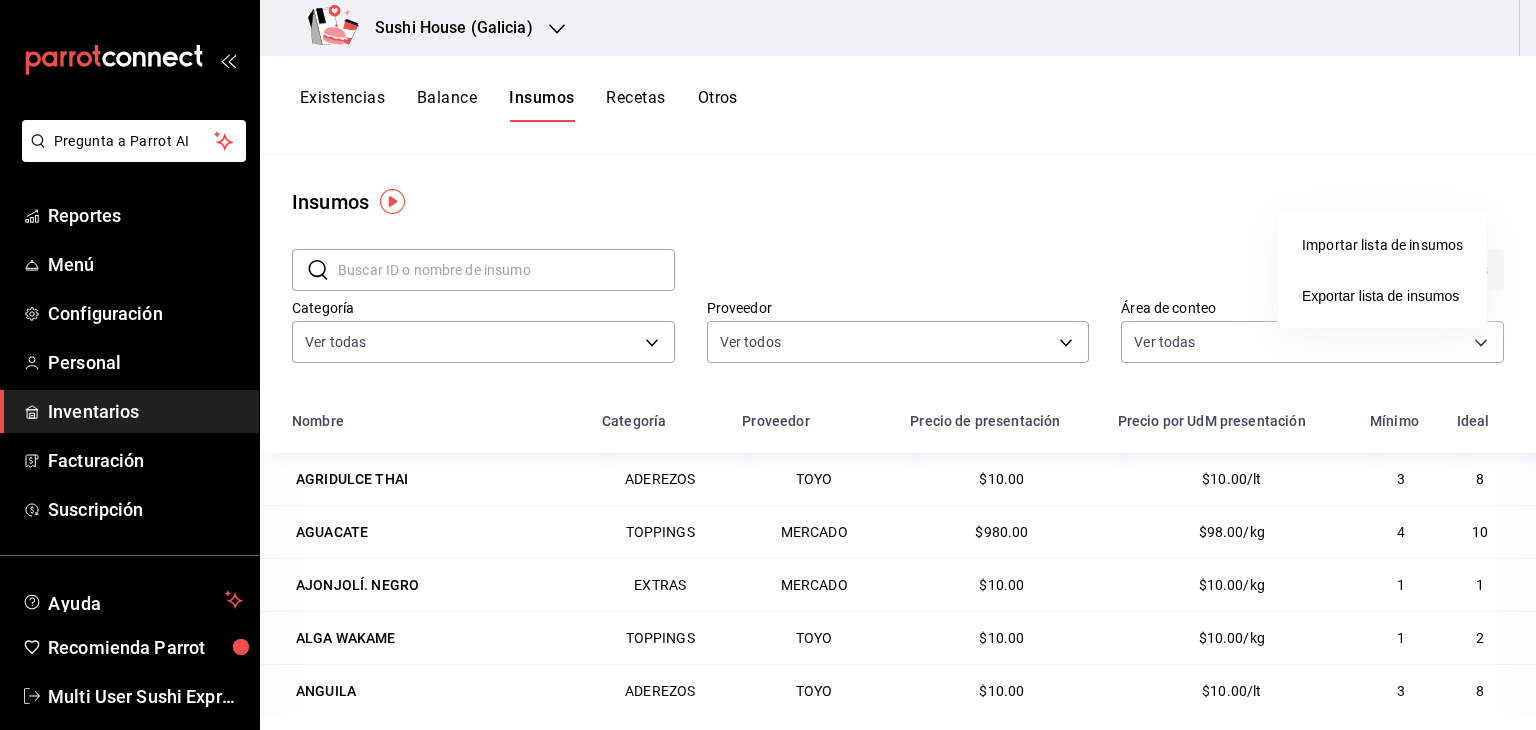 click at bounding box center [768, 365] 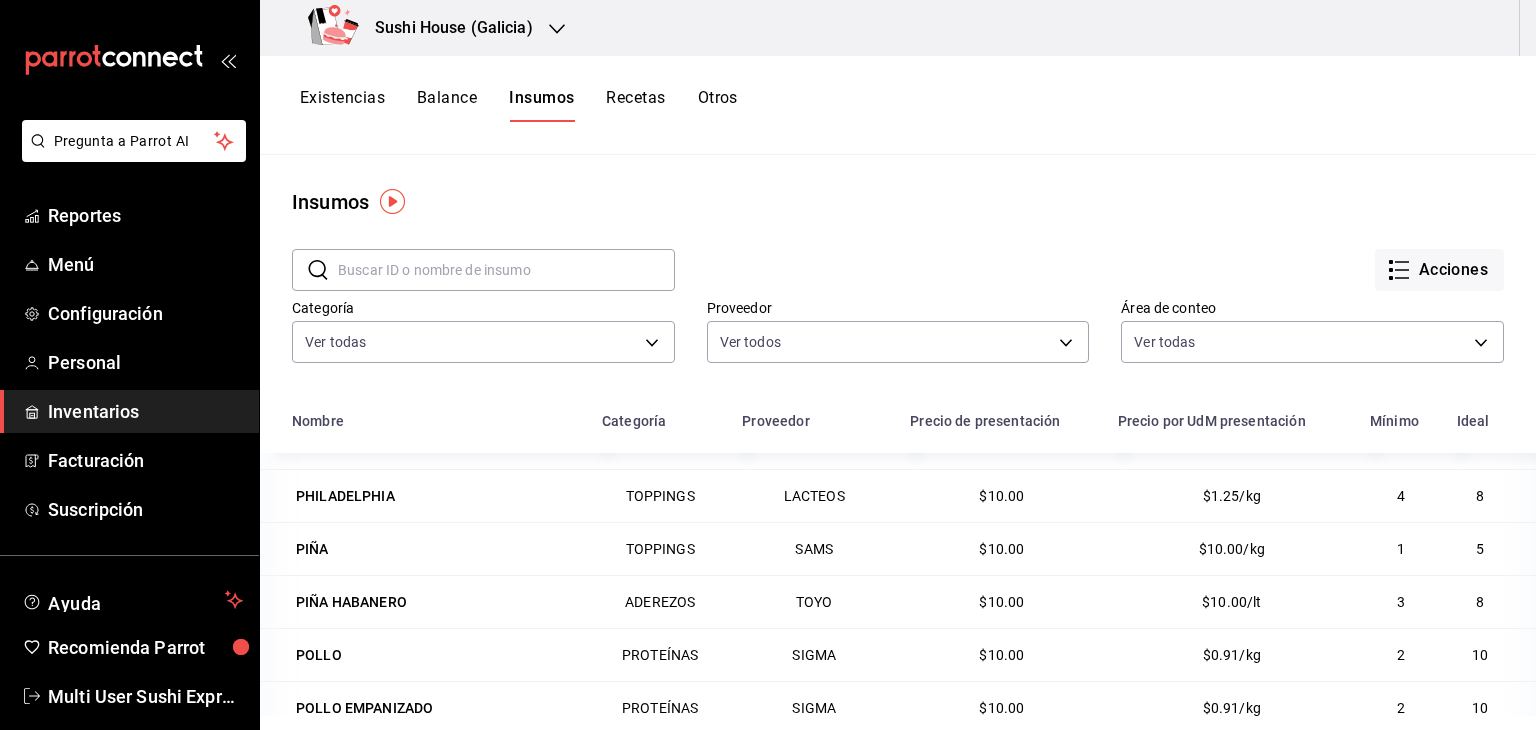 scroll, scrollTop: 2319, scrollLeft: 0, axis: vertical 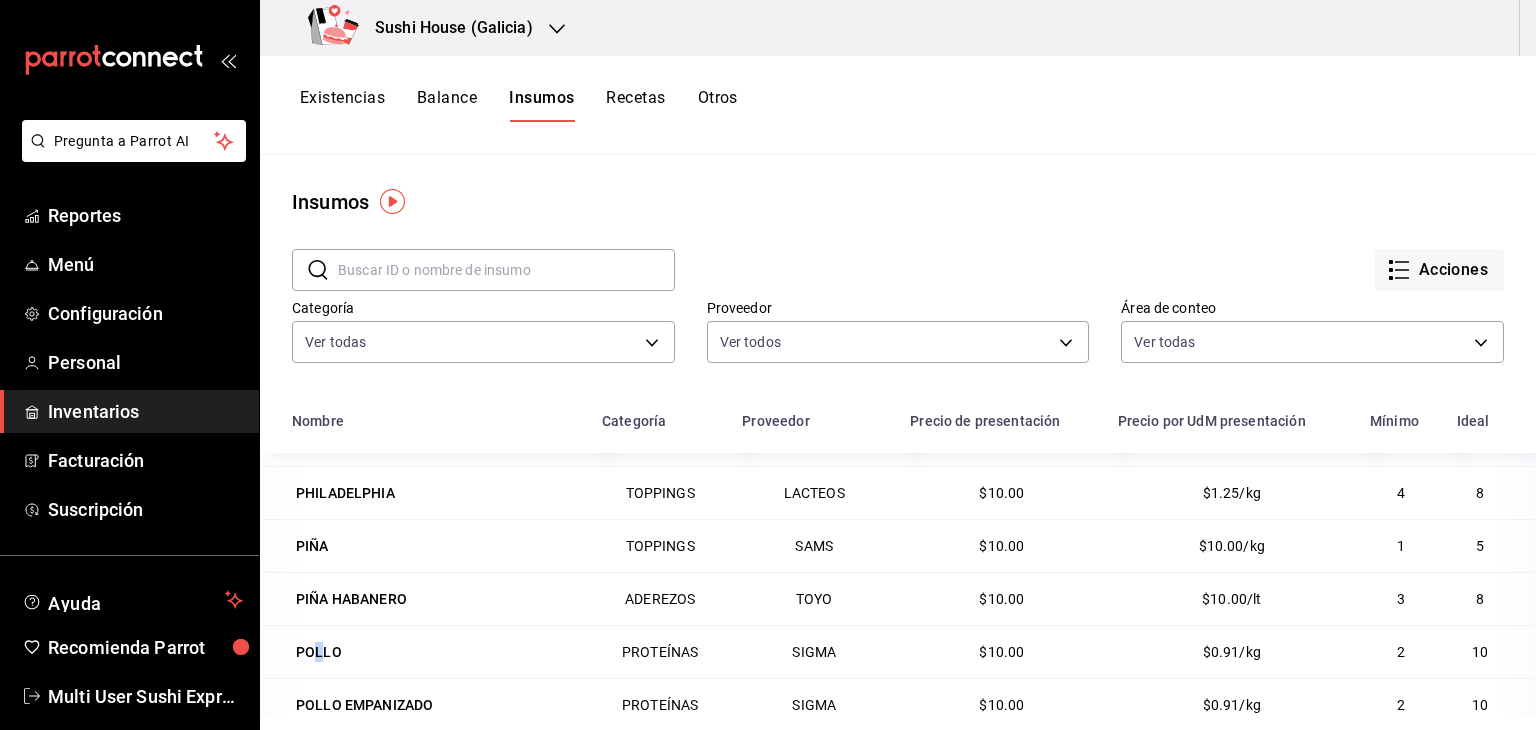 drag, startPoint x: 600, startPoint y: 563, endPoint x: 320, endPoint y: 651, distance: 293.503 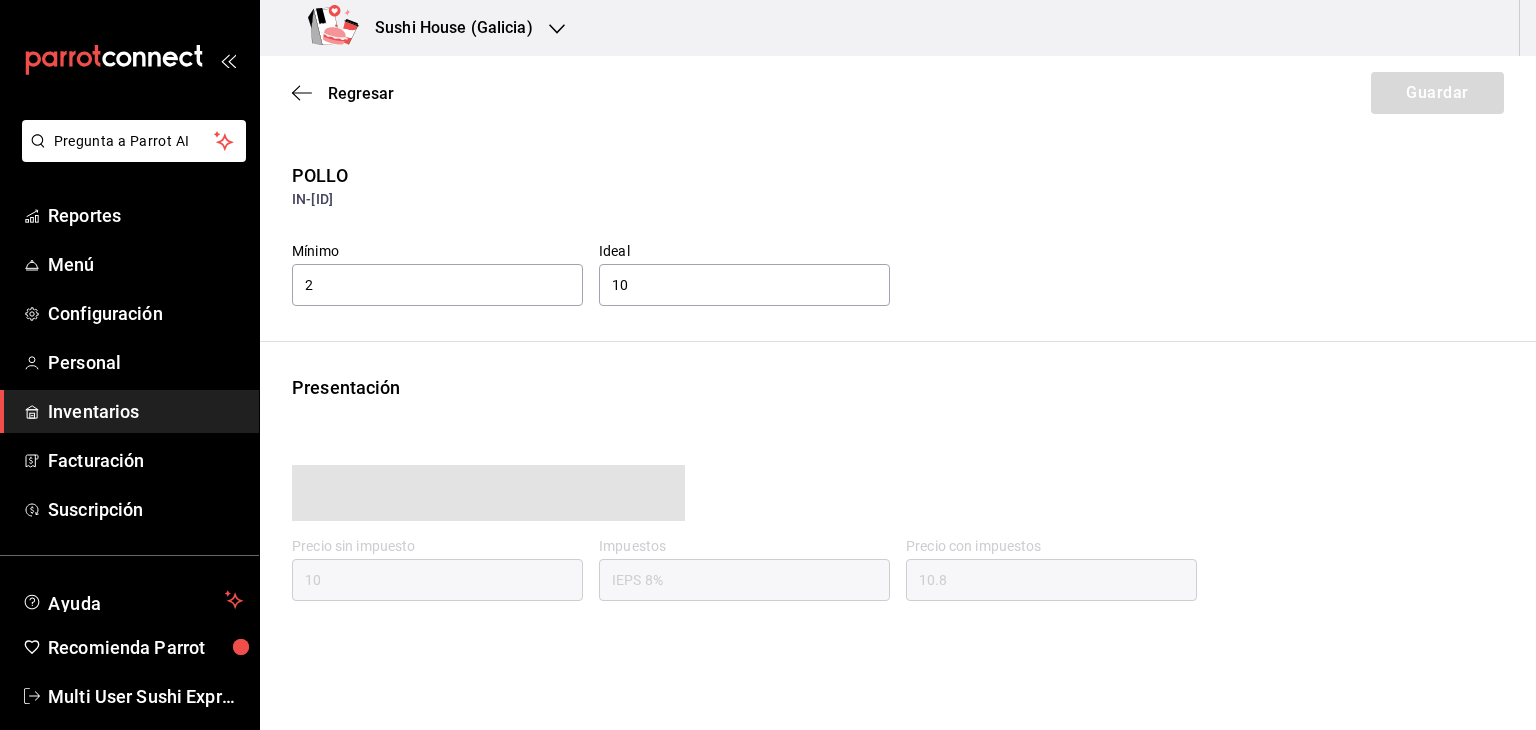 type on "10.80" 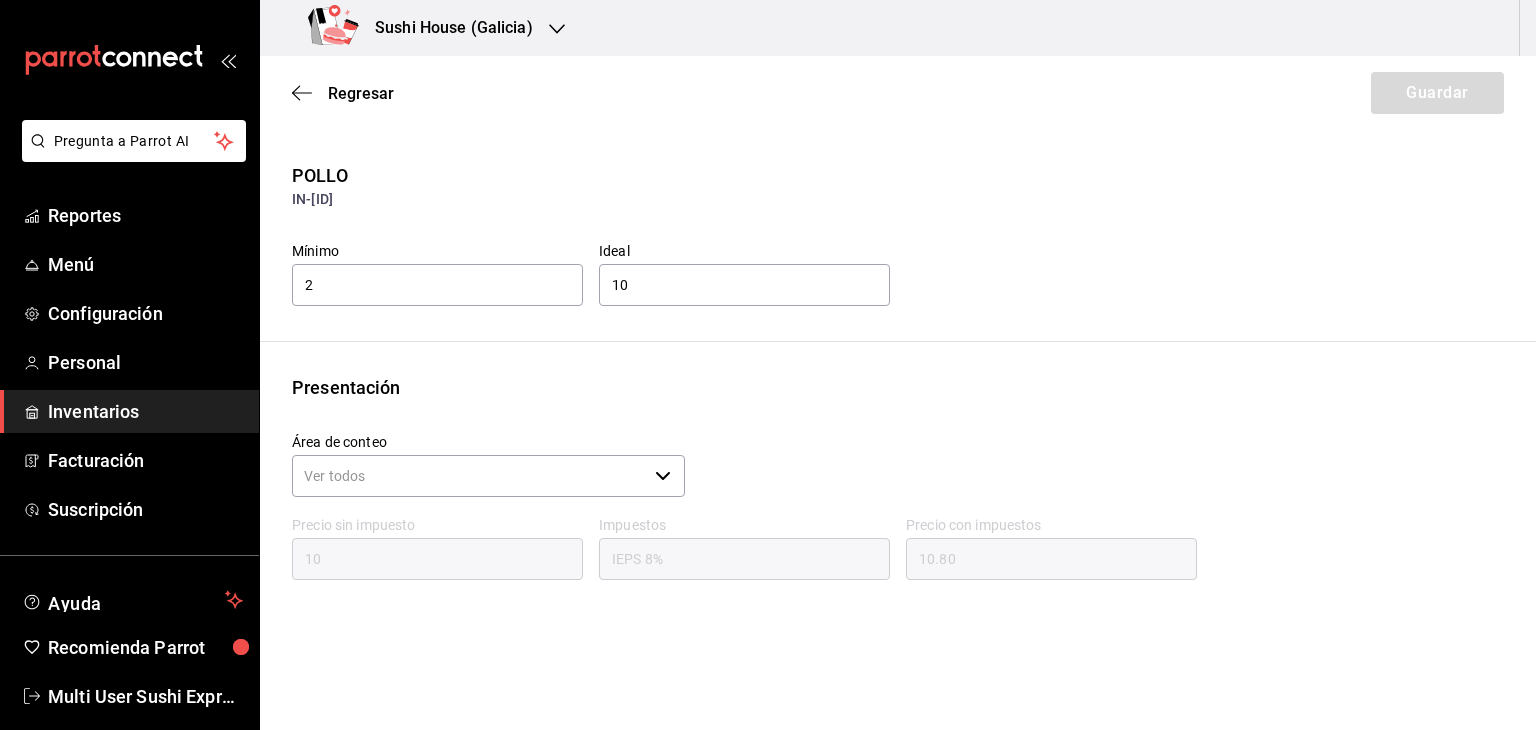 click on "​" at bounding box center (488, 476) 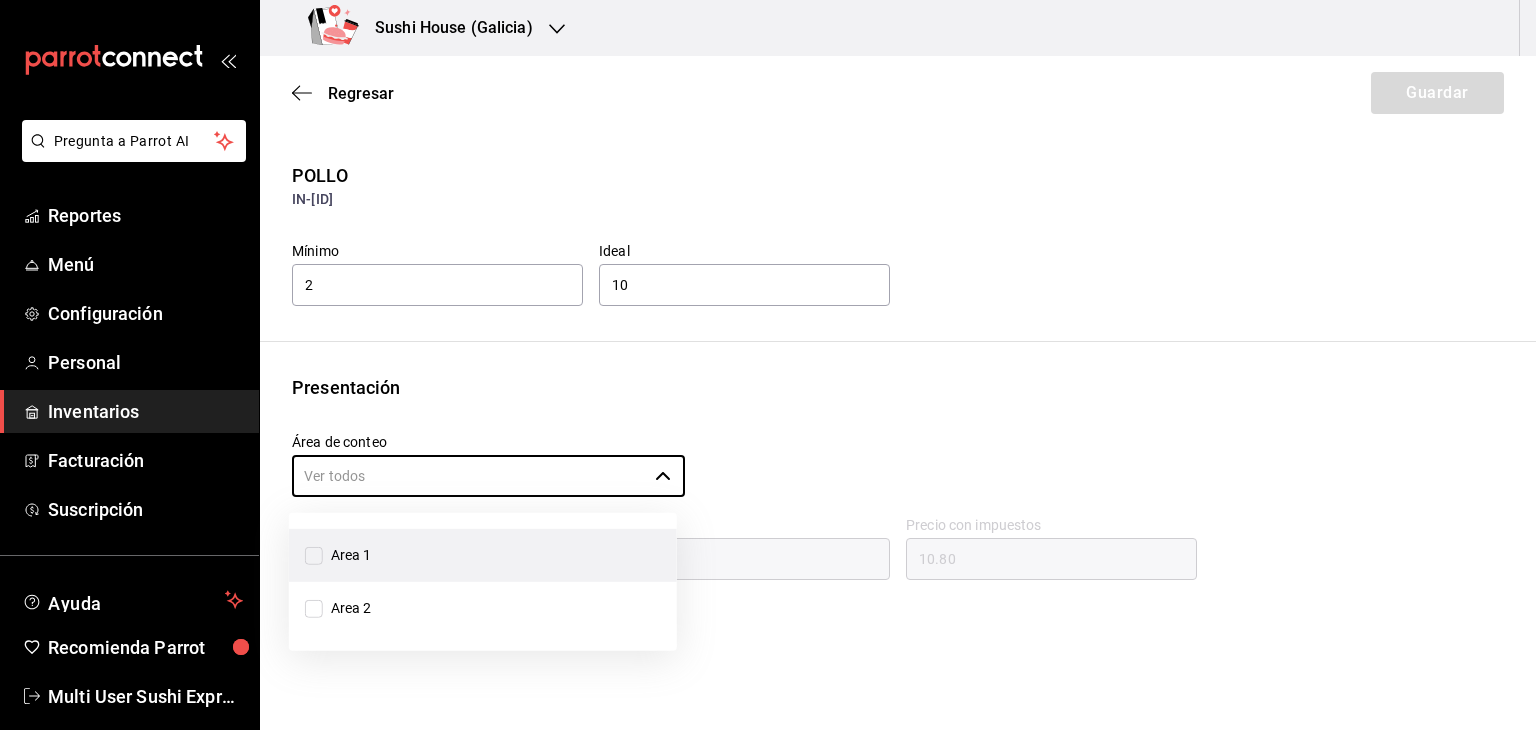 click on "Area 1" at bounding box center (314, 555) 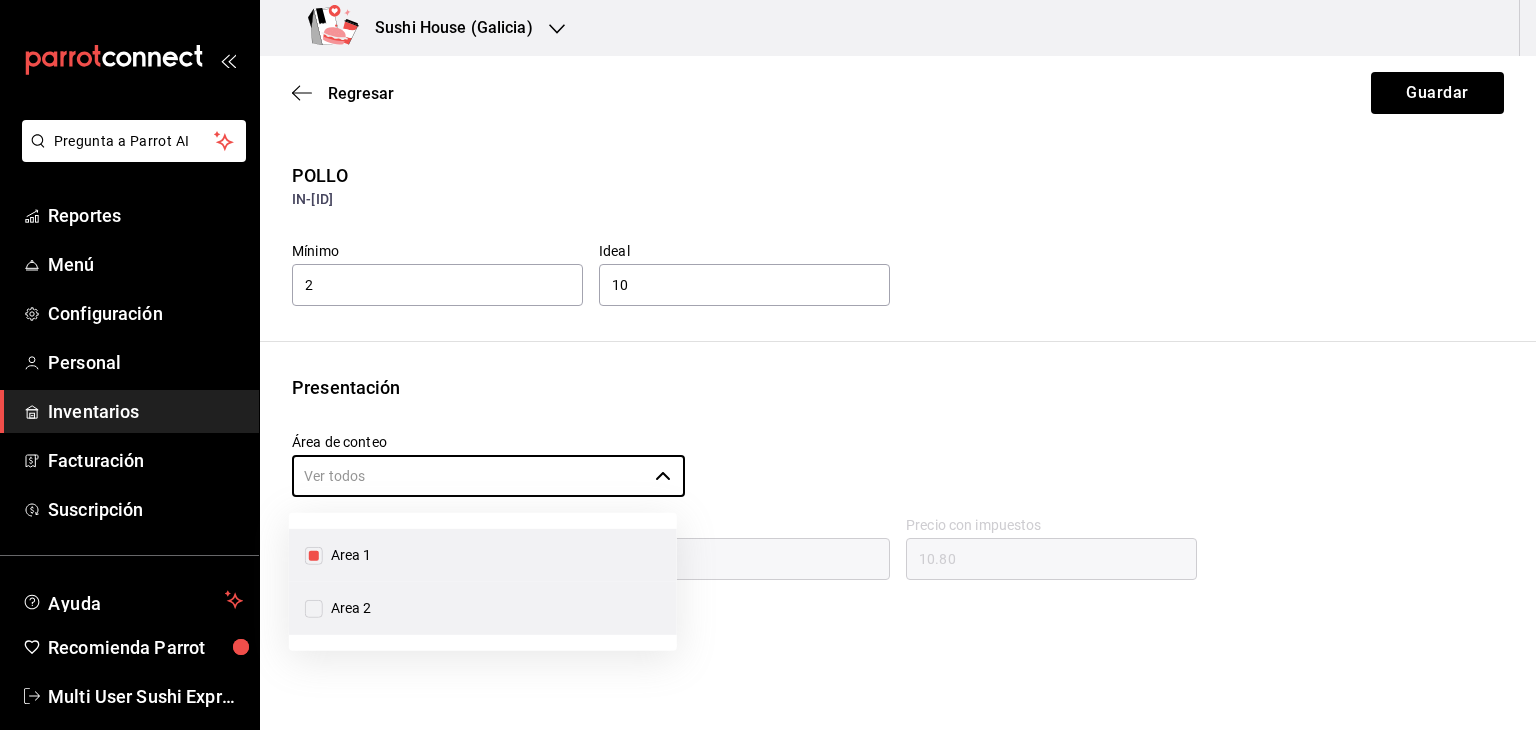 click on "Area 2" at bounding box center (314, 608) 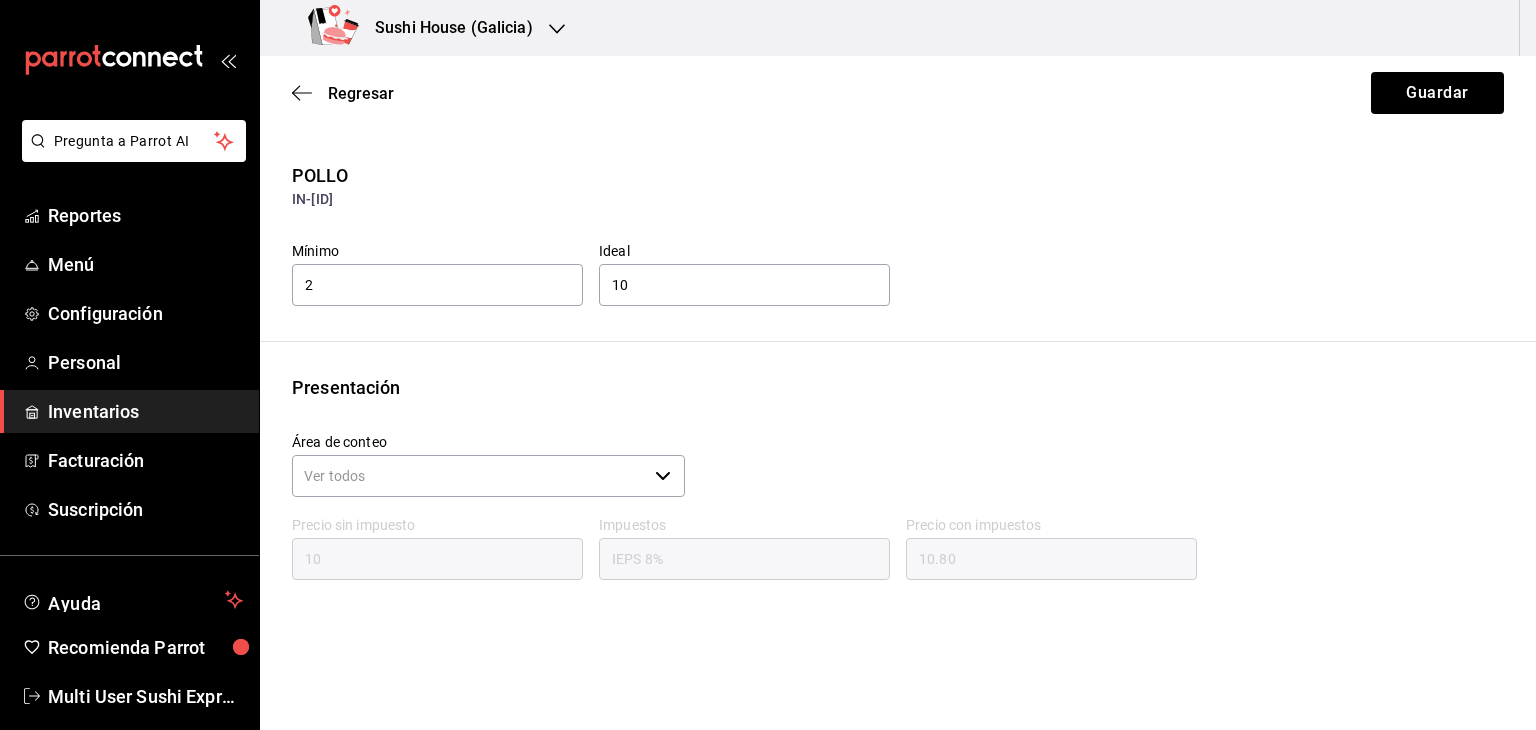 click on "Pregunta a Parrot AI Reportes   Menú   Configuración   Personal   Inventarios   Facturación   Suscripción   Ayuda Recomienda Parrot   Multi User Sushi Express   Sugerir nueva función   Sushi House (Galicia) Regresar Guardar POLLO IN-[ID] Mínimo 2 Ideal 10 Presentación Área de conteo ​ Precio sin impuesto 10 Impuestos IEPS 8% Precio con impuestos 10.80 Unidades de conteo kg CAJA (11 kg) GANA 1 MES GRATIS EN TU SUSCRIPCIÓN AQUÍ ¿Recuerdas cómo empezó tu restaurante?
Hoy puedes ayudar a un colega a tener el mismo cambio que tú viviste.
Recomienda Parrot directamente desde tu Portal Administrador.
Es fácil y rápido.
🎁 Por cada restaurante que se una, ganas 1 mes gratis. Ver video tutorial Ir a video Pregunta a Parrot AI Reportes   Menú   Configuración   Personal   Inventarios   Facturación   Suscripción   Ayuda Recomienda Parrot   Multi User Sushi Express   Sugerir nueva función   Visitar centro de ayuda [PHONE] [EMAIL] Visitar centro de ayuda" at bounding box center (768, 308) 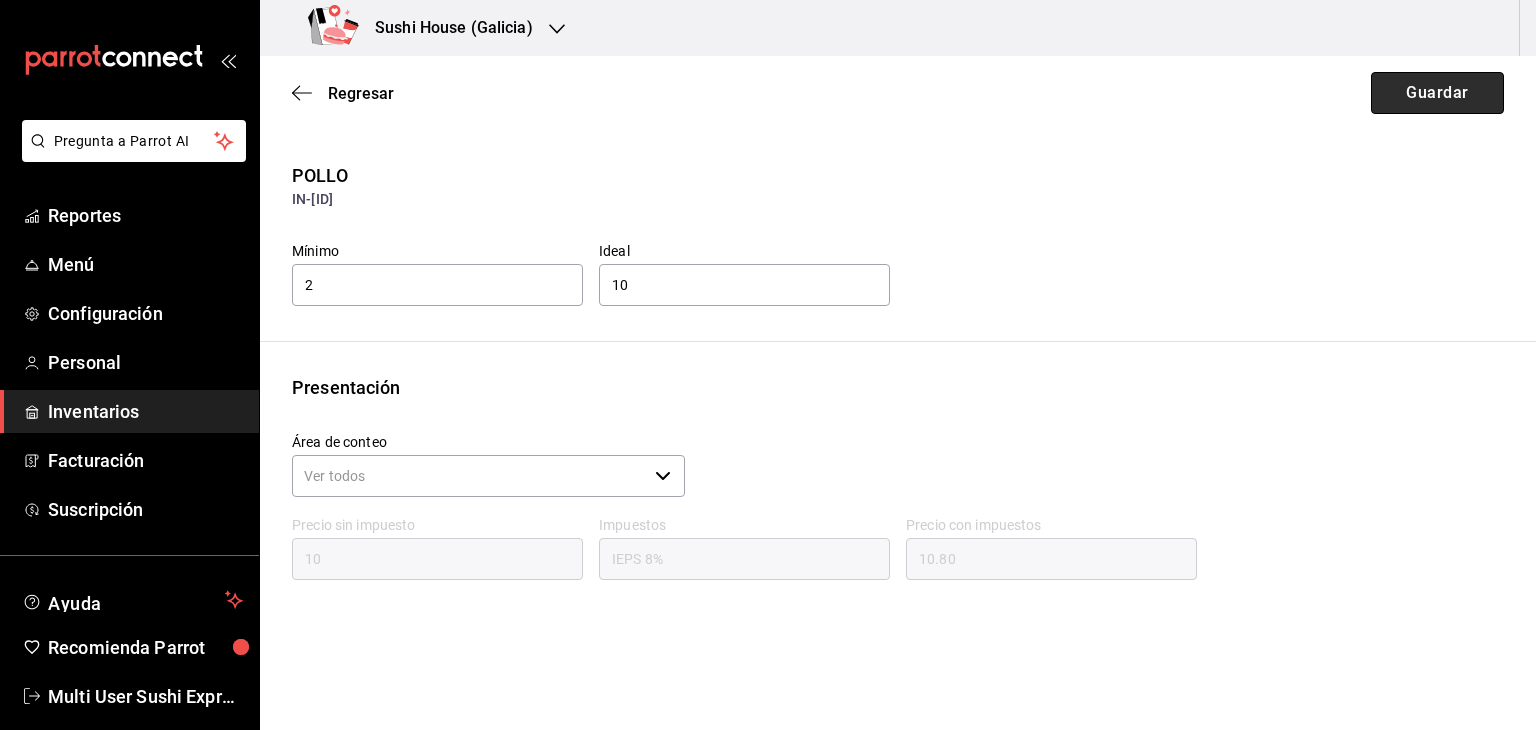 click on "Guardar" at bounding box center (1437, 93) 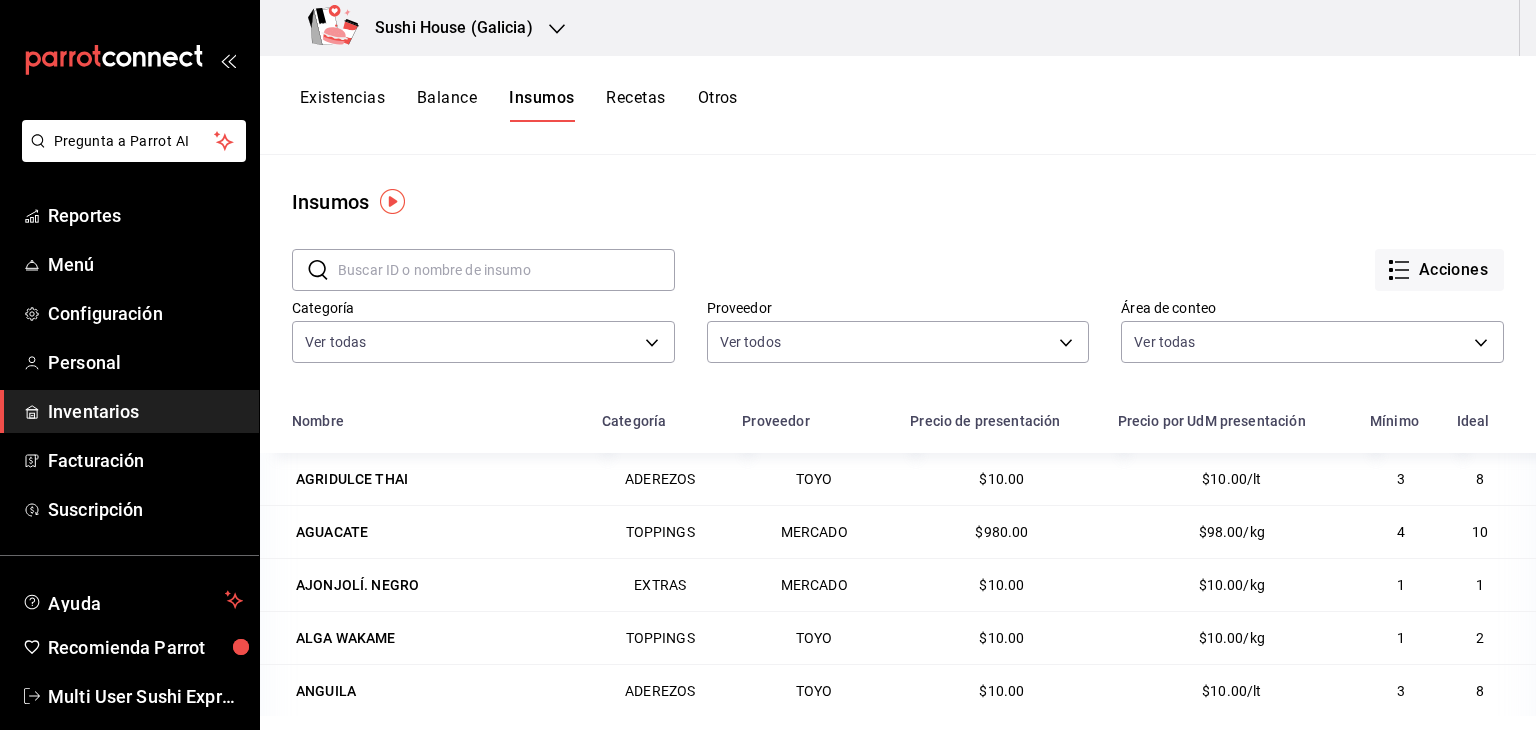 click on "Inventarios" at bounding box center [145, 411] 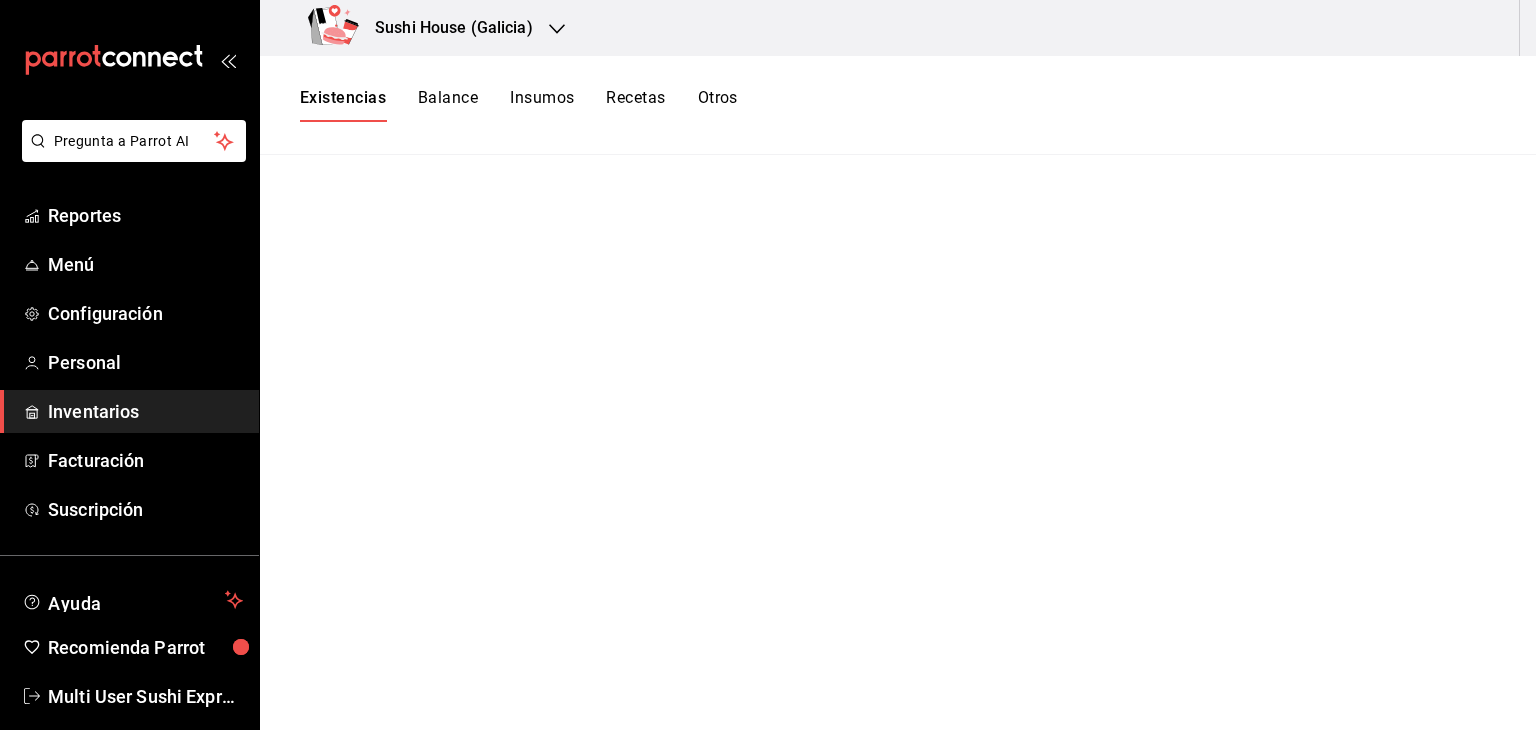 click on "Existencias" at bounding box center [343, 105] 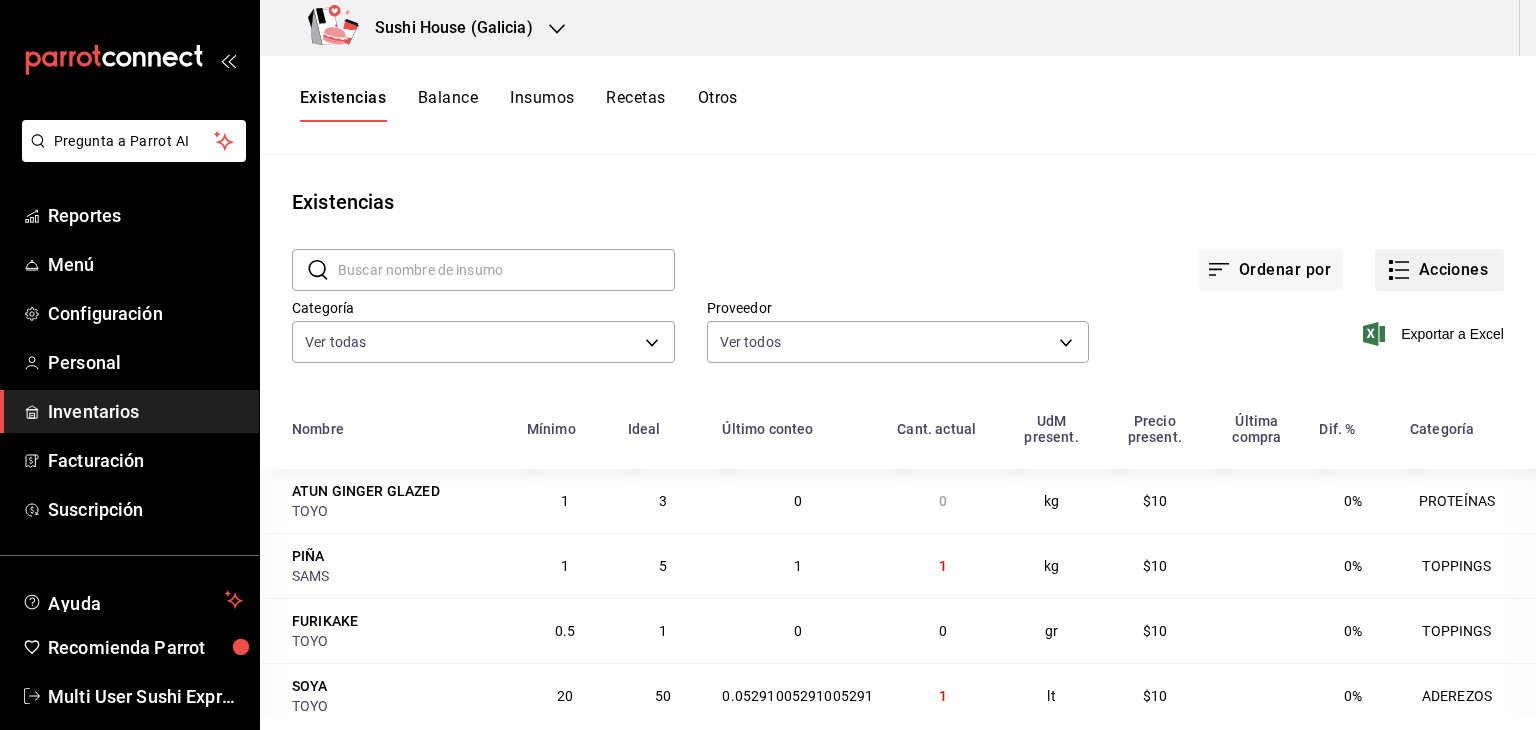 click 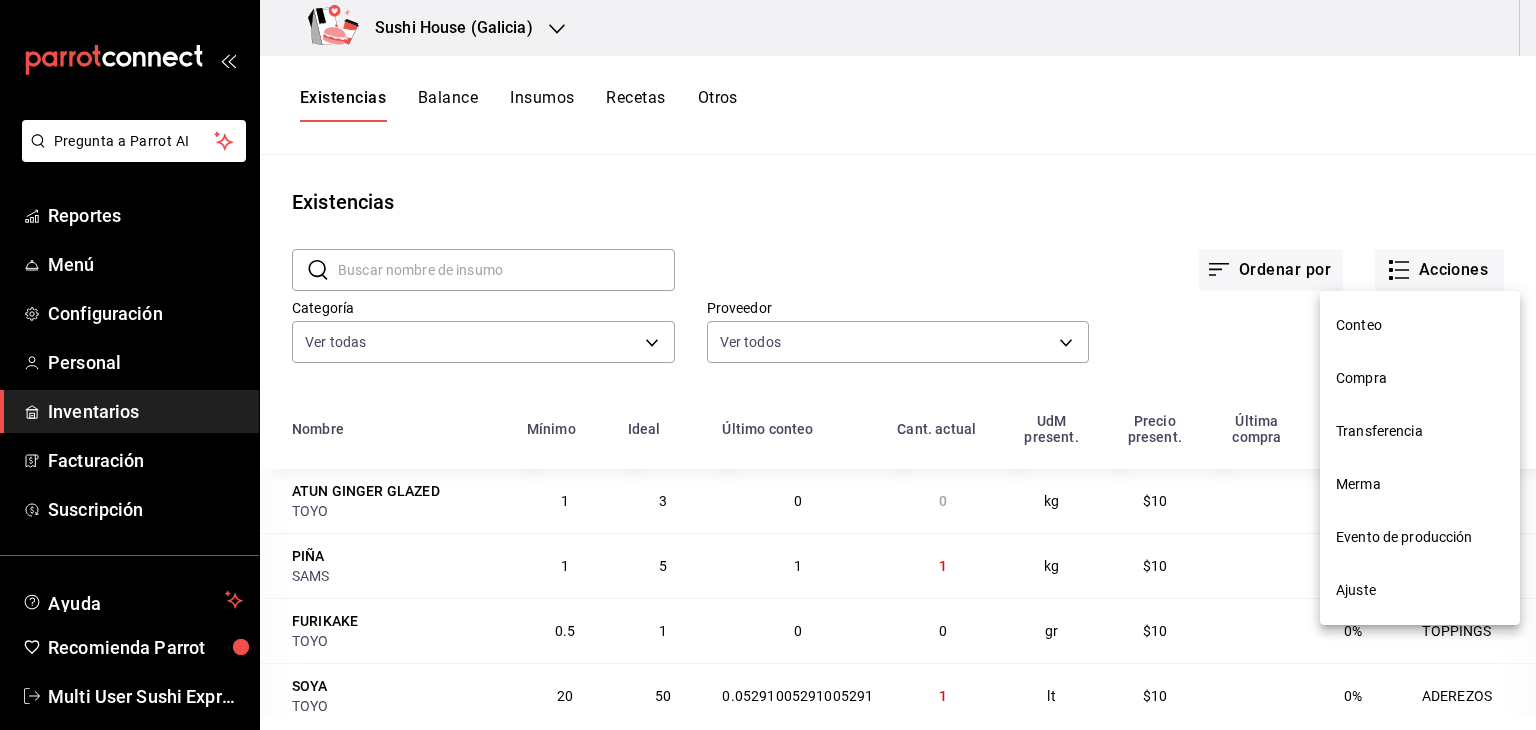 click on "Ajuste" at bounding box center (1420, 590) 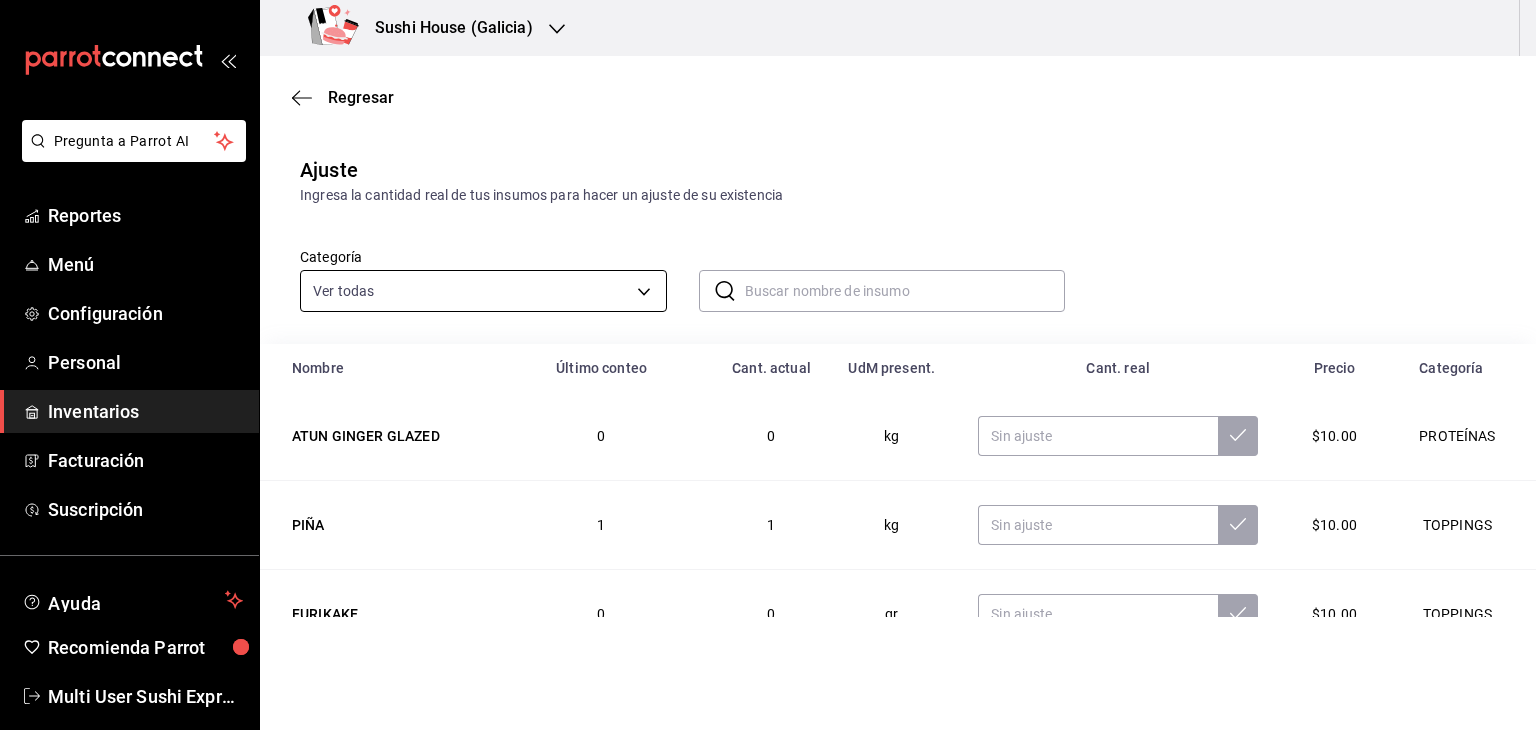 click on "Categoría PROTEÍNAS [UUID] ​ ​ Nombre Último conteo Cant. actual UdM present. Cant. real Precio Categoría ATUN GINGER GLAZED 0 0 kg $10.00 PROTEÍNAS PIÑA 1 1 kg $10.00 TOPPINGS FURIKAKE 0 0 gr $10.00 TOPPINGS SOYA 0.05291005291005291 1 lt $10.00 ADEREZOS MIX DE NUECES 0 0 gr $10.00 TOPPINGS CAMARON FRESCO 0.5597777777777778 25.19 kg $10.00 PROTEÍNAS ATUN 0.16583333333333333 9.95 pza $10.00 PROTEÍNAS SALMON 15.15 kg" at bounding box center [768, 308] 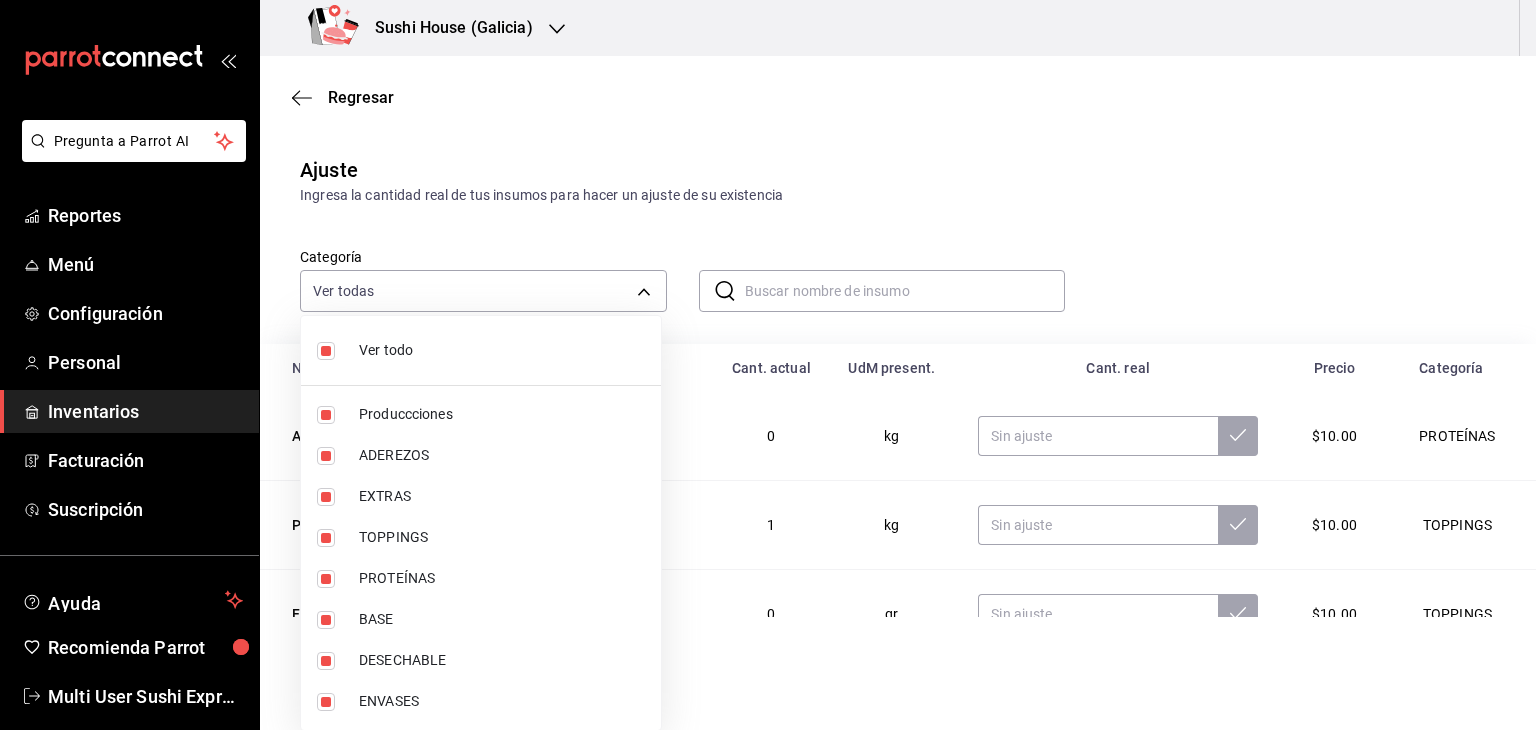 click at bounding box center (326, 351) 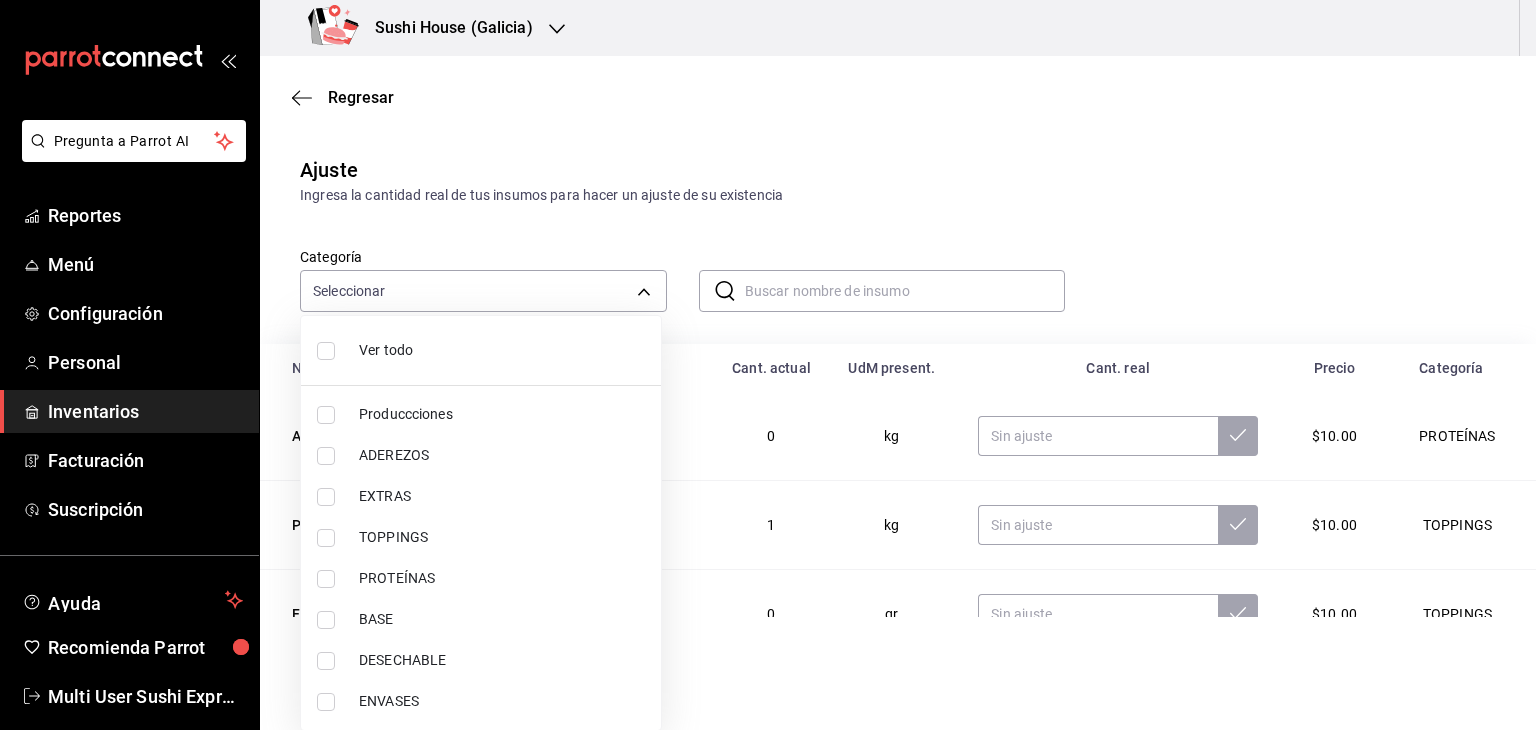 click at bounding box center (326, 579) 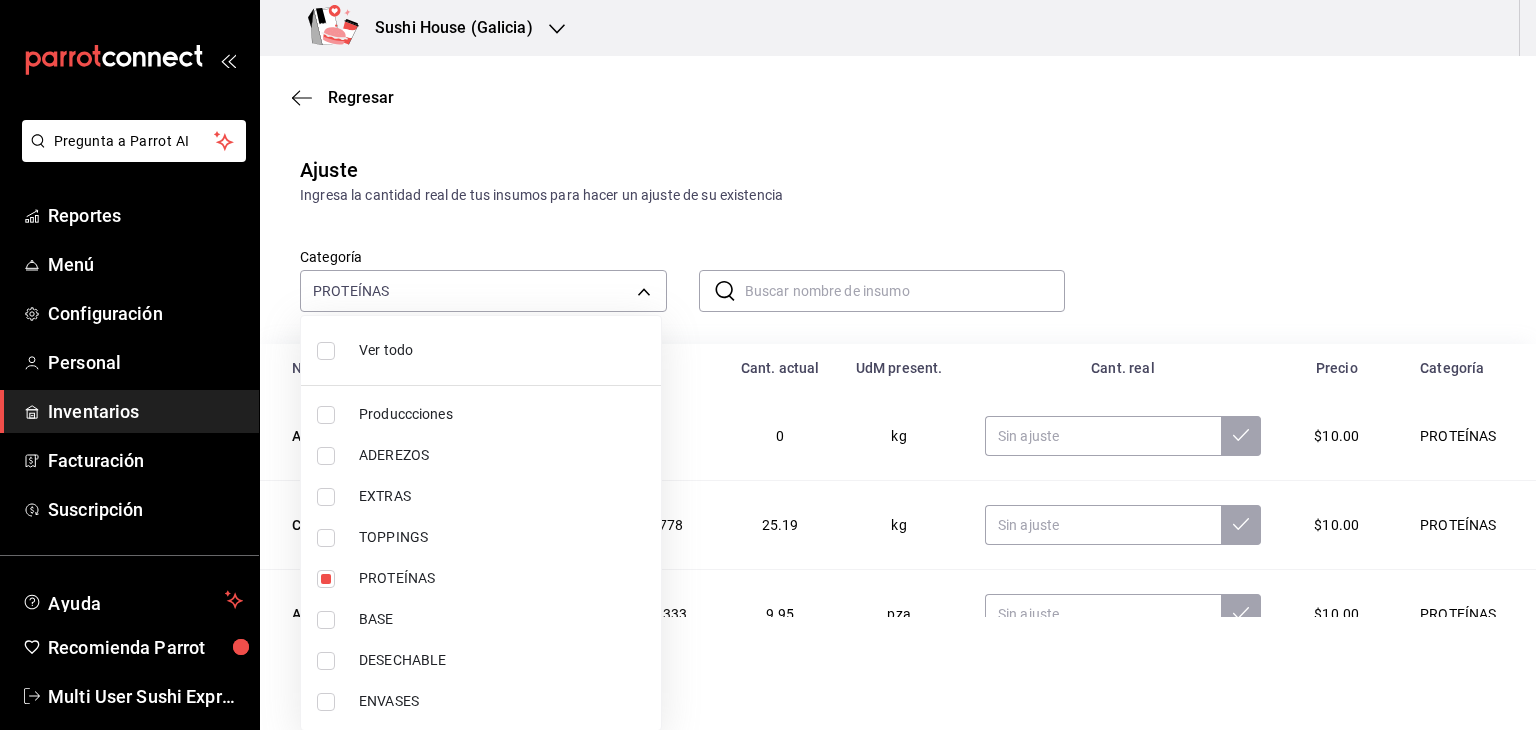 click at bounding box center (768, 365) 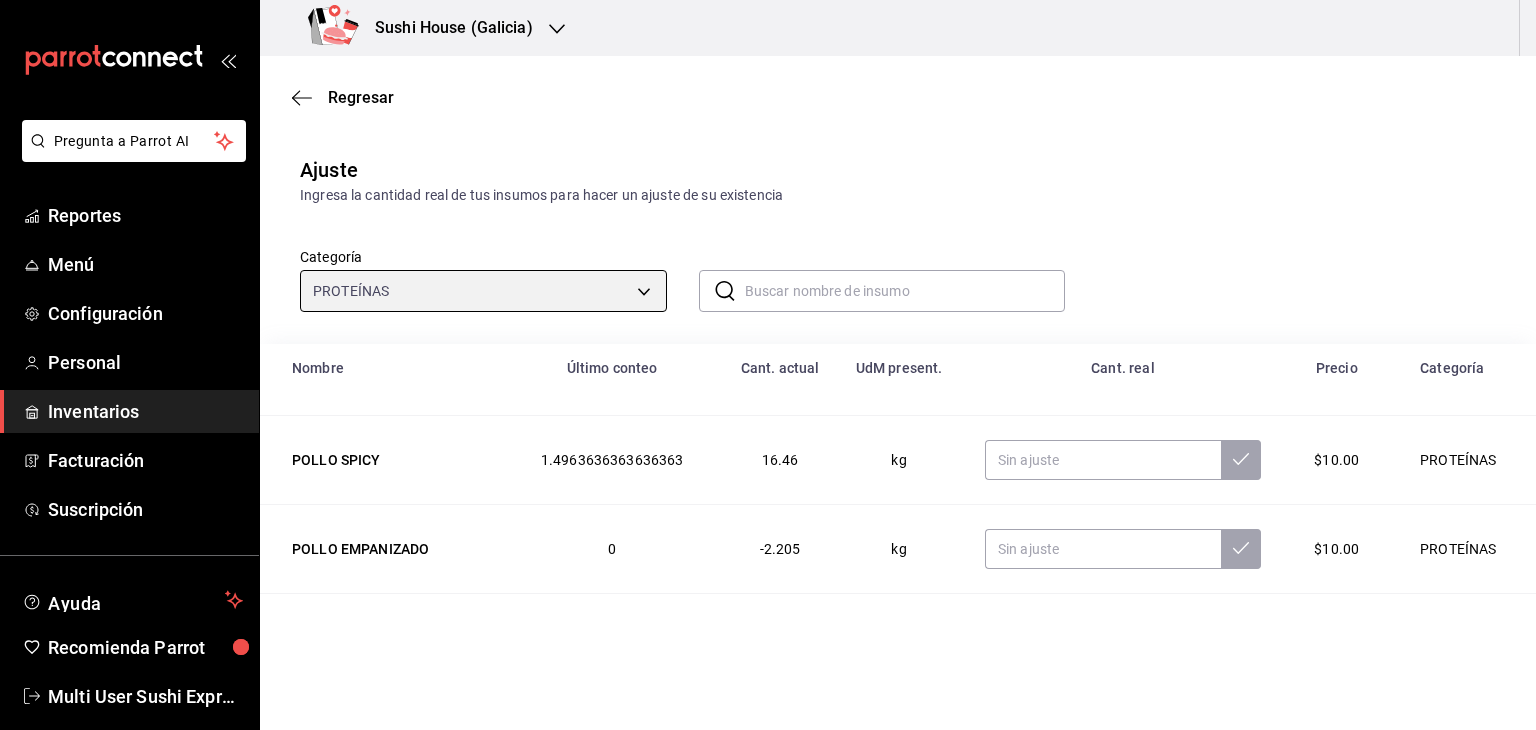 scroll, scrollTop: 340, scrollLeft: 0, axis: vertical 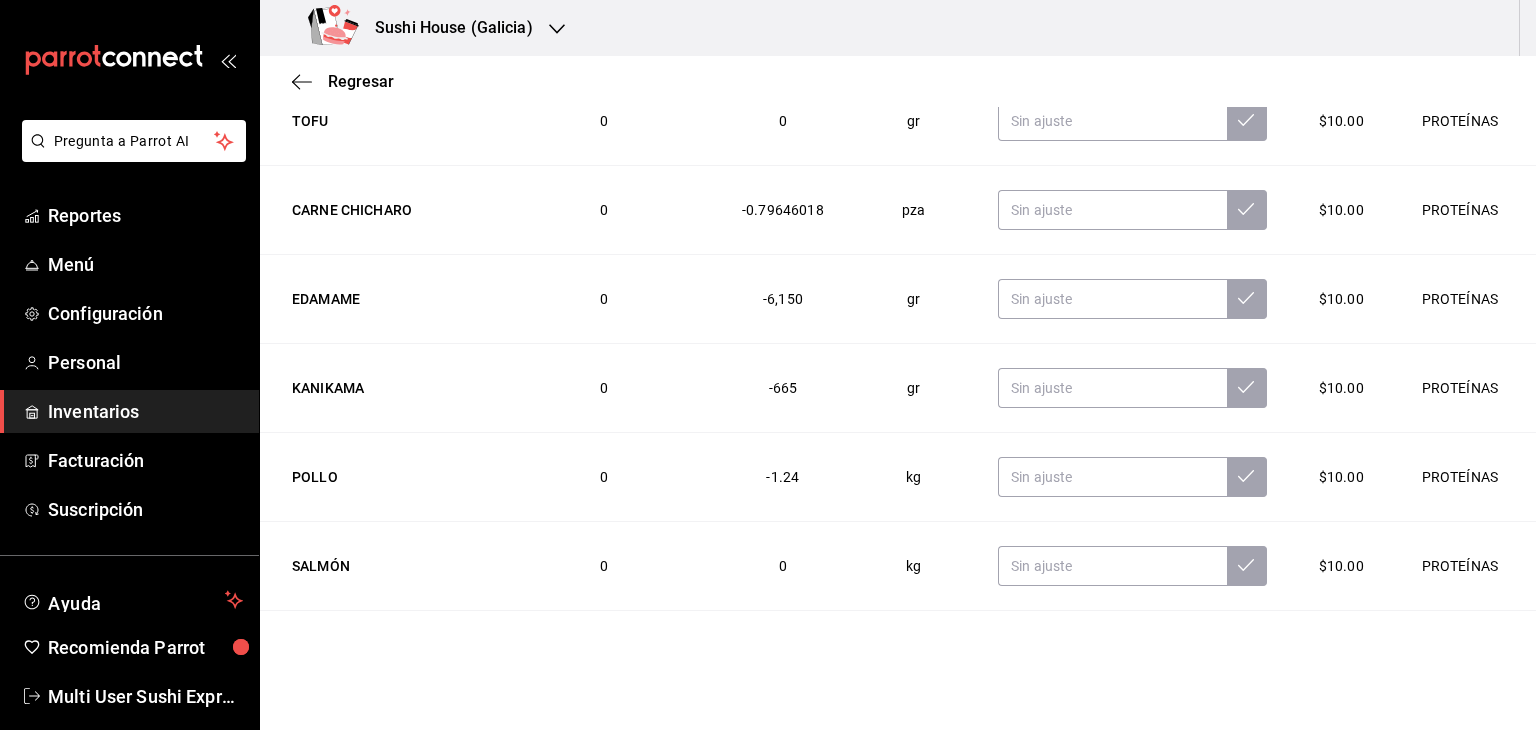 click on "Inventarios" at bounding box center [145, 411] 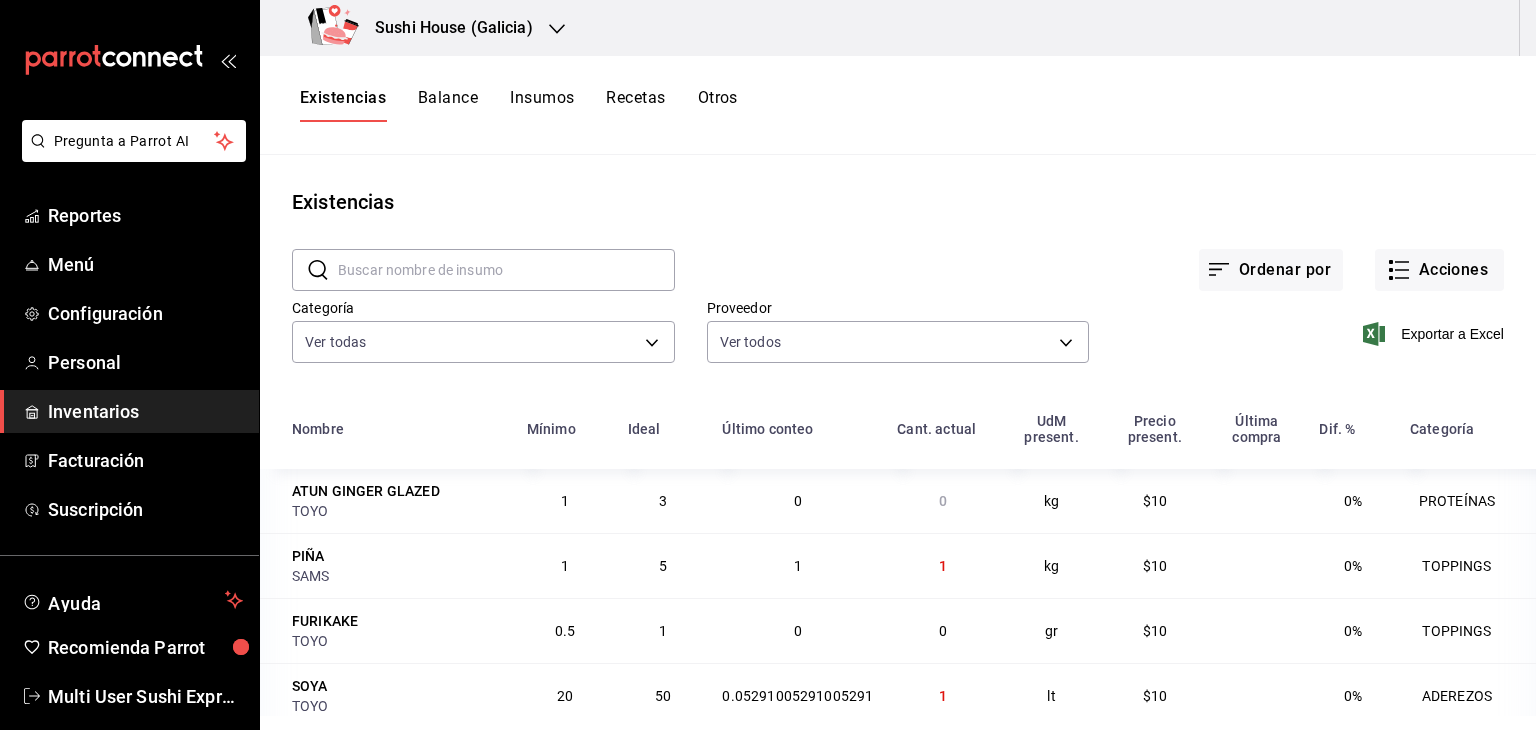 click on "Existencias" at bounding box center [343, 105] 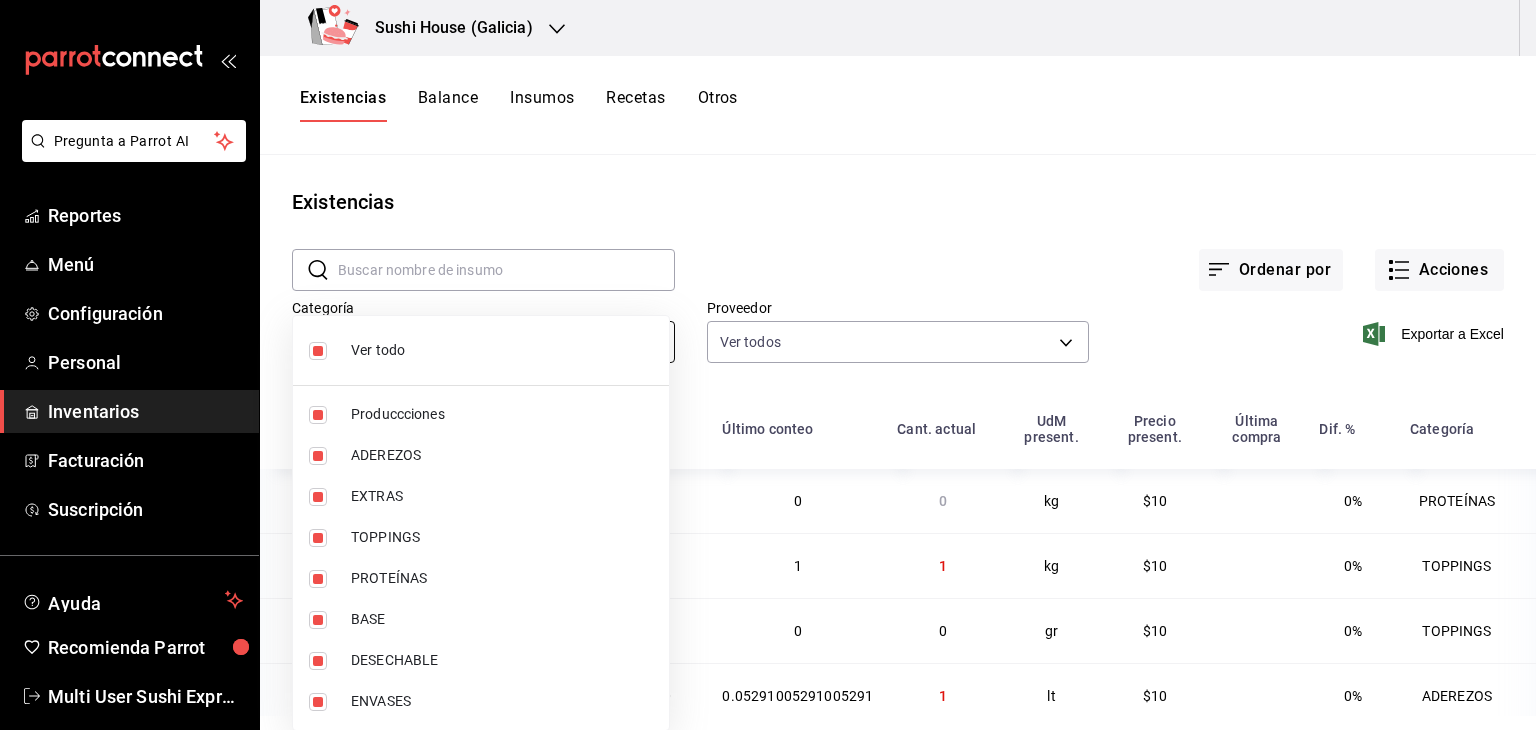 click on "Pregunta a Parrot AI Reportes   Menú   Configuración   Personal   Inventarios   Facturación   Suscripción   Ayuda Recomienda Parrot   Multi User Sushi Express   Sugerir nueva función   Sushi House (Galicia) Existencias Balance Insumos Recetas Otros Existencias ​ ​ Ordenar por Acciones Categoría PROTEÍNAS [UUID] Proveedor Ver todos [UUID],[UUID],[UUID],[UUID],[UUID],[UUID],[UUID],[UUID] Exportar a Excel Nombre Mínimo Ideal Último conteo Cant. actual UdM present. Precio present. Última compra Dif. % Categoría ATUN GINGER GLAZED TOYO 1 3 0 0 kg $10 0% PROTEÍNAS PIÑA SAMS 1 5 1 1 kg $10 0% TOPPINGS FURIKAKE TOYO 0.5 1 0 0 gr $10 0% TOPPINGS SOYA TOYO 20 50 0.05291005291005291 1 lt $10 0% ADEREZOS MIX DE NUECES MERCADO 4 10 0 0 gr $10 0% TOPPINGS CAMARON FRESCO COSTA 5" at bounding box center (768, 358) 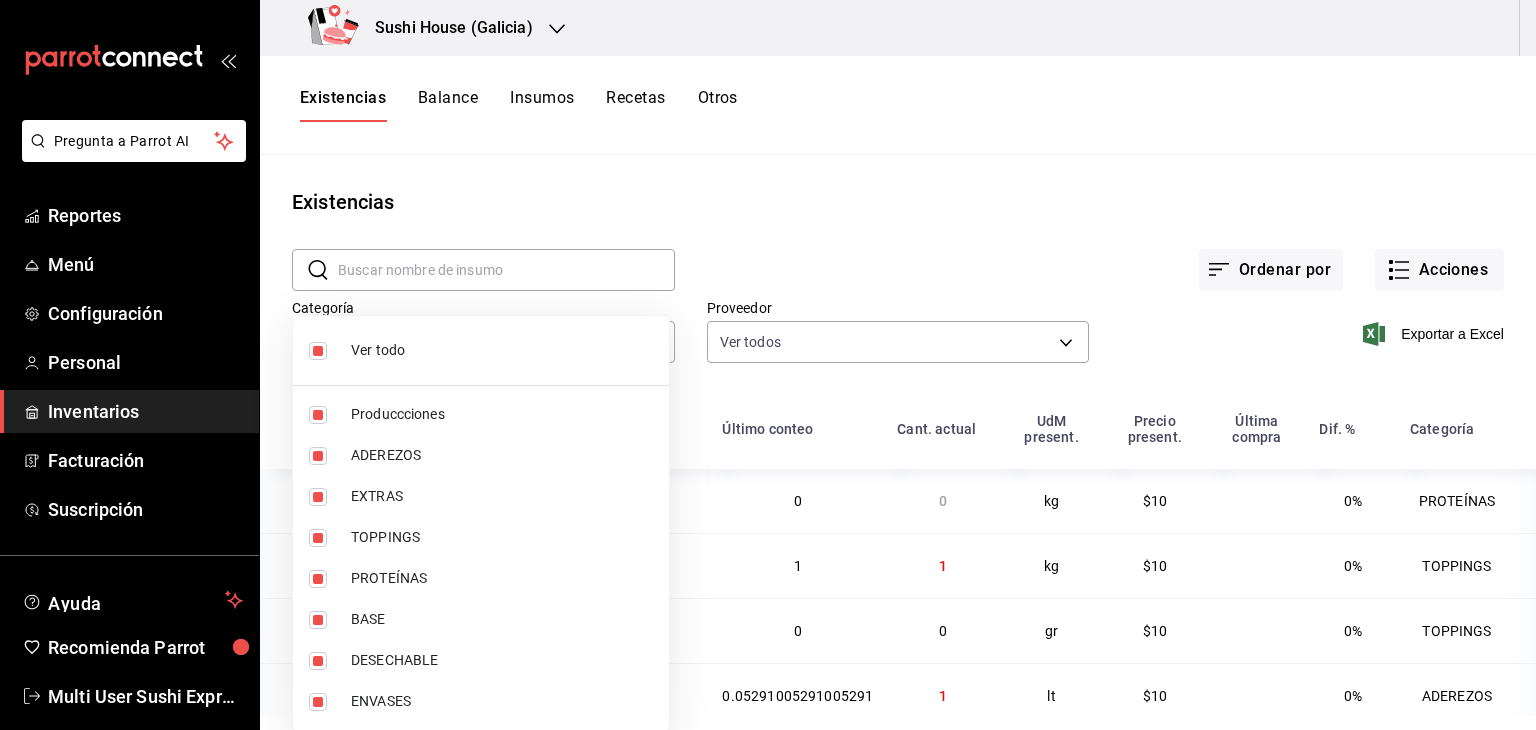 click at bounding box center (318, 351) 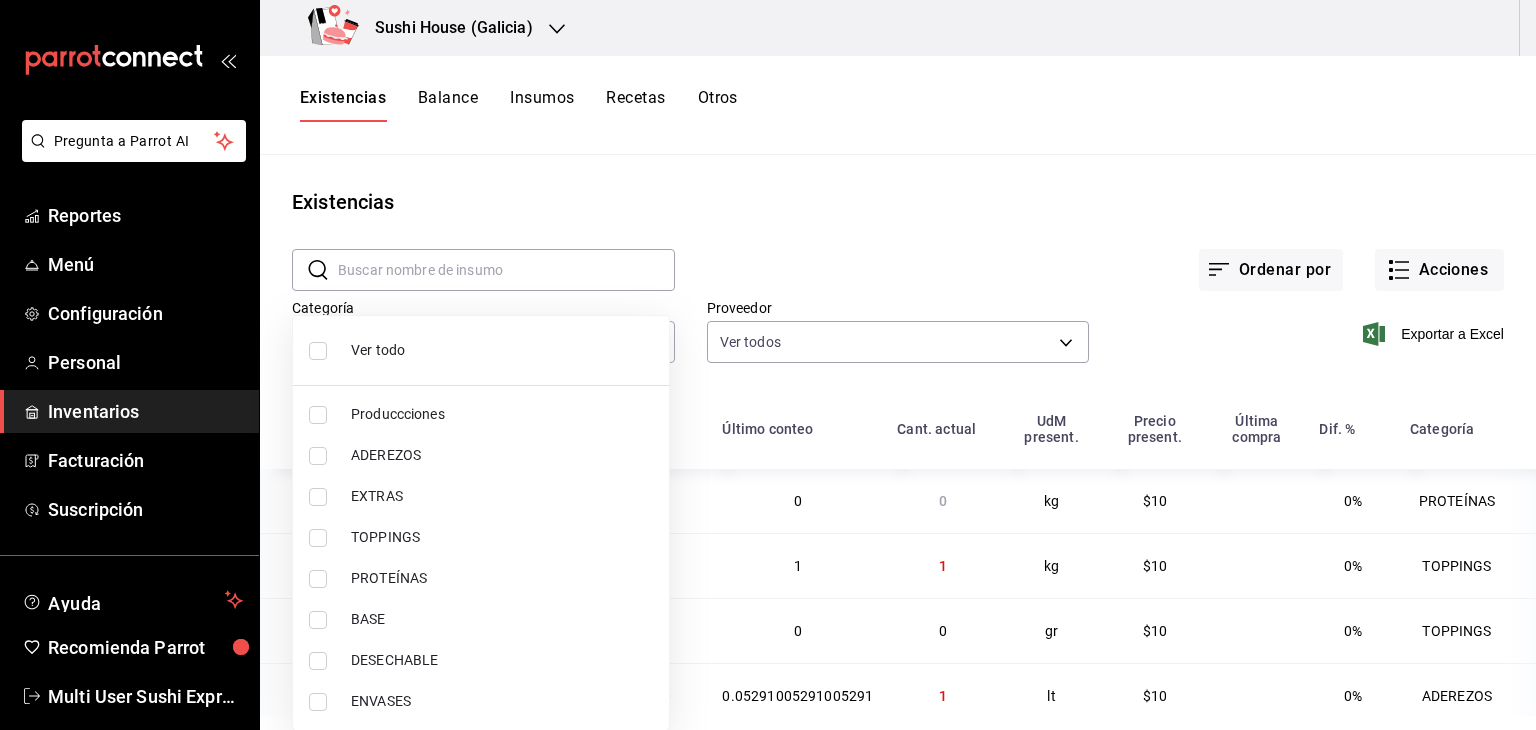 click at bounding box center (318, 579) 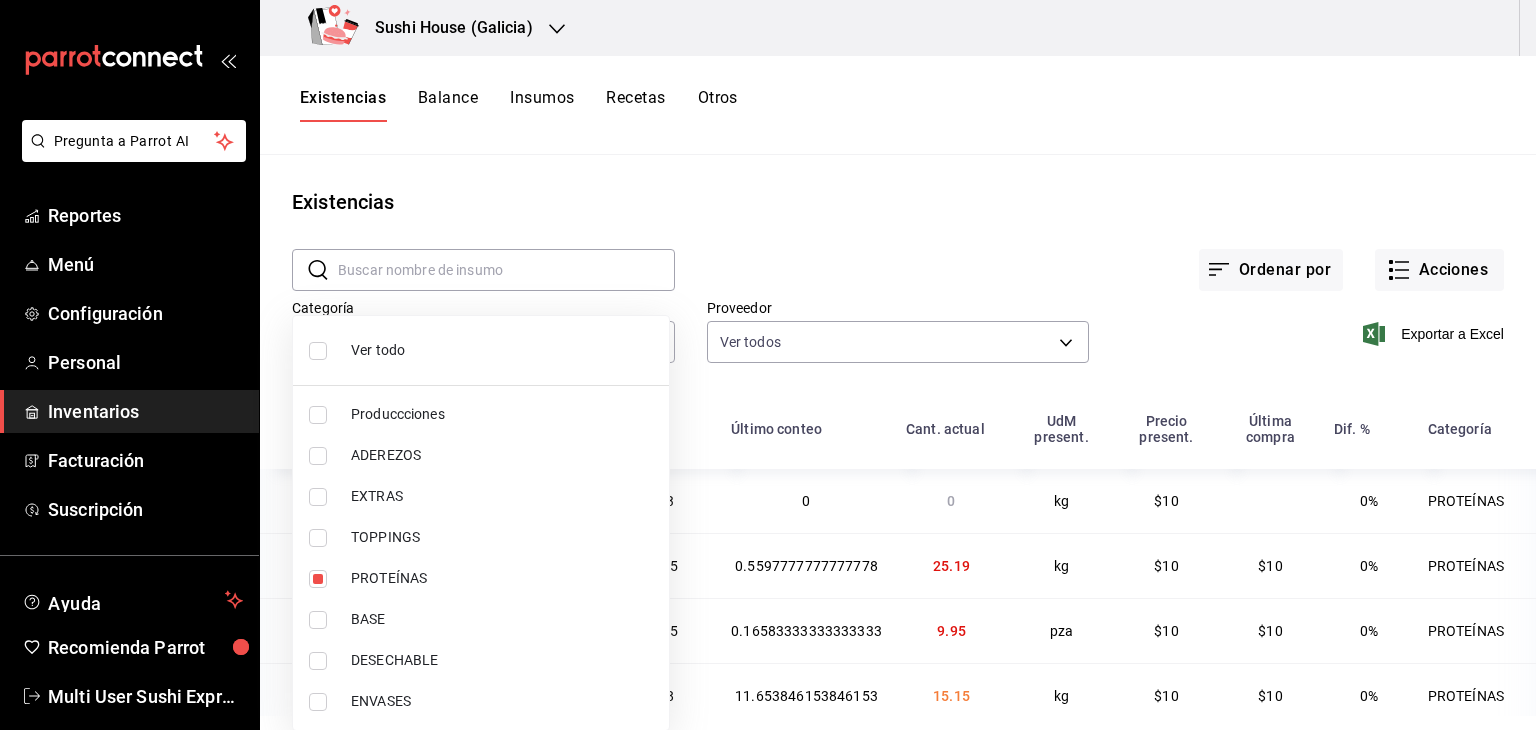 click at bounding box center [768, 365] 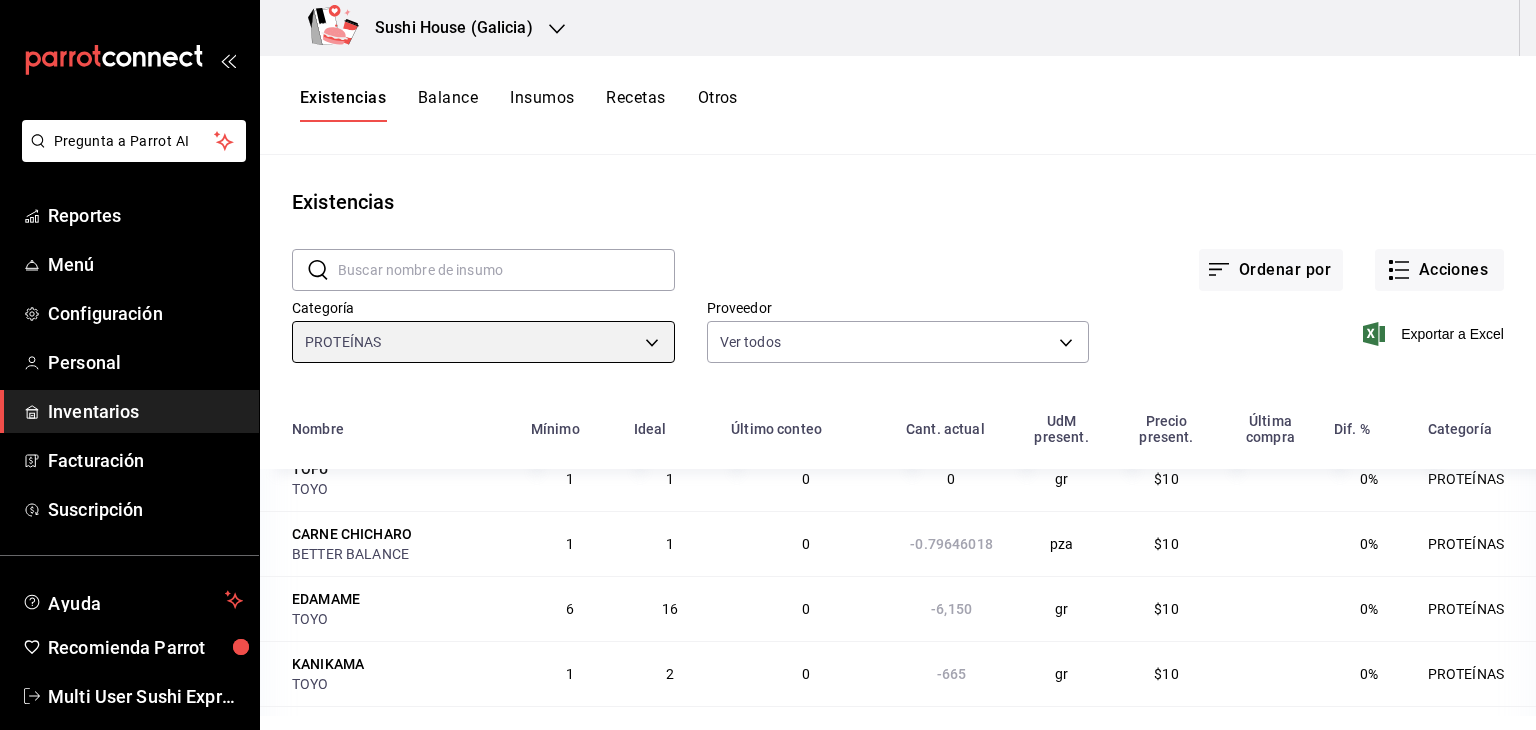 scroll, scrollTop: 684, scrollLeft: 0, axis: vertical 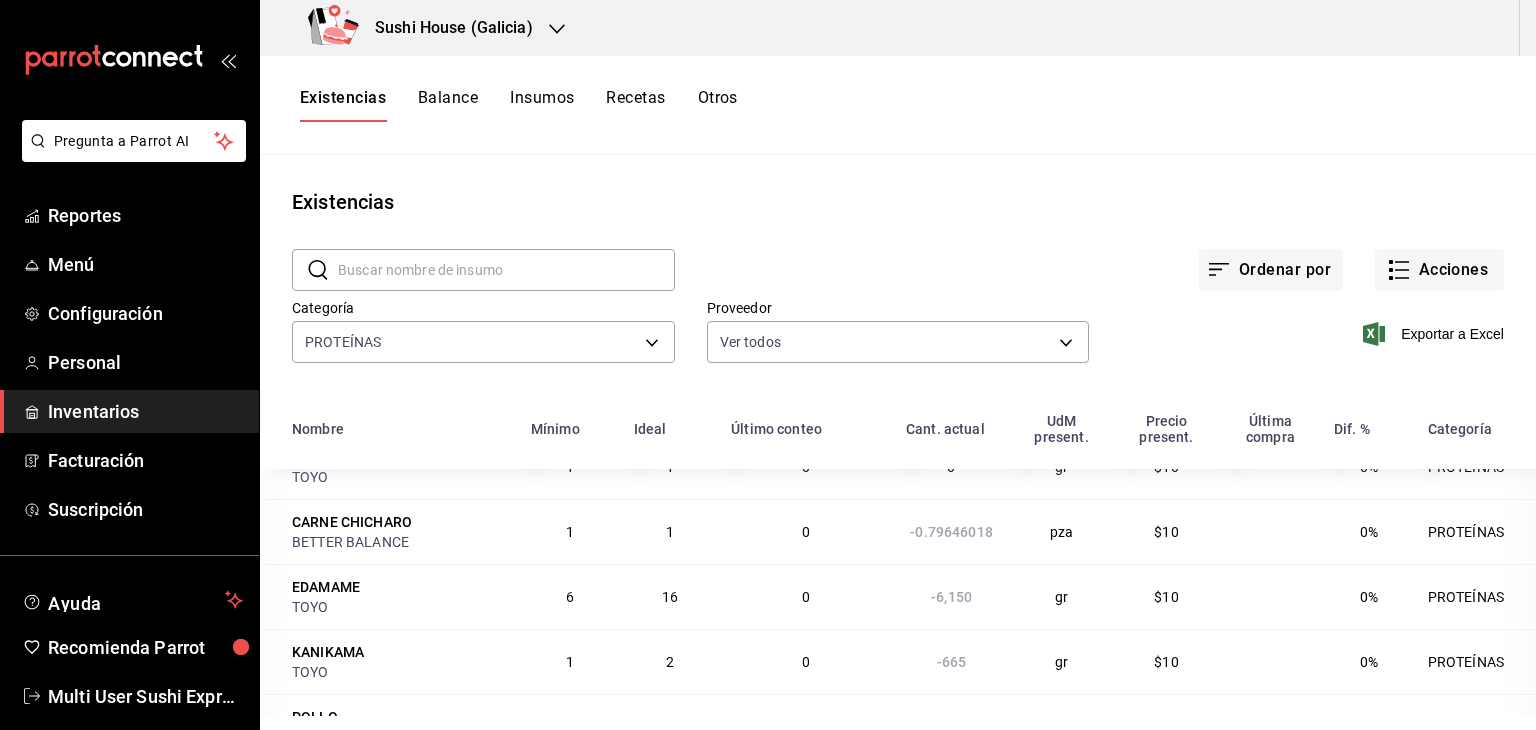 click on "Existencias ​ ​ Ordenar por Acciones Categoría PROTEÍNAS [UUID] Proveedor Ver todos [UUID],[UUID],[UUID],[UUID],[UUID],[UUID],[UUID],[UUID],[UUID],[UUID],[UUID],[UUID],[UUID],[UUID],[UUID] Exportar a Excel Nombre Mínimo Ideal Último conteo Cant. actual UdM present. Precio present. Última compra Dif. % Categoría ATUN GINGER GLAZED TOYO 1 3 0 0 kg $10 0% PROTEÍNAS CAMARON FRESCO COSTA 5 15 0.5597777777777778 25.19 kg $10 $10 0% PROTEÍNAS ATUN ESTRADAS 15 25 0.16583333333333333 9.95 pza $10 $10 0% PROTEÍNAS SALMON COSTA 2 8 kg 2" at bounding box center (898, 435) 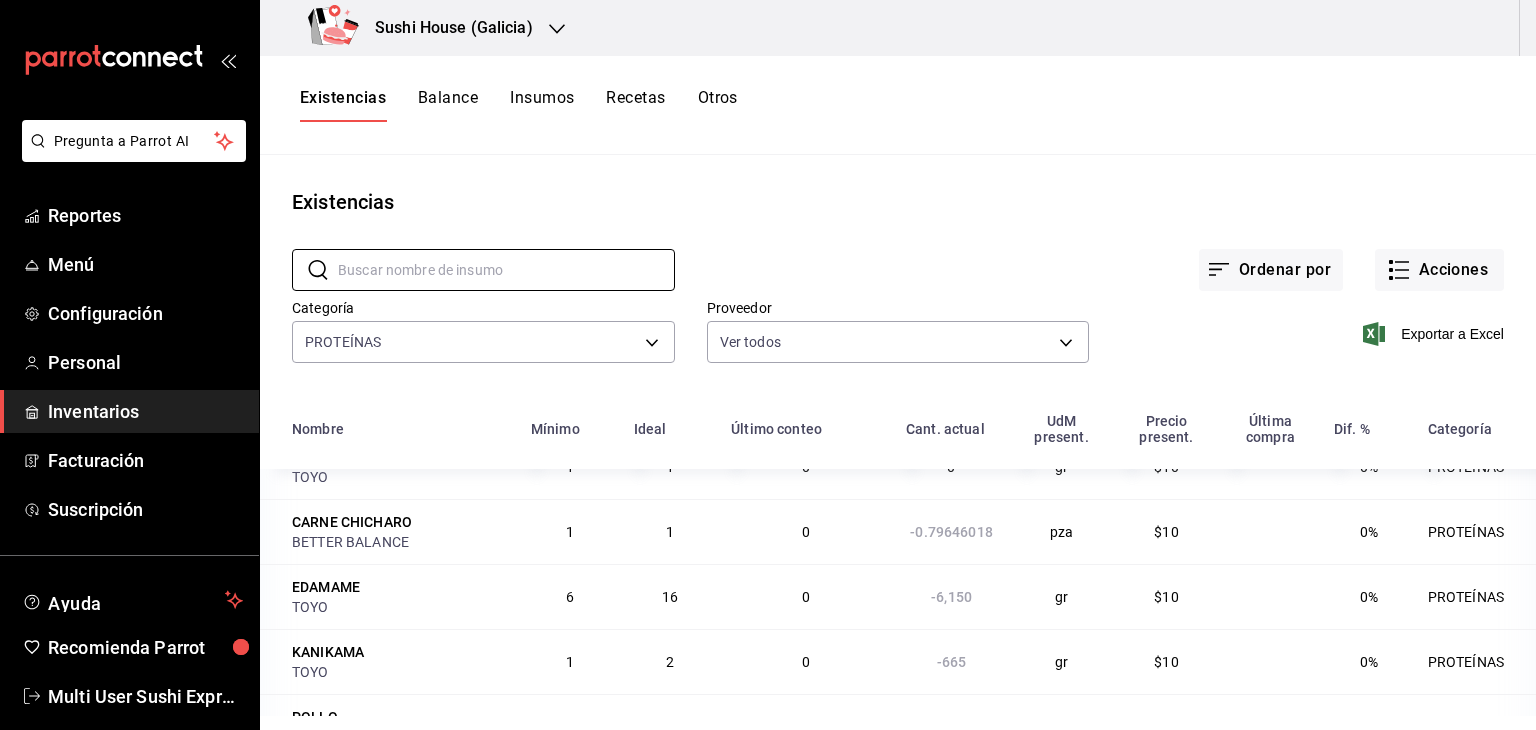 click on "Existencias" at bounding box center (898, 202) 